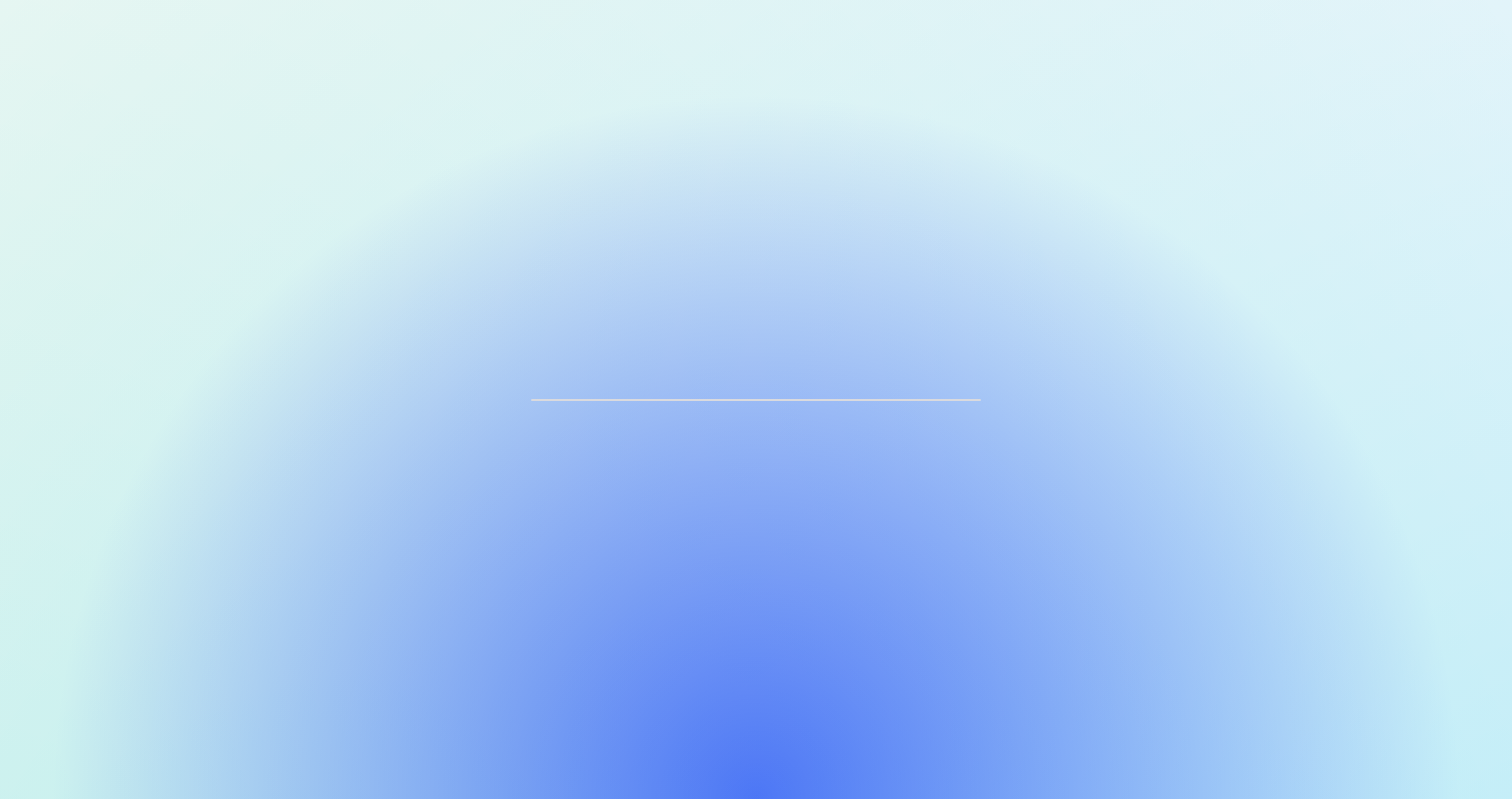 scroll, scrollTop: 0, scrollLeft: 0, axis: both 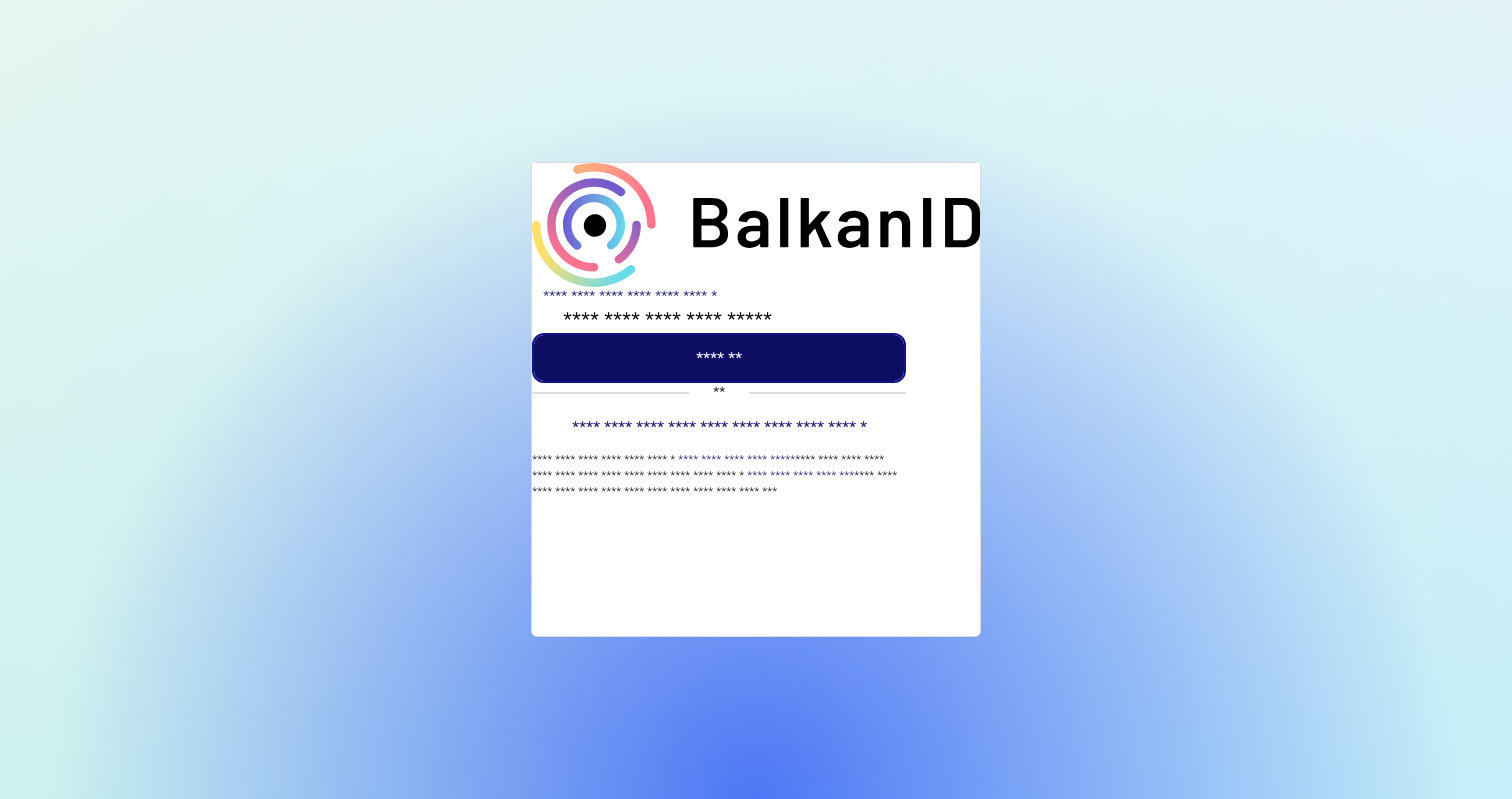 click at bounding box center (719, 358) 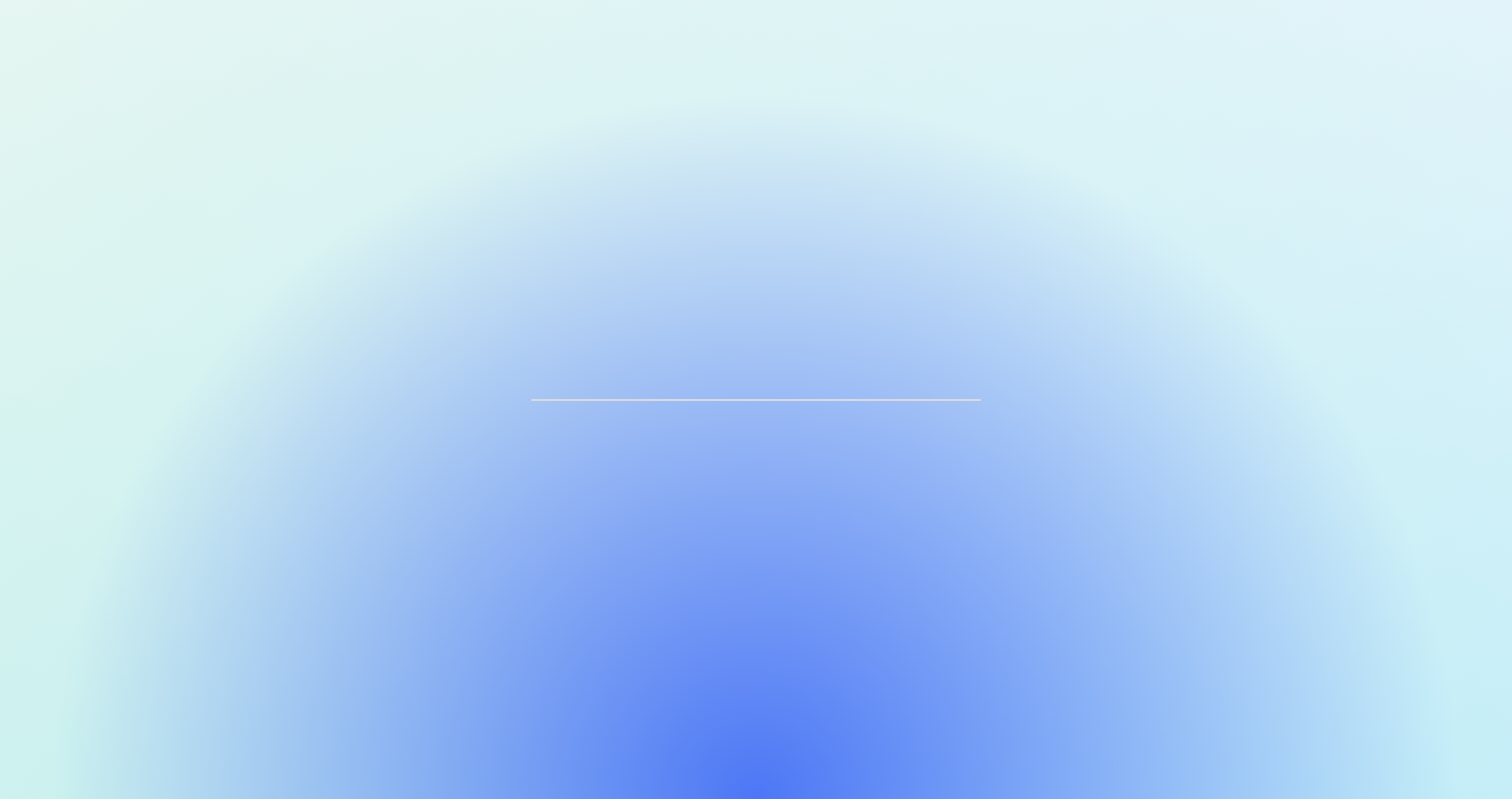 scroll, scrollTop: 0, scrollLeft: 0, axis: both 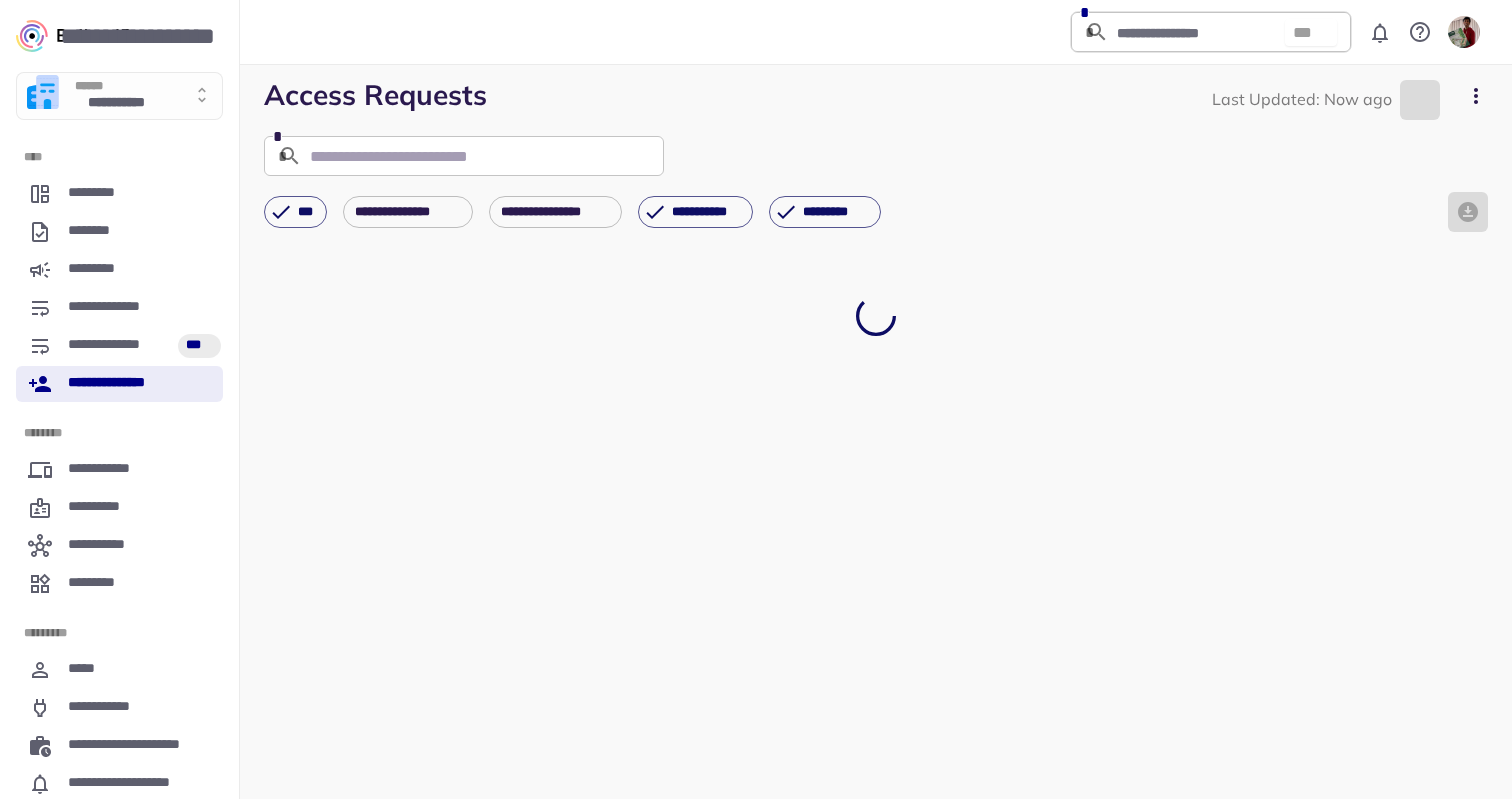 click on "**********" at bounding box center [119, 384] 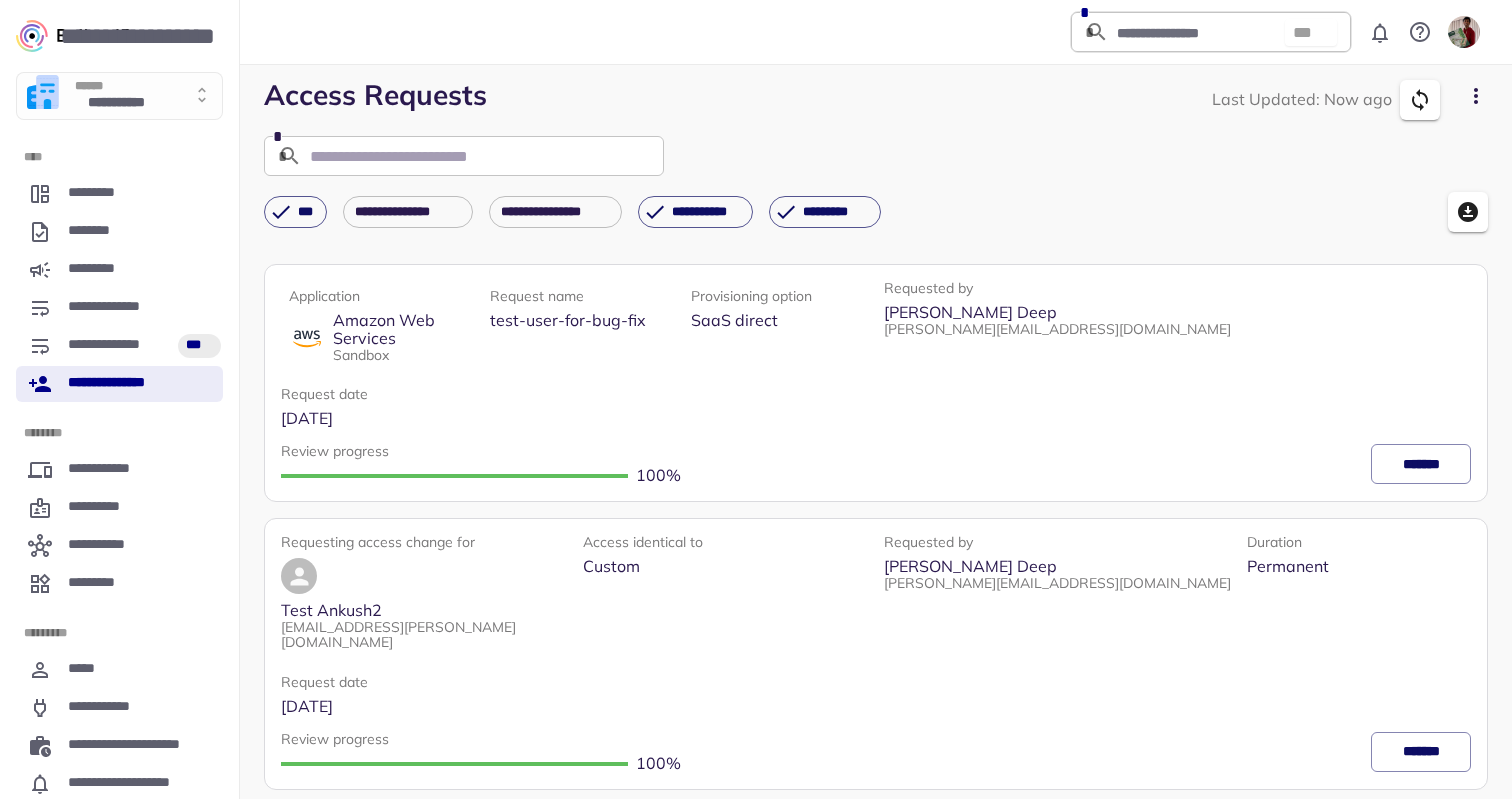 click 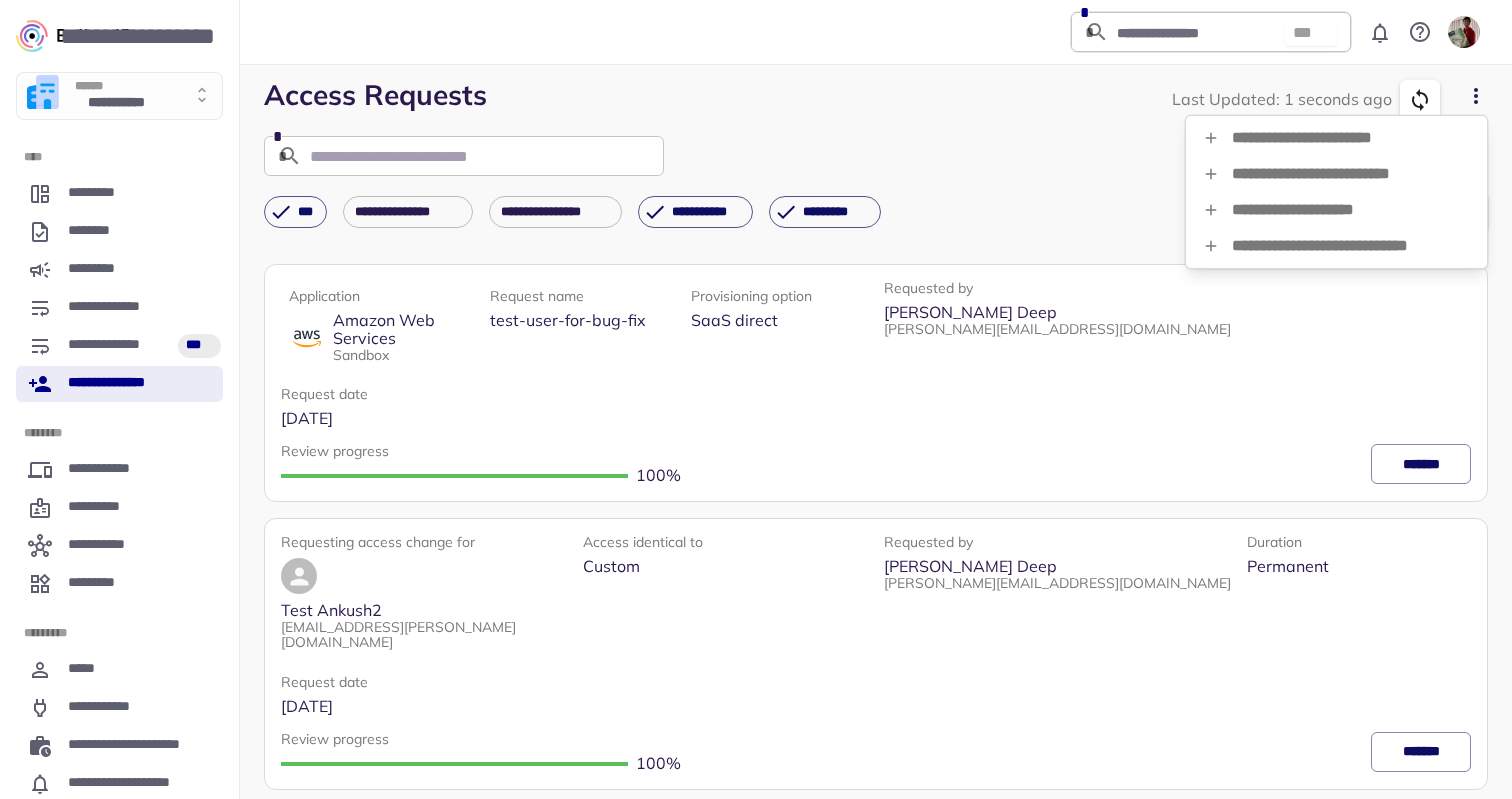 click on "**********" at bounding box center (1336, 210) 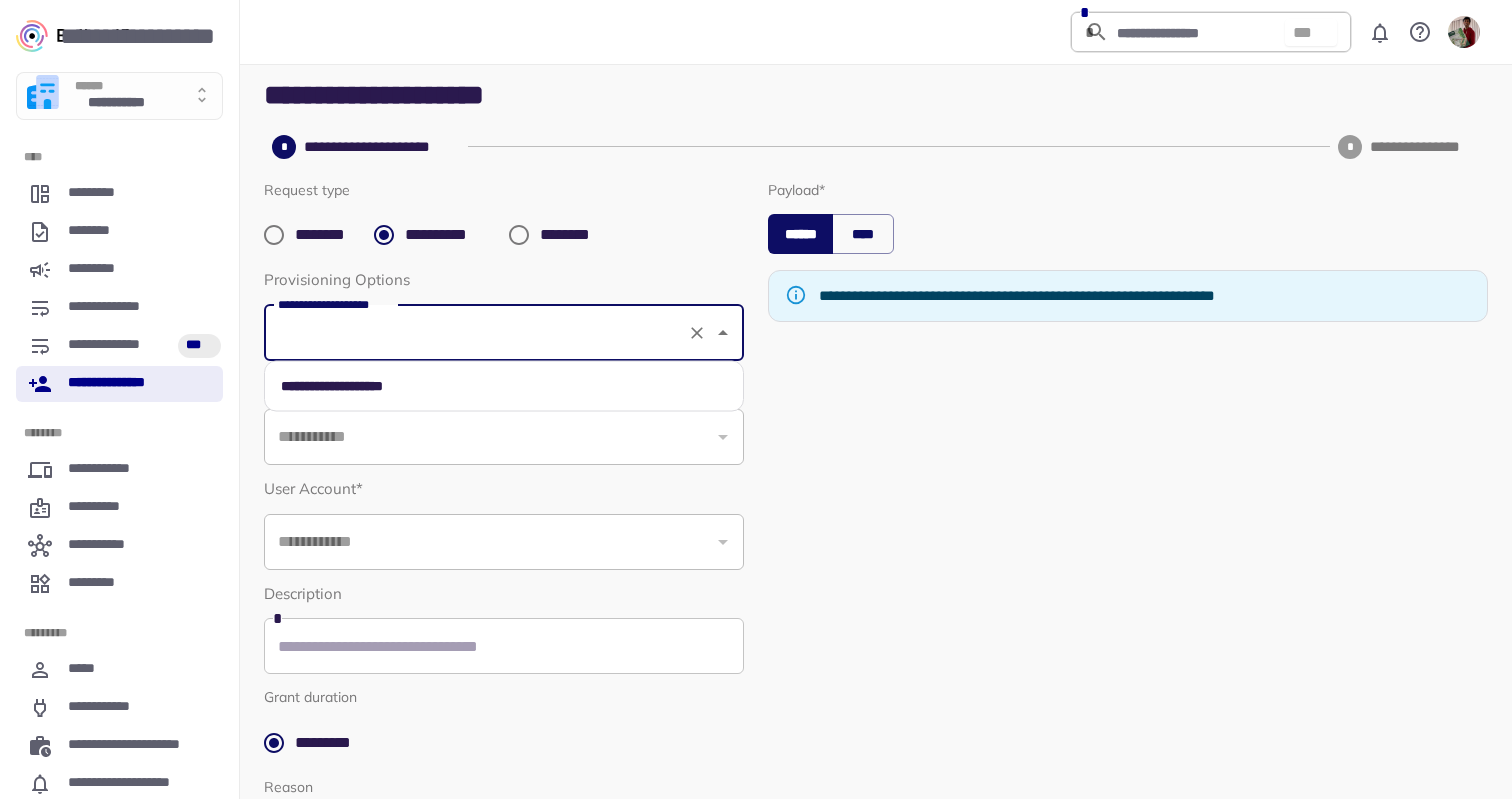 click on "**********" at bounding box center (504, 333) 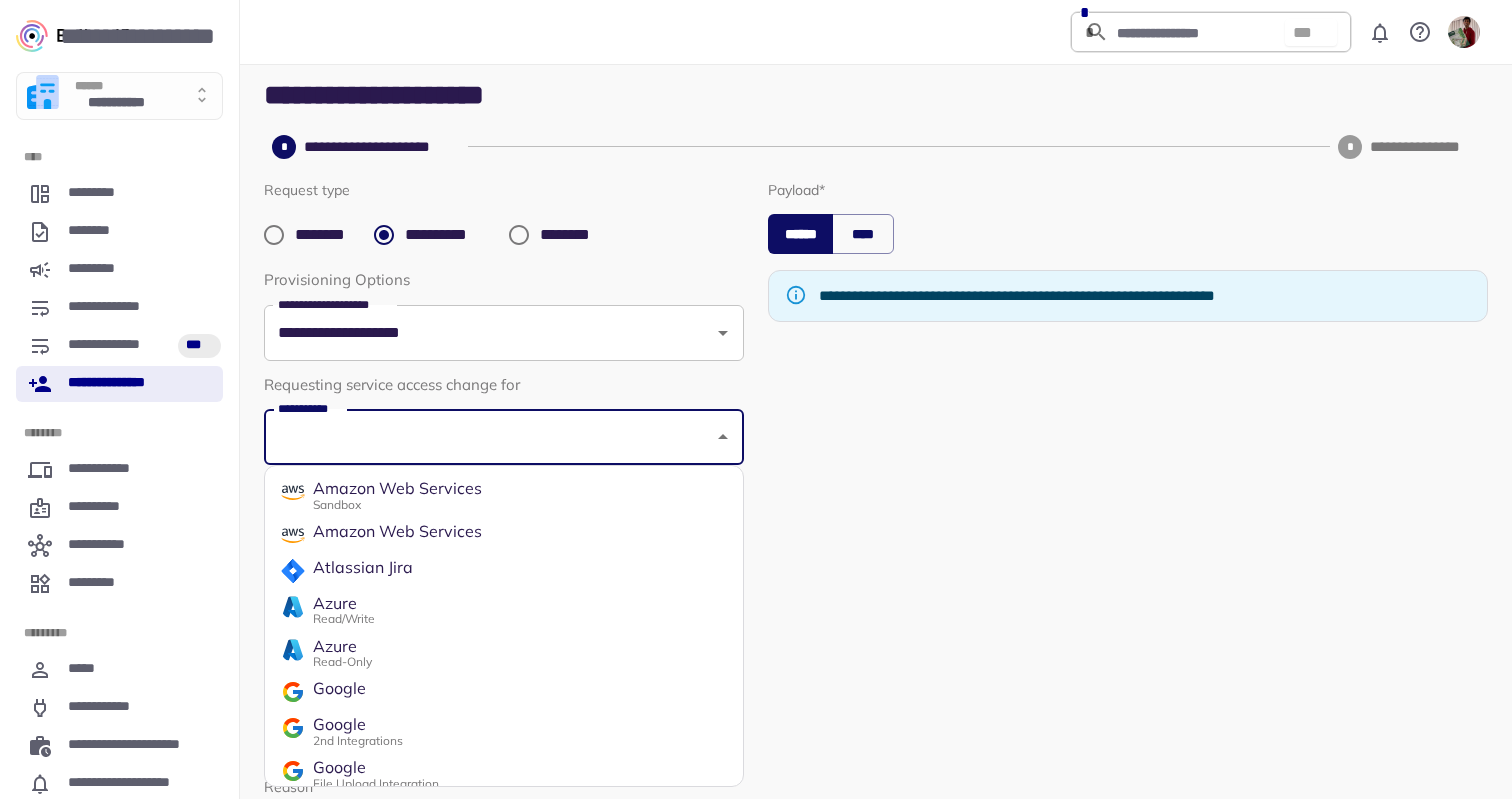 click on "**********" at bounding box center [489, 437] 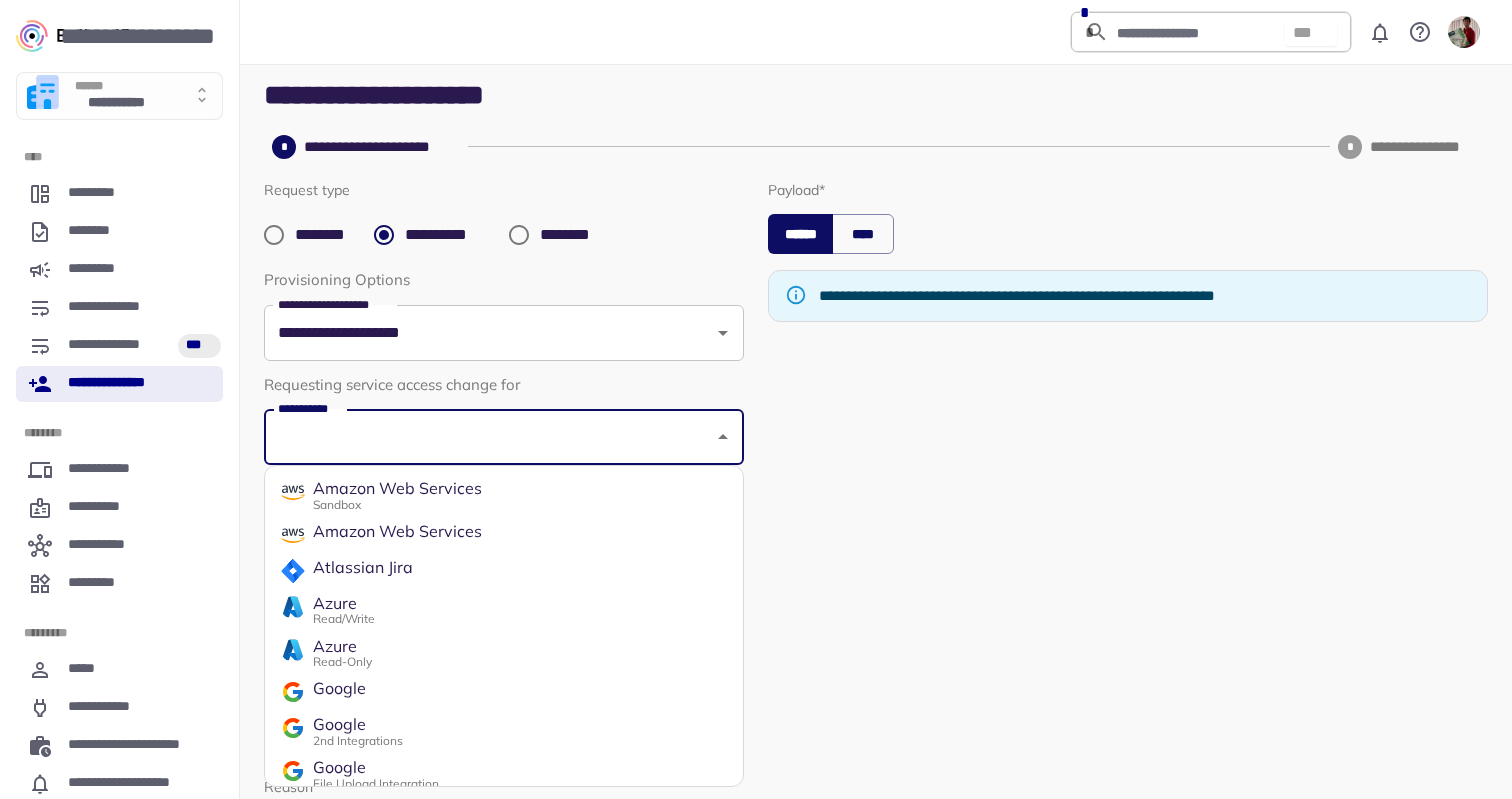 click on "2nd Integrations" at bounding box center (358, 740) 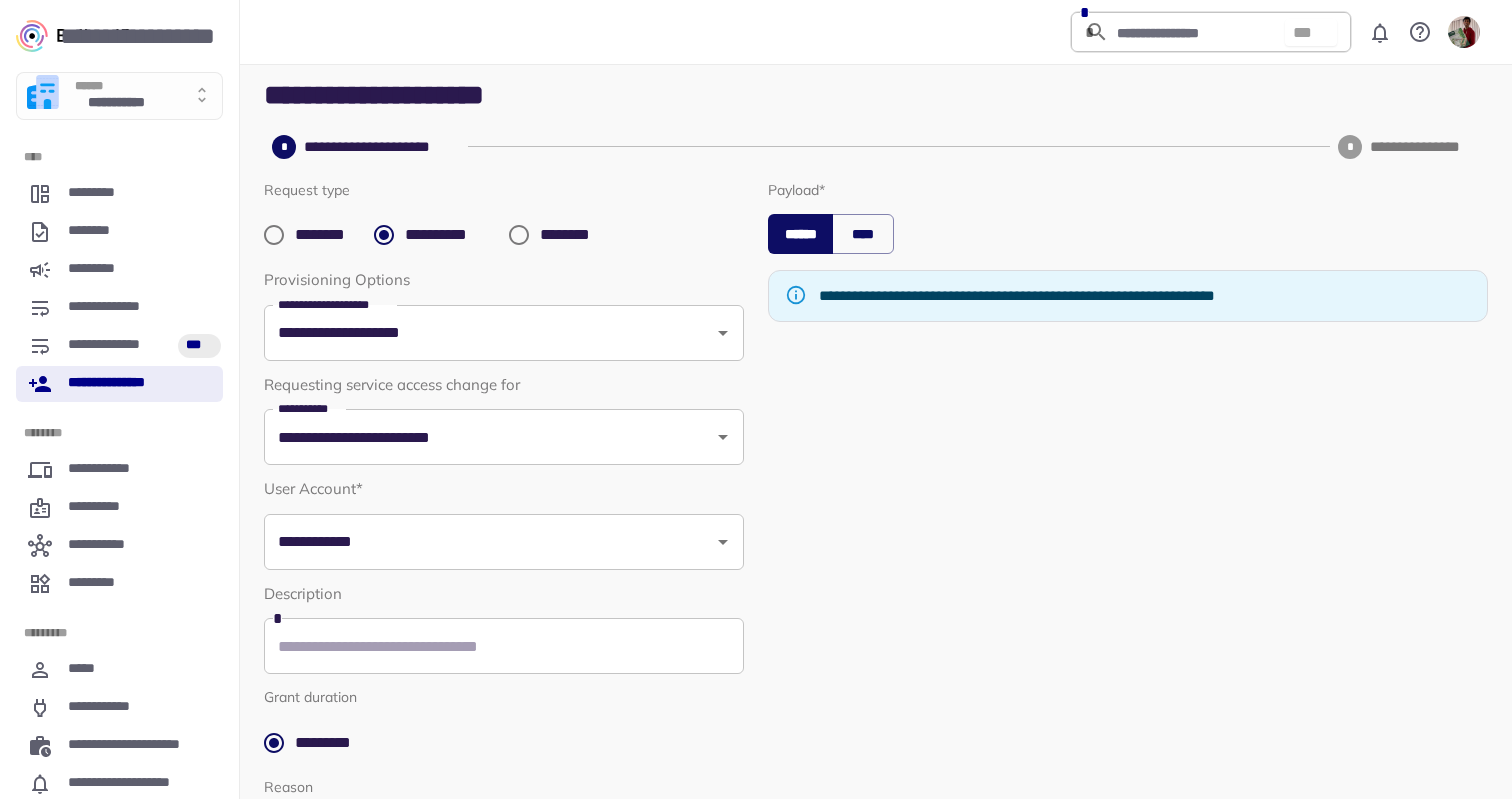click on "**********" at bounding box center (504, 595) 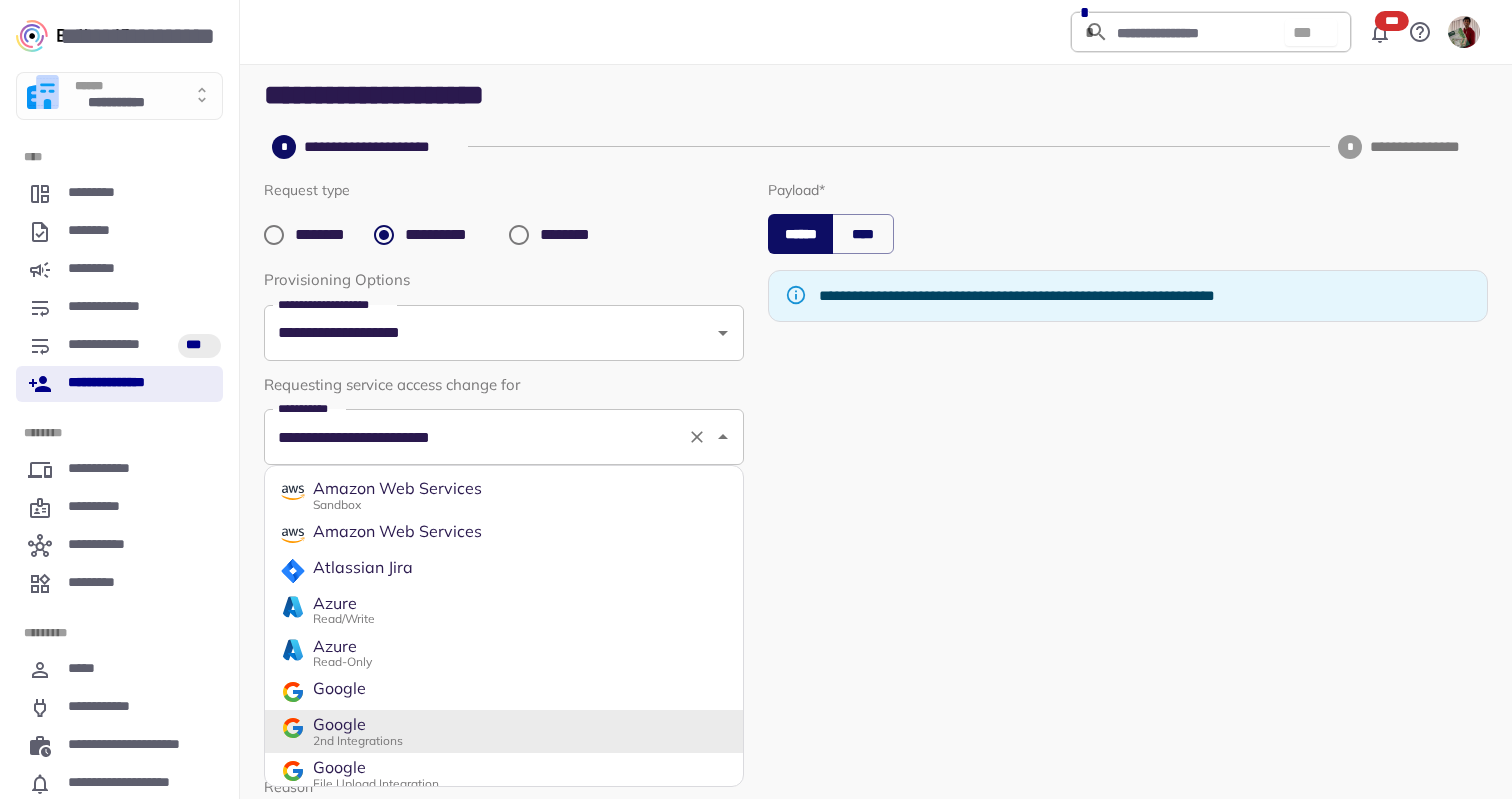 click on "**********" at bounding box center [504, 437] 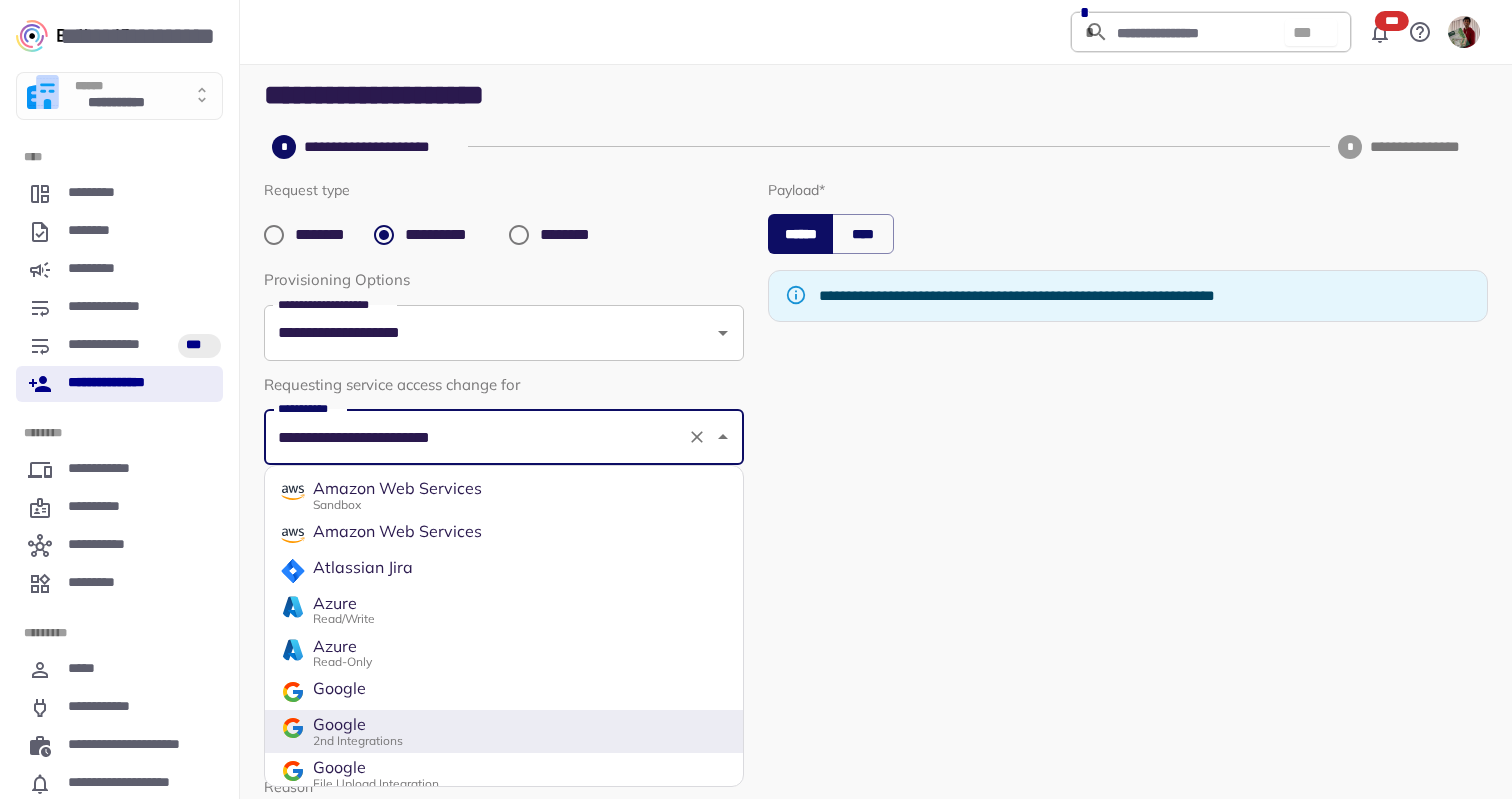 click on "Google" at bounding box center [504, 692] 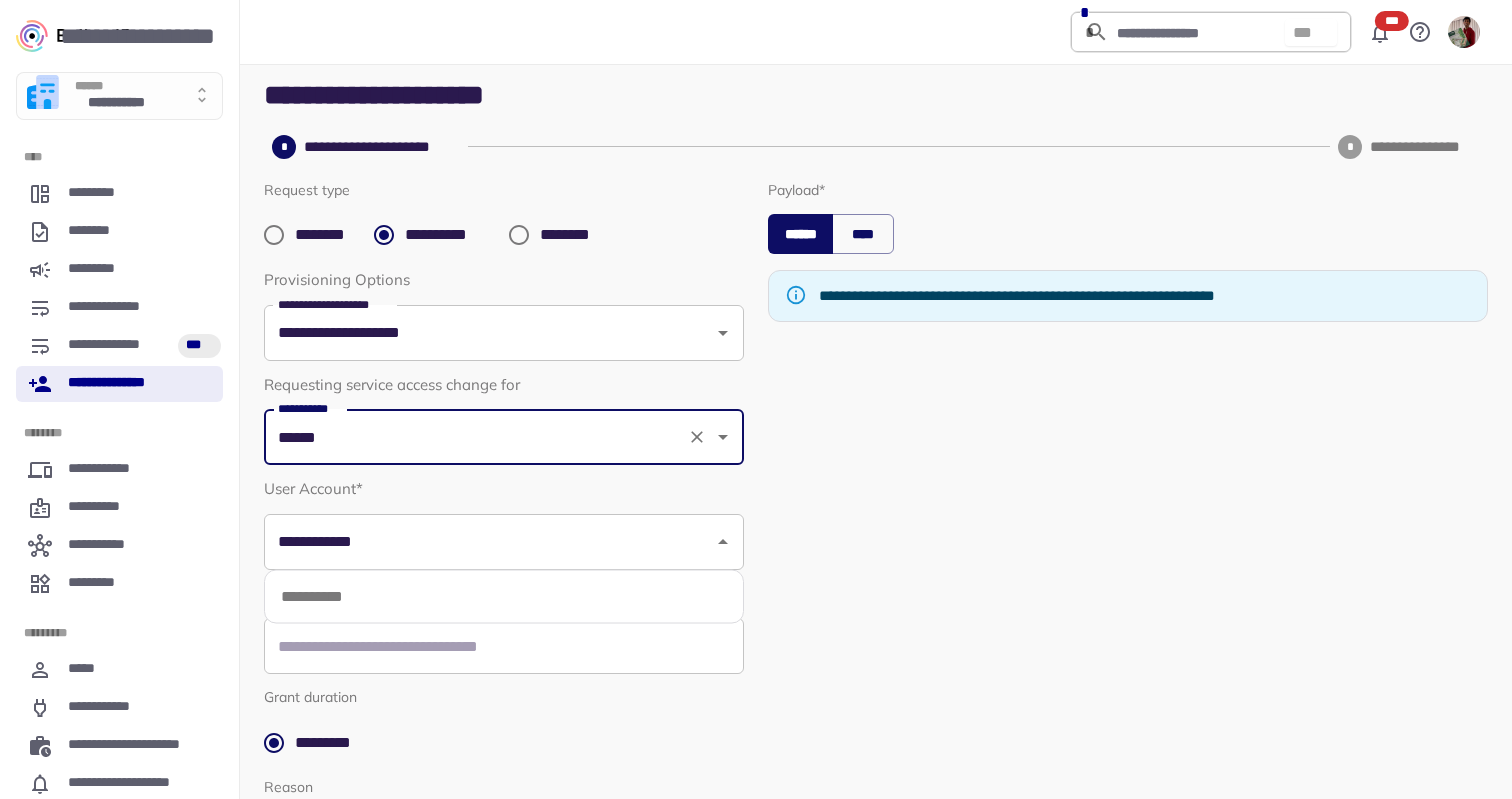 click on "**********" at bounding box center [504, 542] 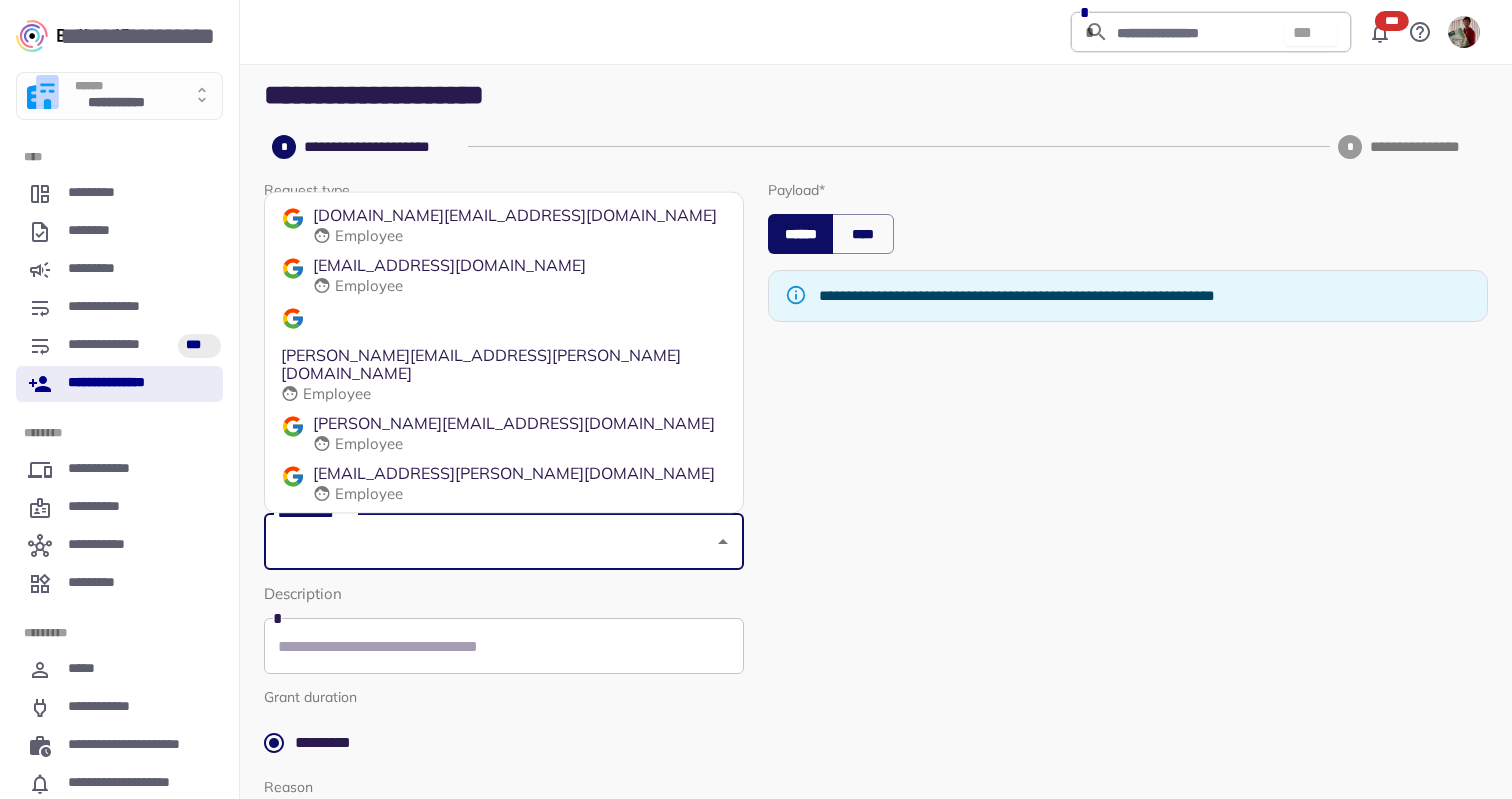 click on "Employee" at bounding box center [526, 236] 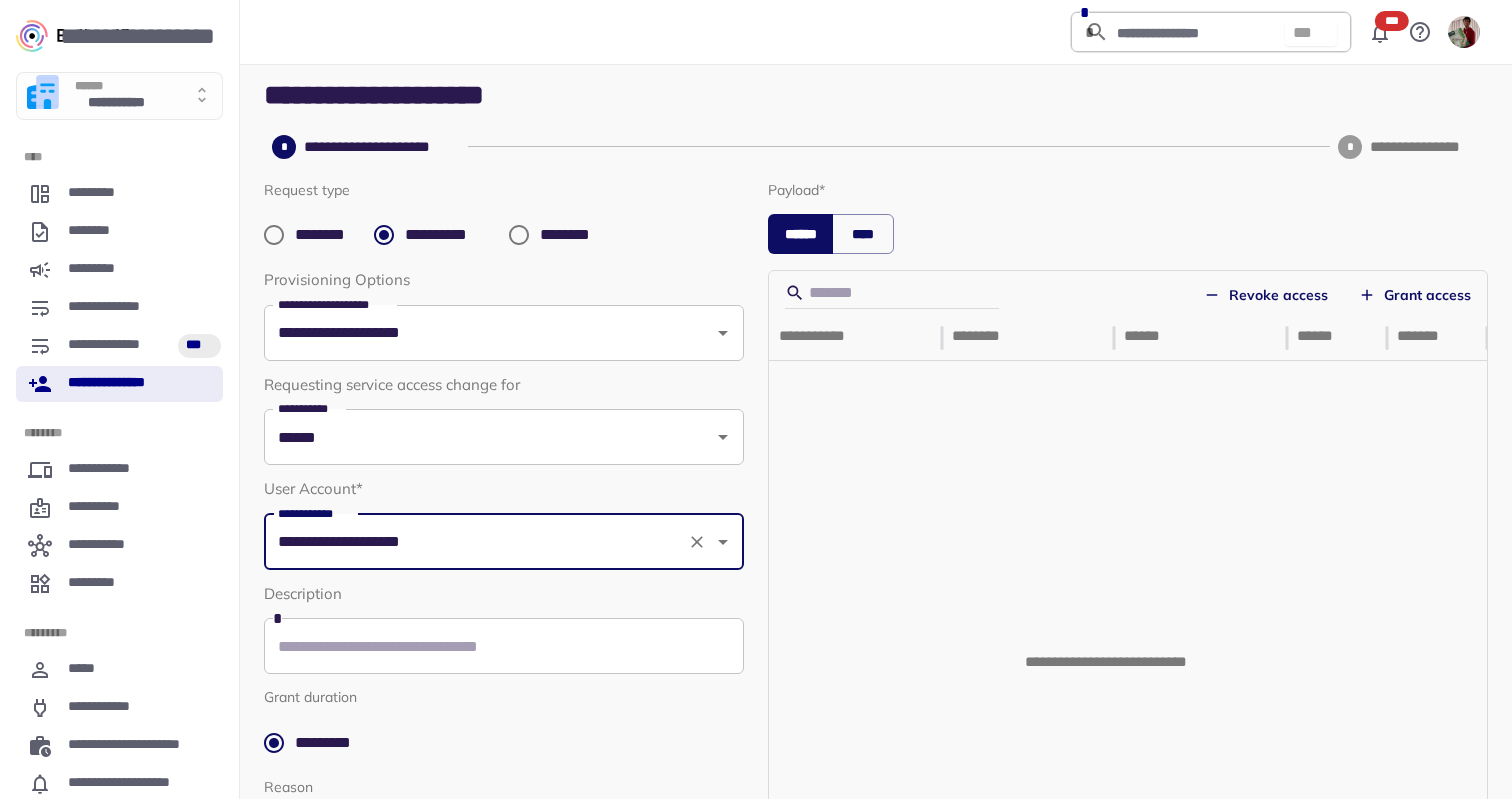 click on "Grant access" at bounding box center (1415, 295) 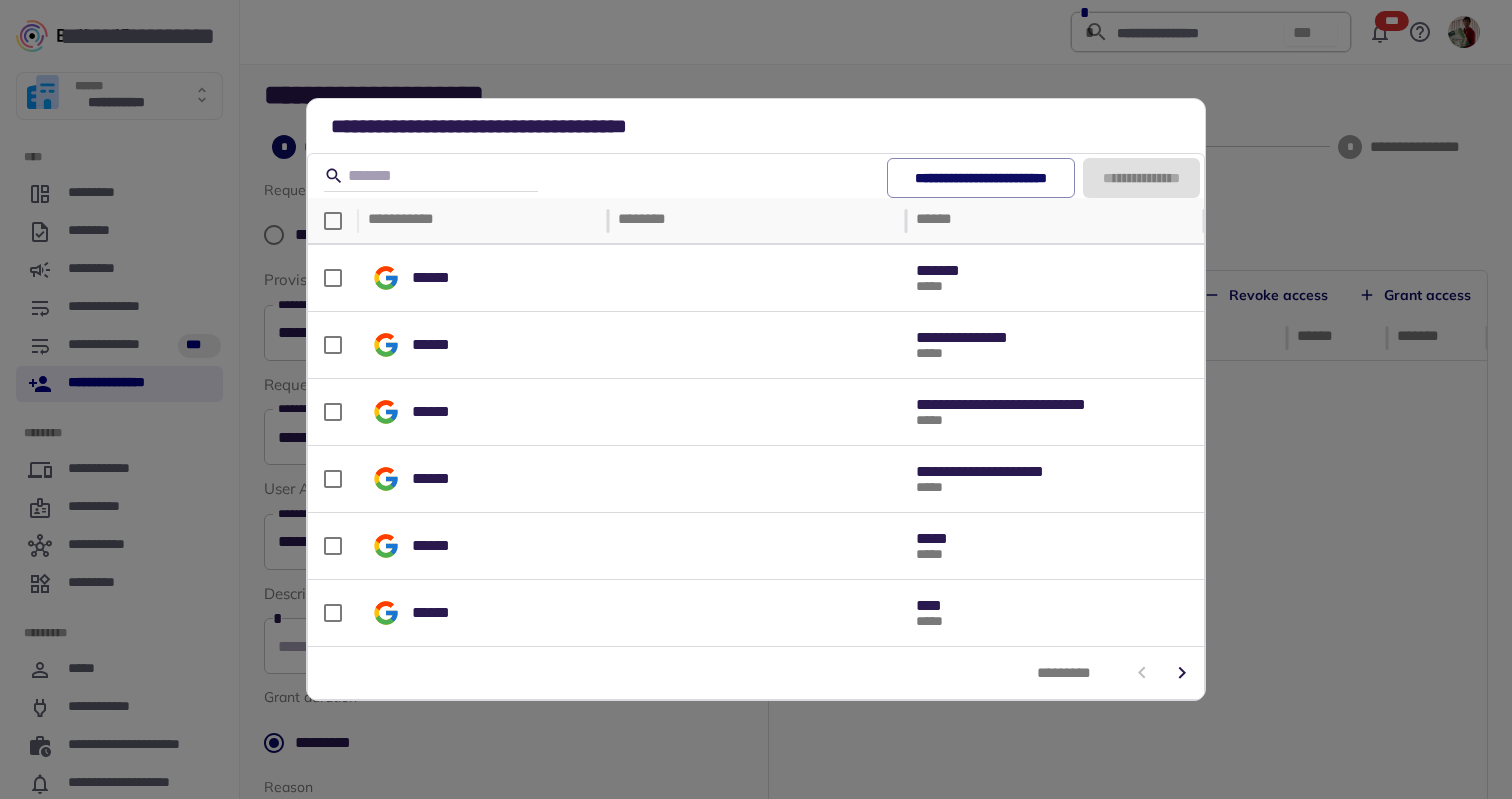 click on "**********" at bounding box center (756, 399) 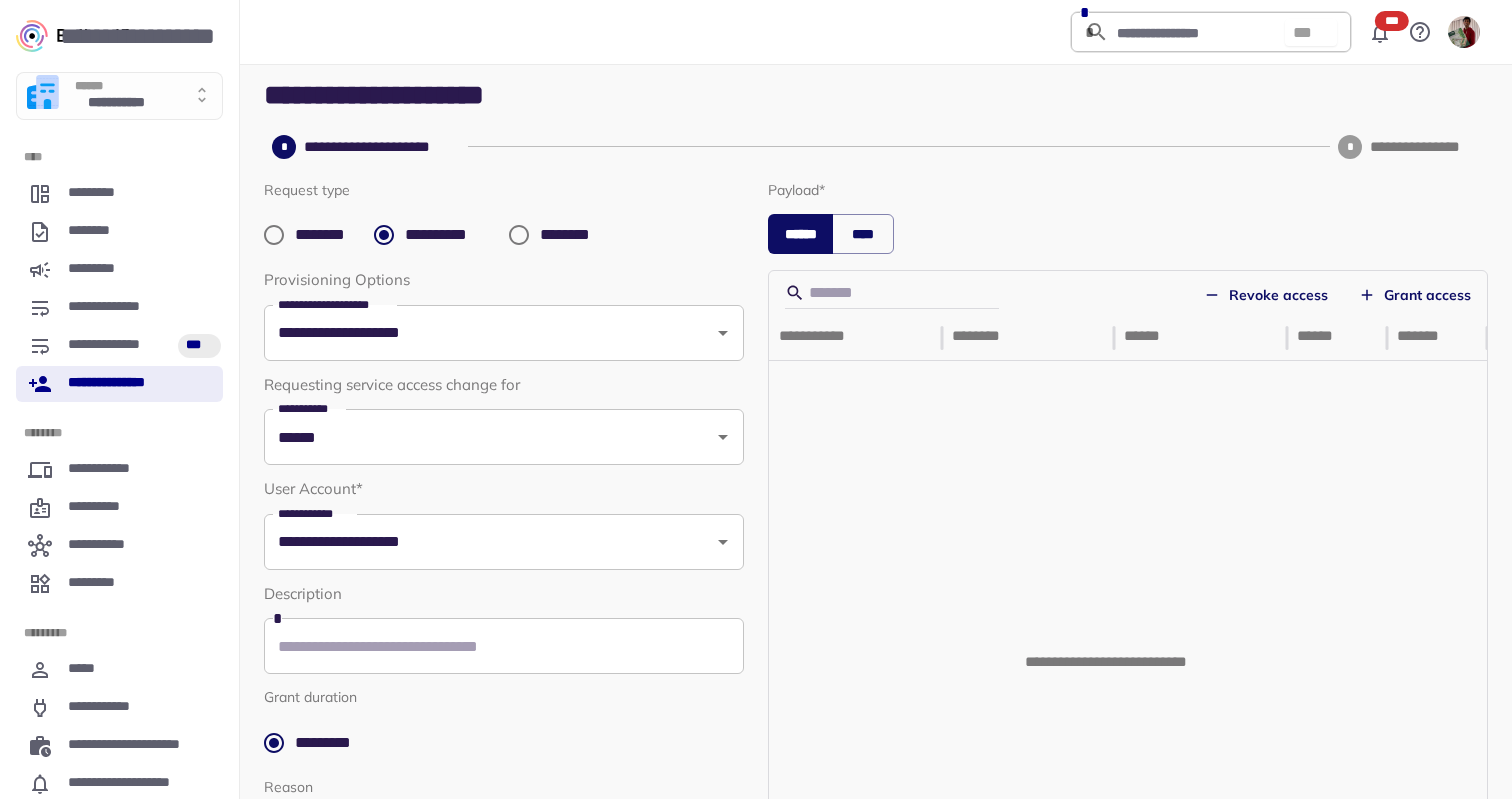 click on "Revoke access" at bounding box center (1266, 295) 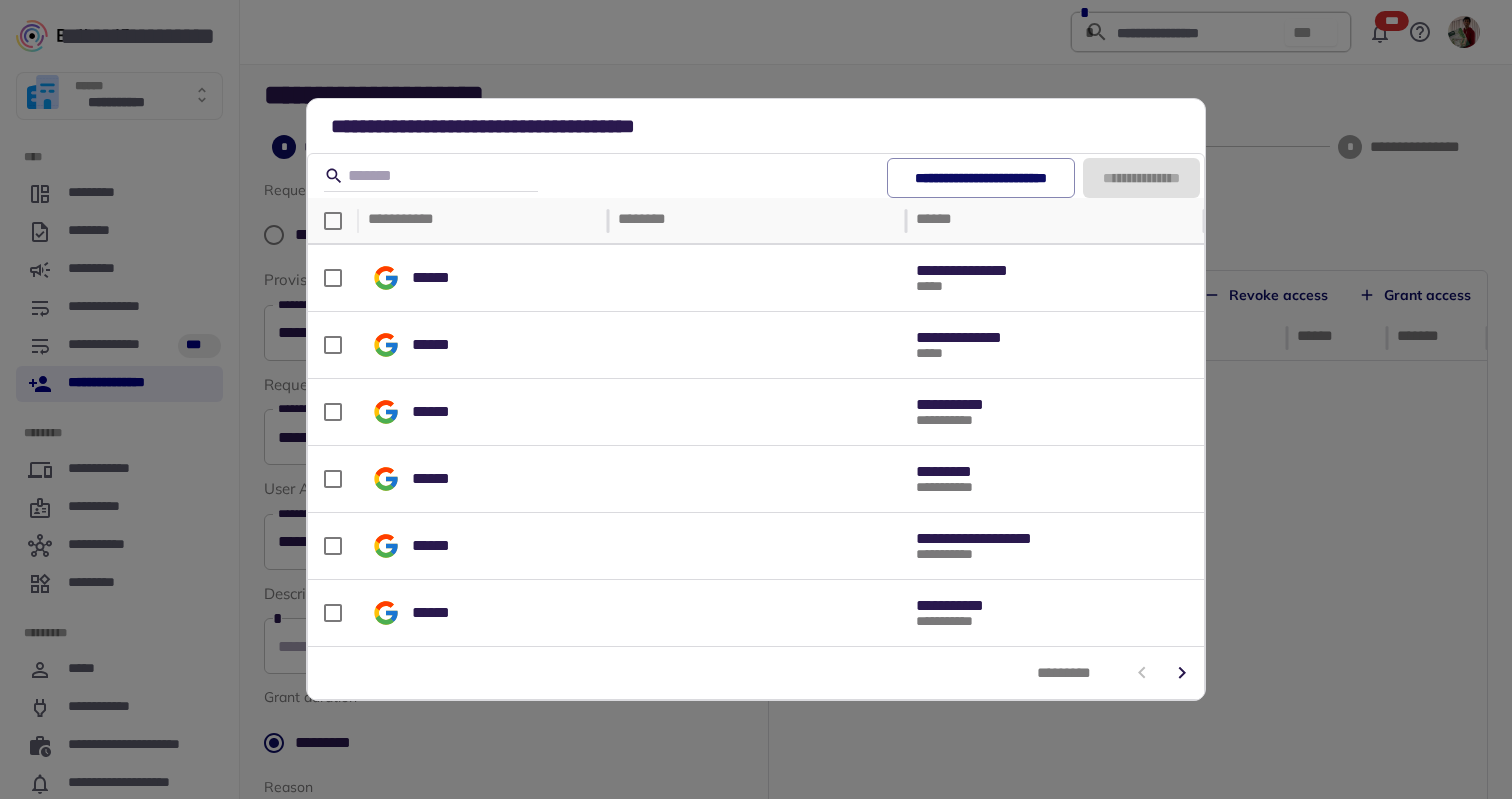click on "**********" at bounding box center (756, 399) 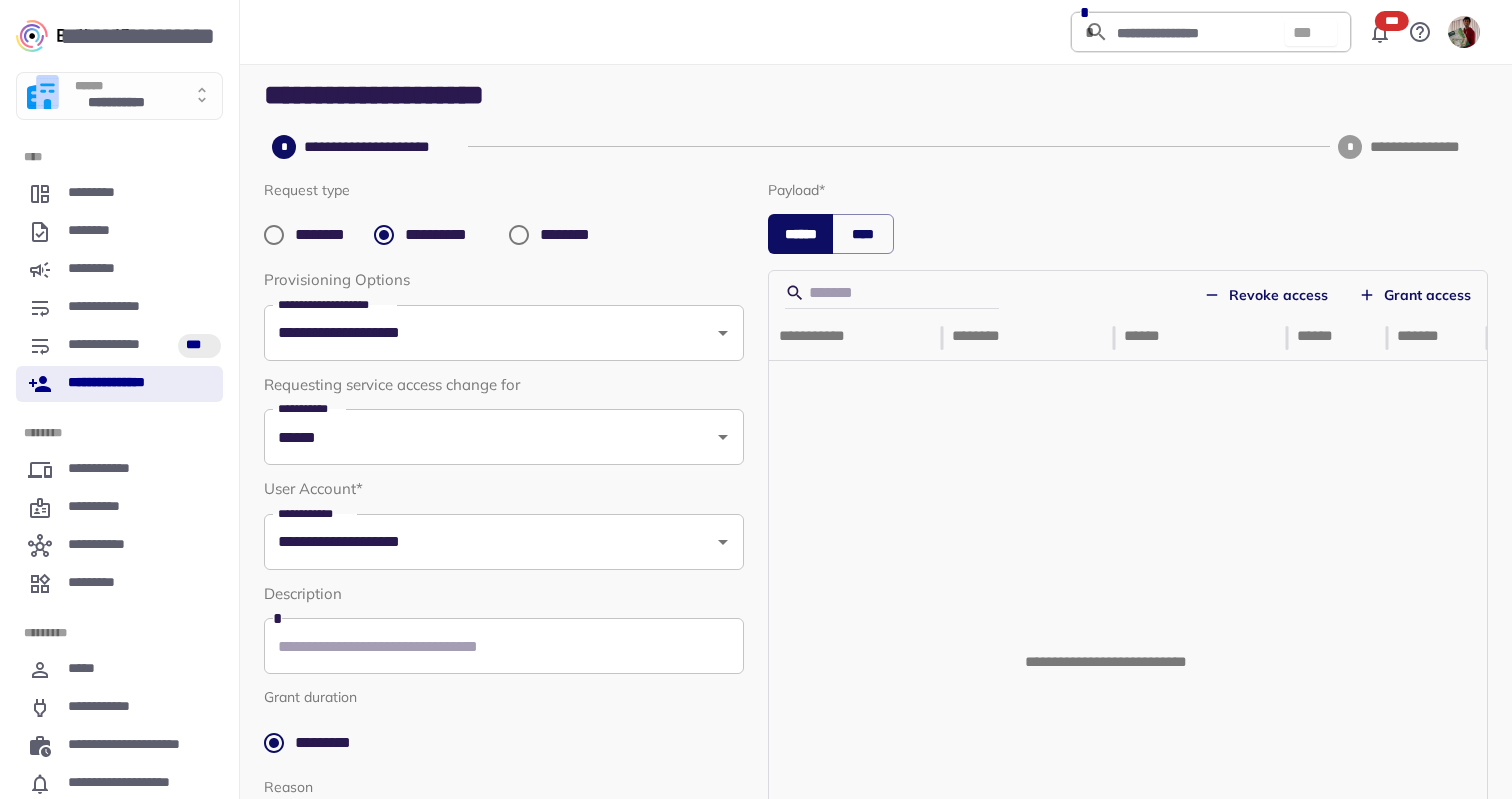 click on "Grant access" at bounding box center [1415, 295] 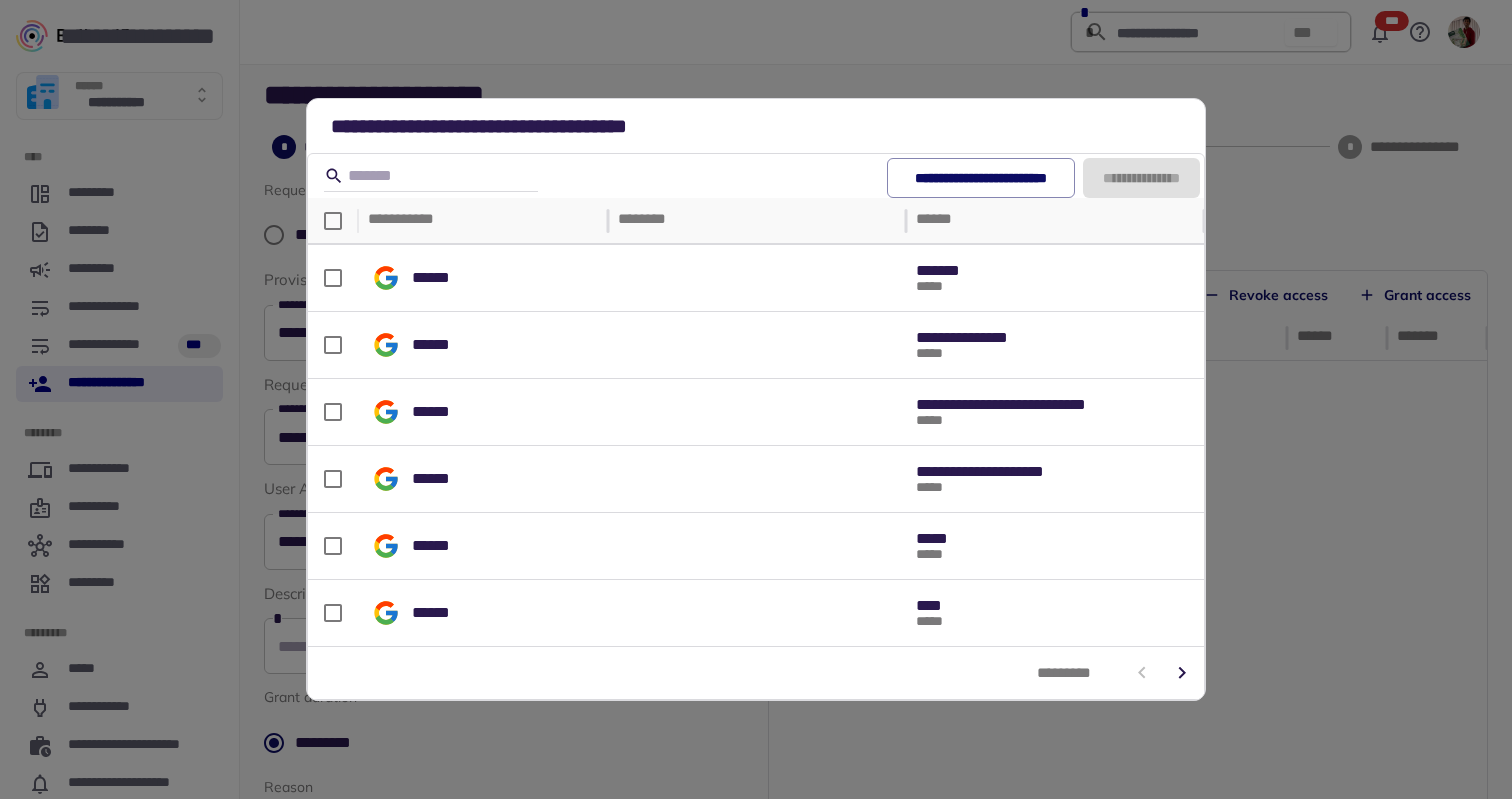 click on "**********" at bounding box center [756, 399] 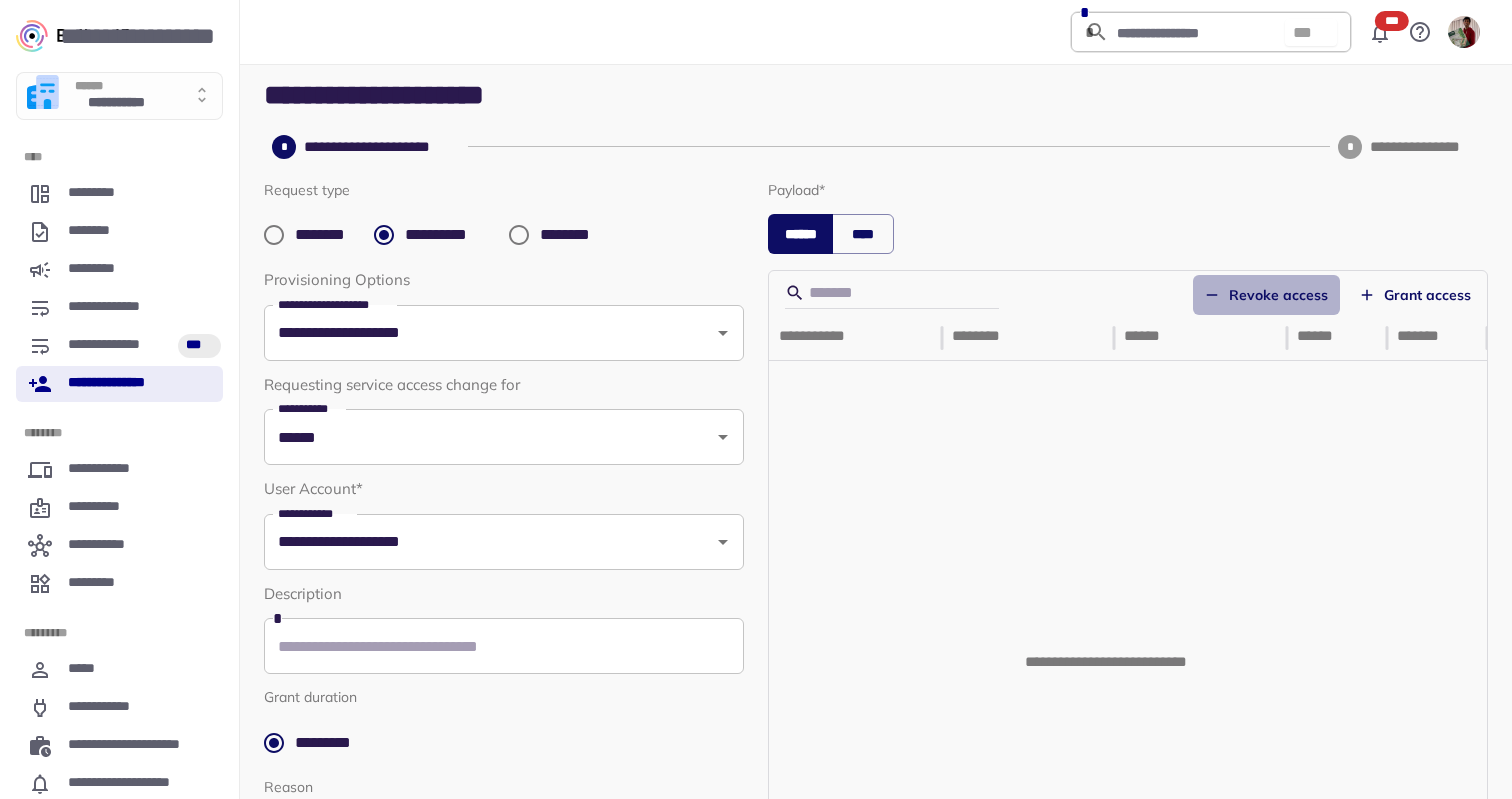 click on "Revoke access" at bounding box center [1266, 295] 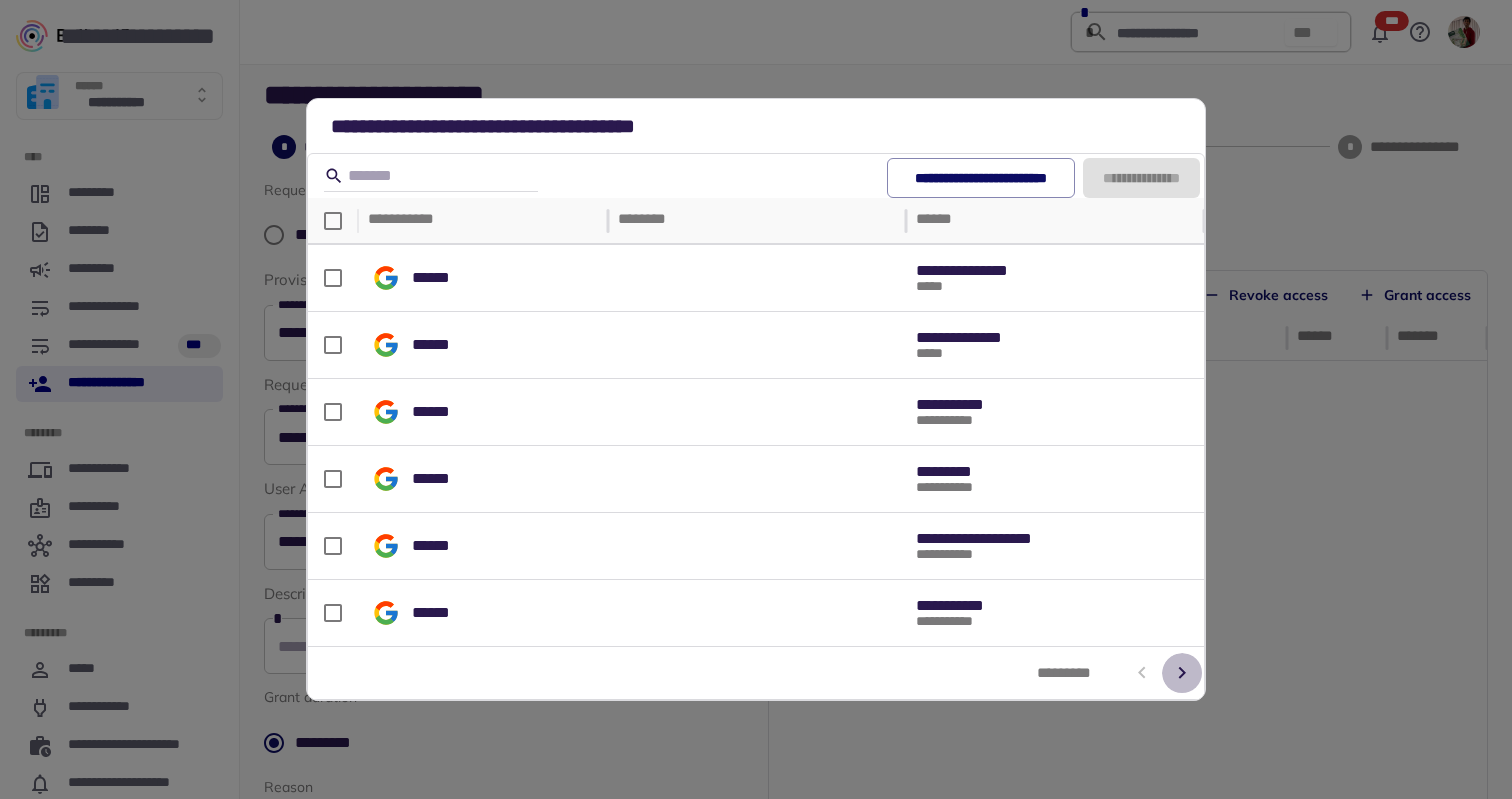 click 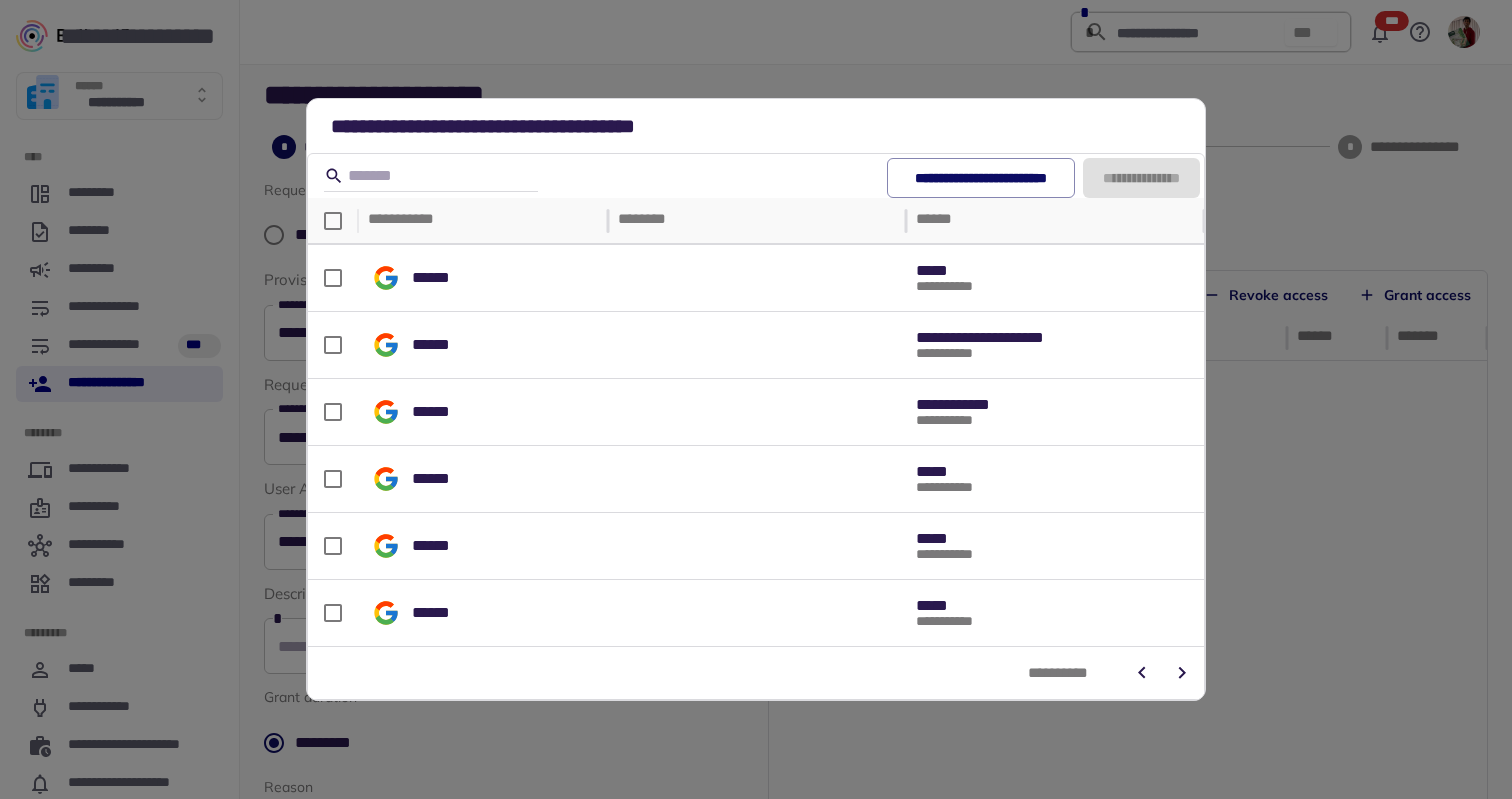 click 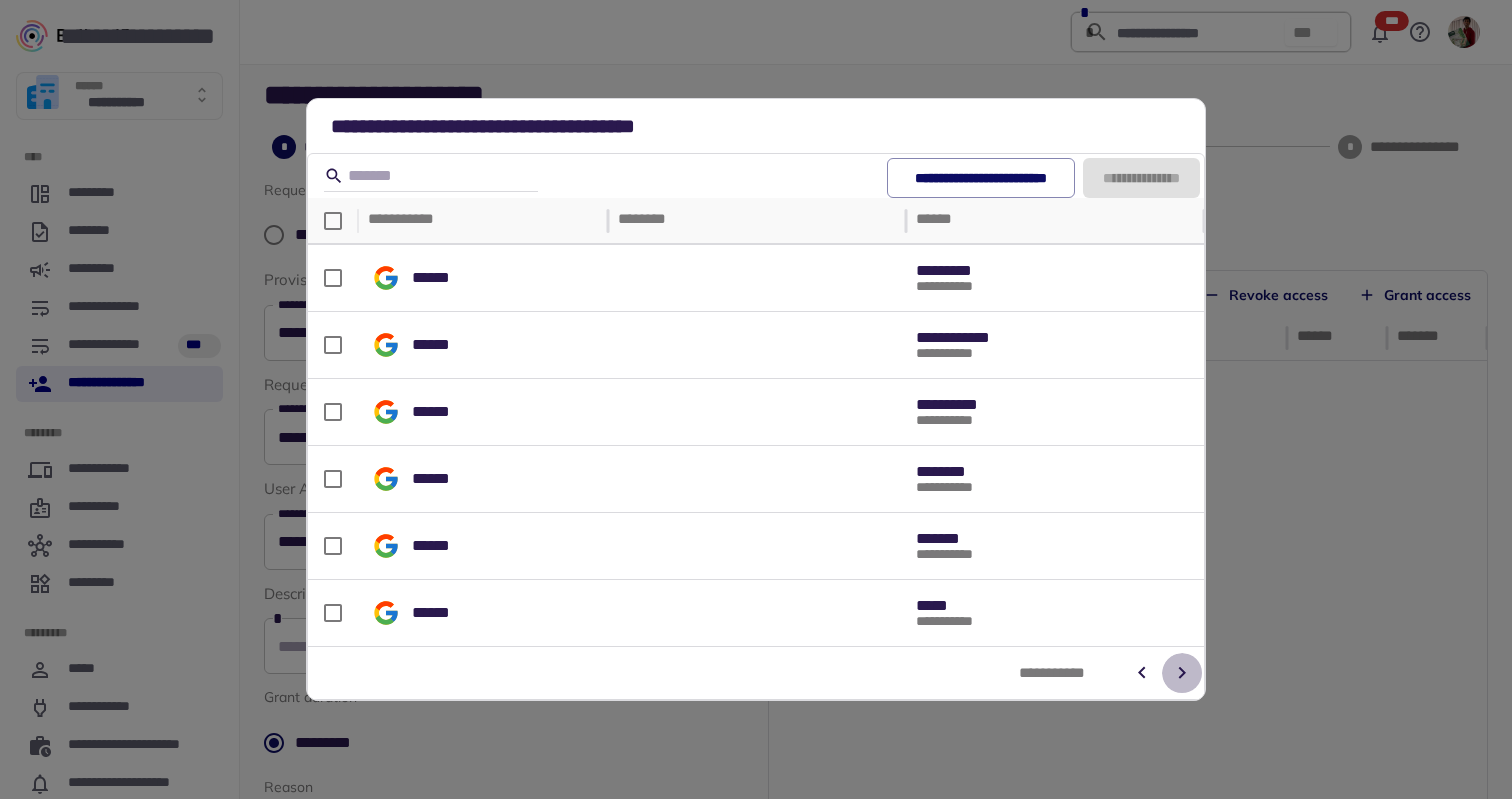 click 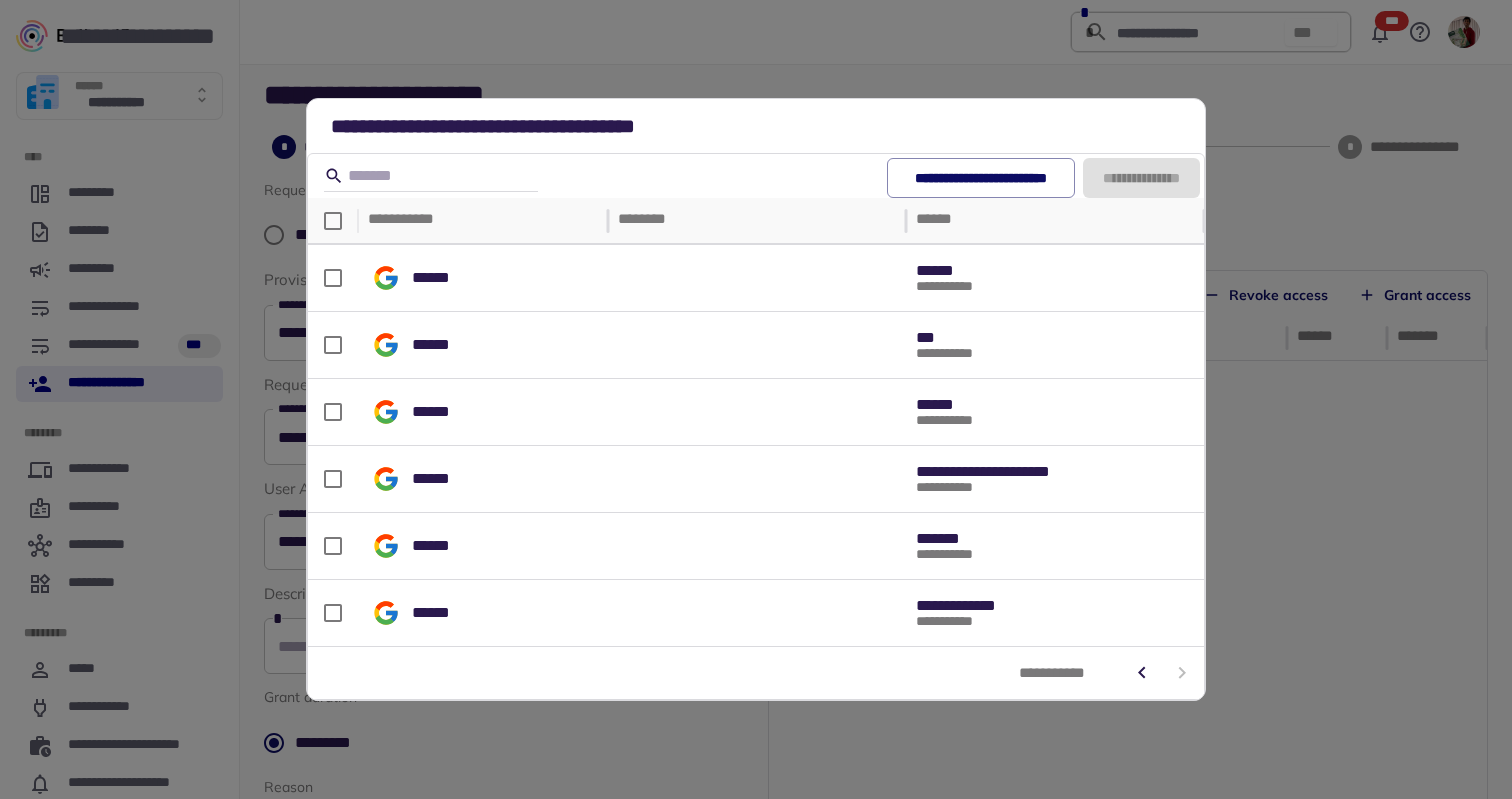 click at bounding box center [1162, 673] 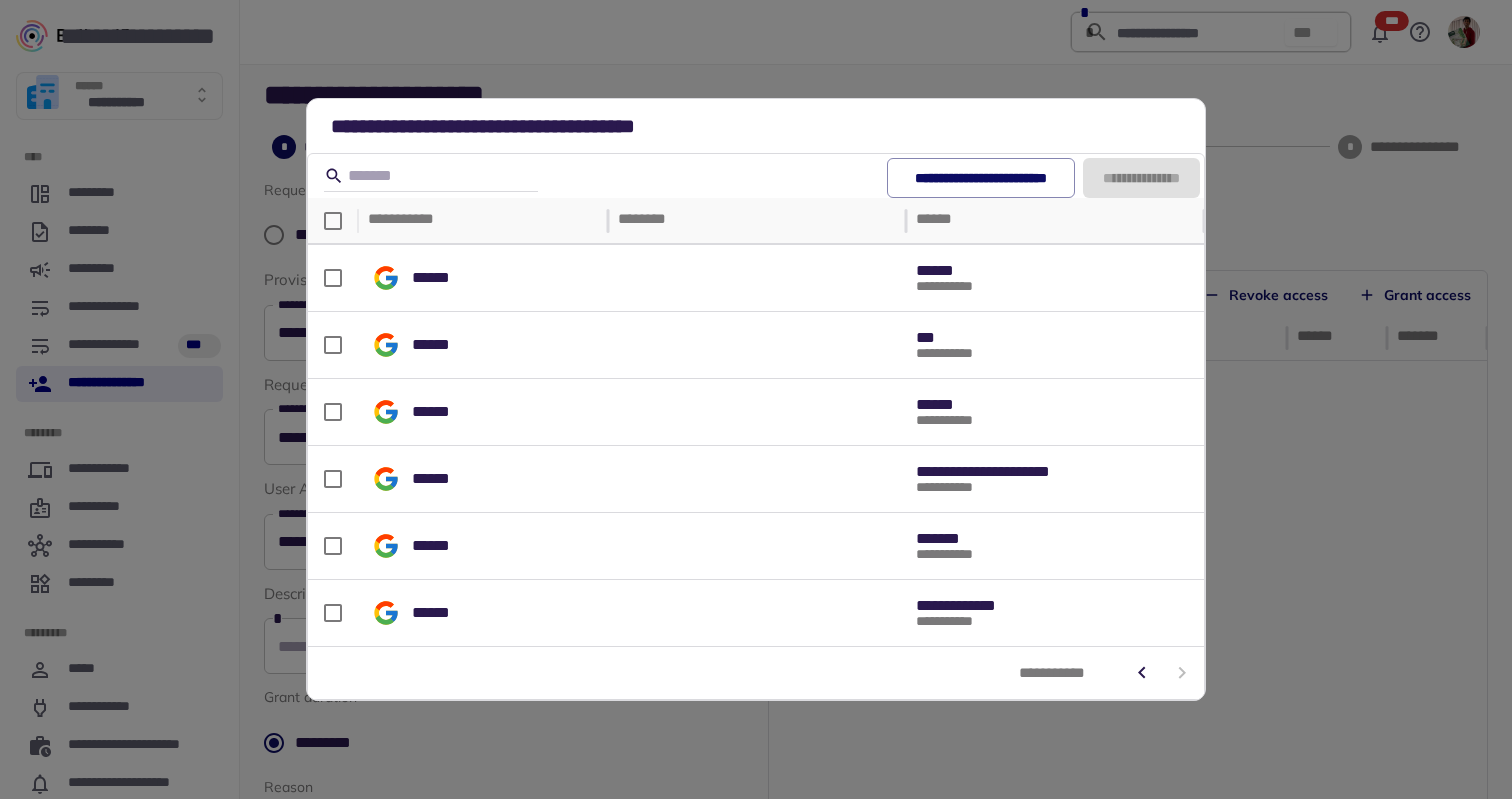 click on "**********" at bounding box center (756, 399) 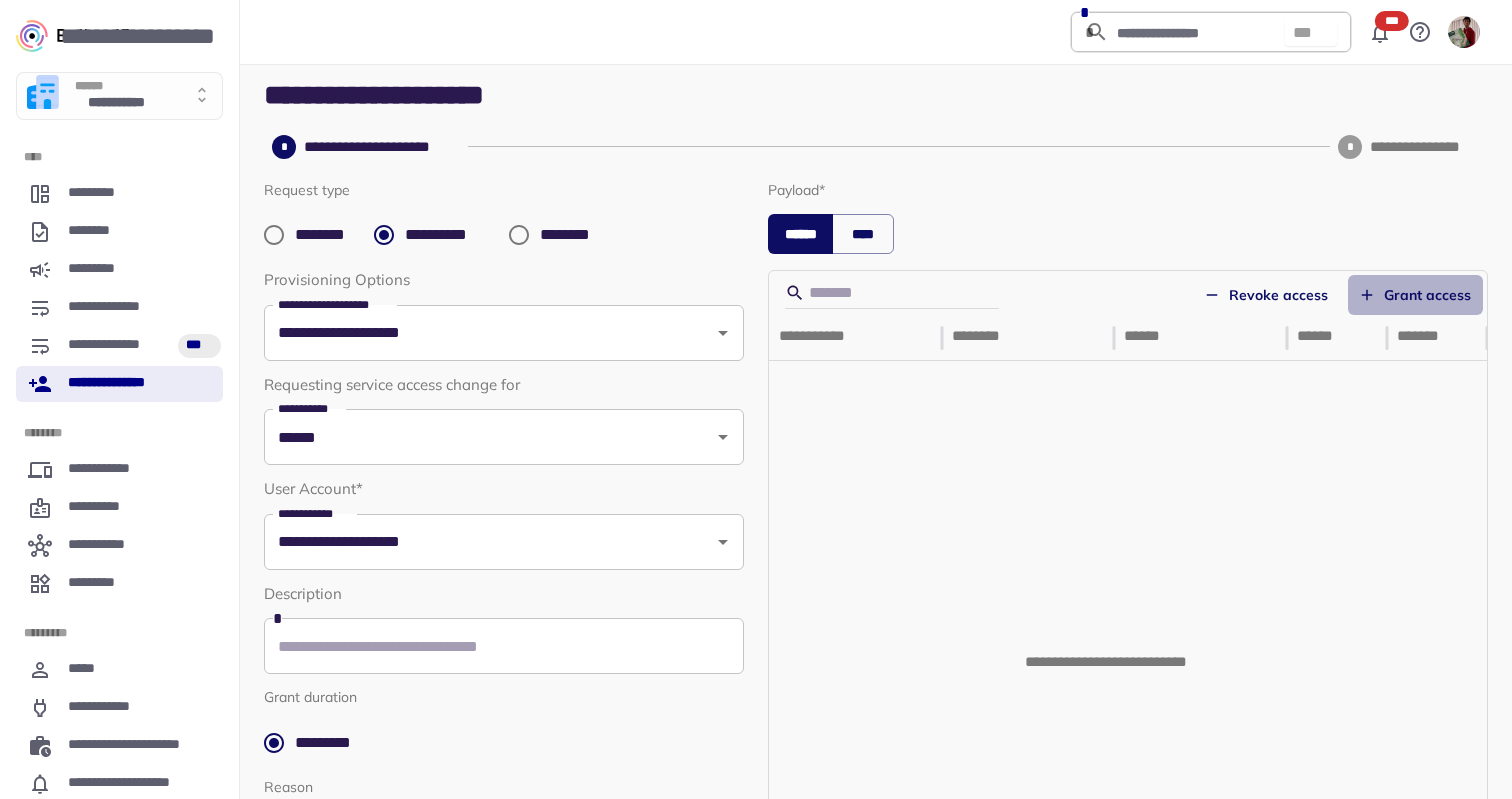 click on "Grant access" at bounding box center (1415, 295) 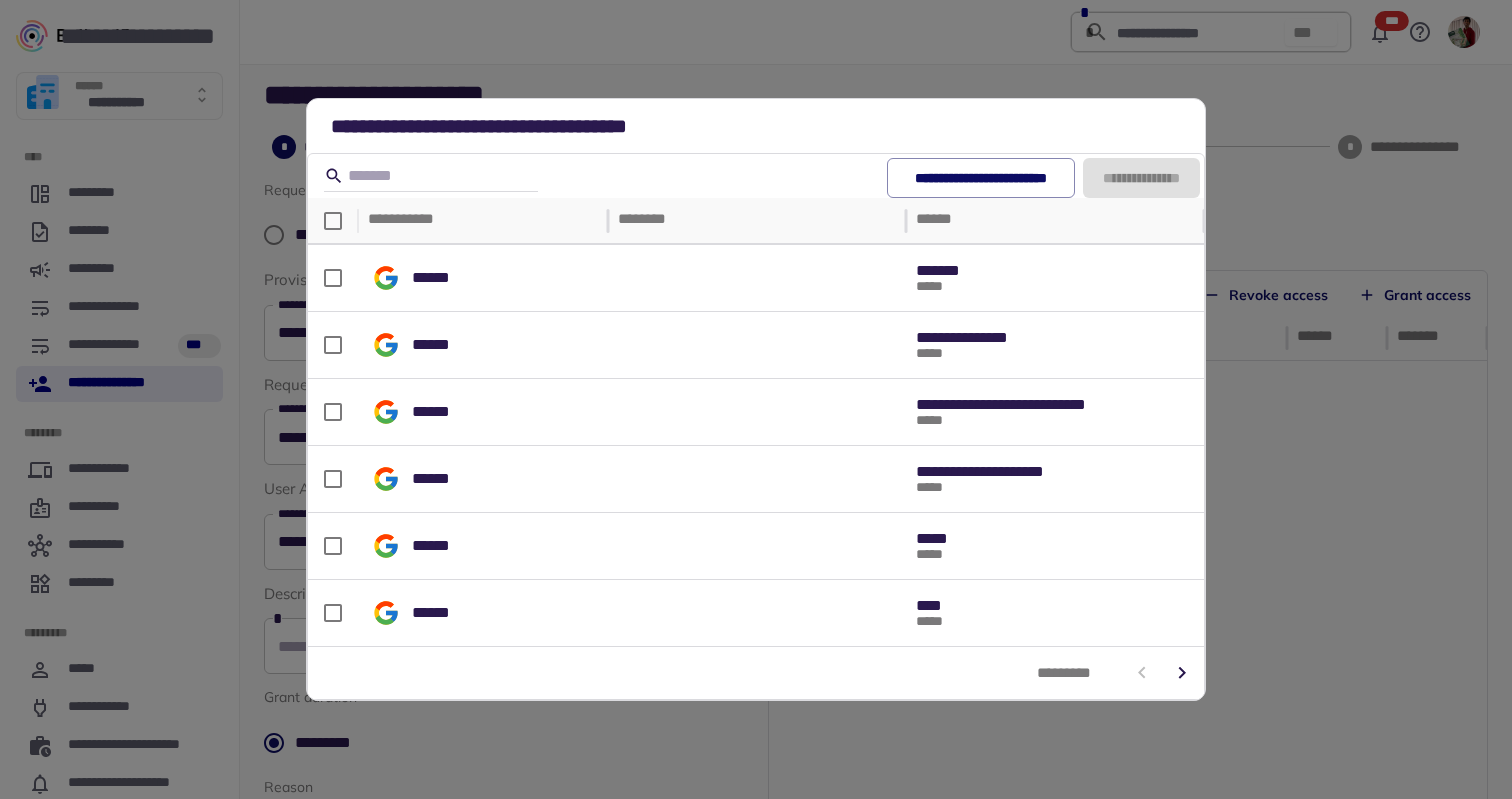 click 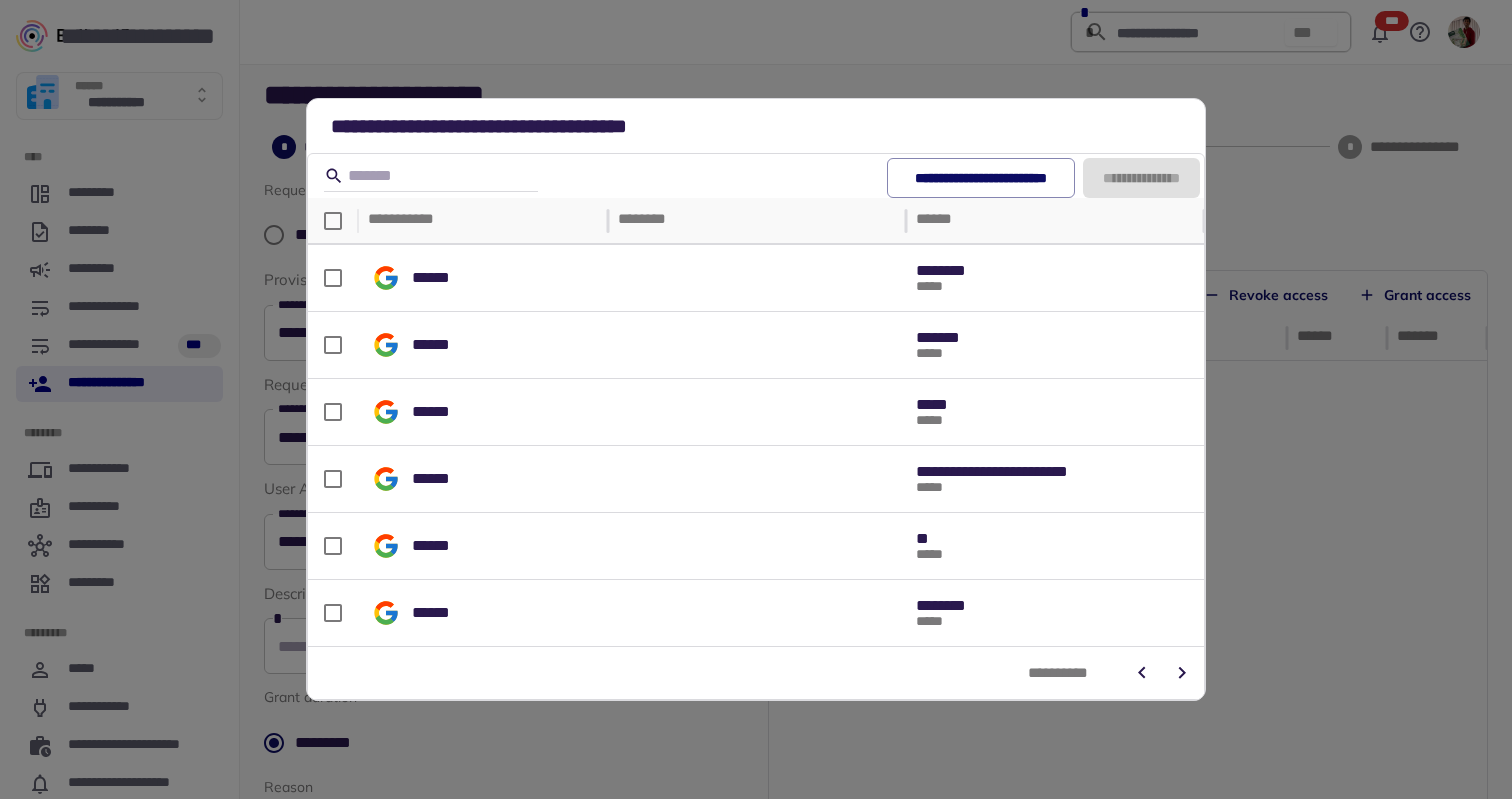 click 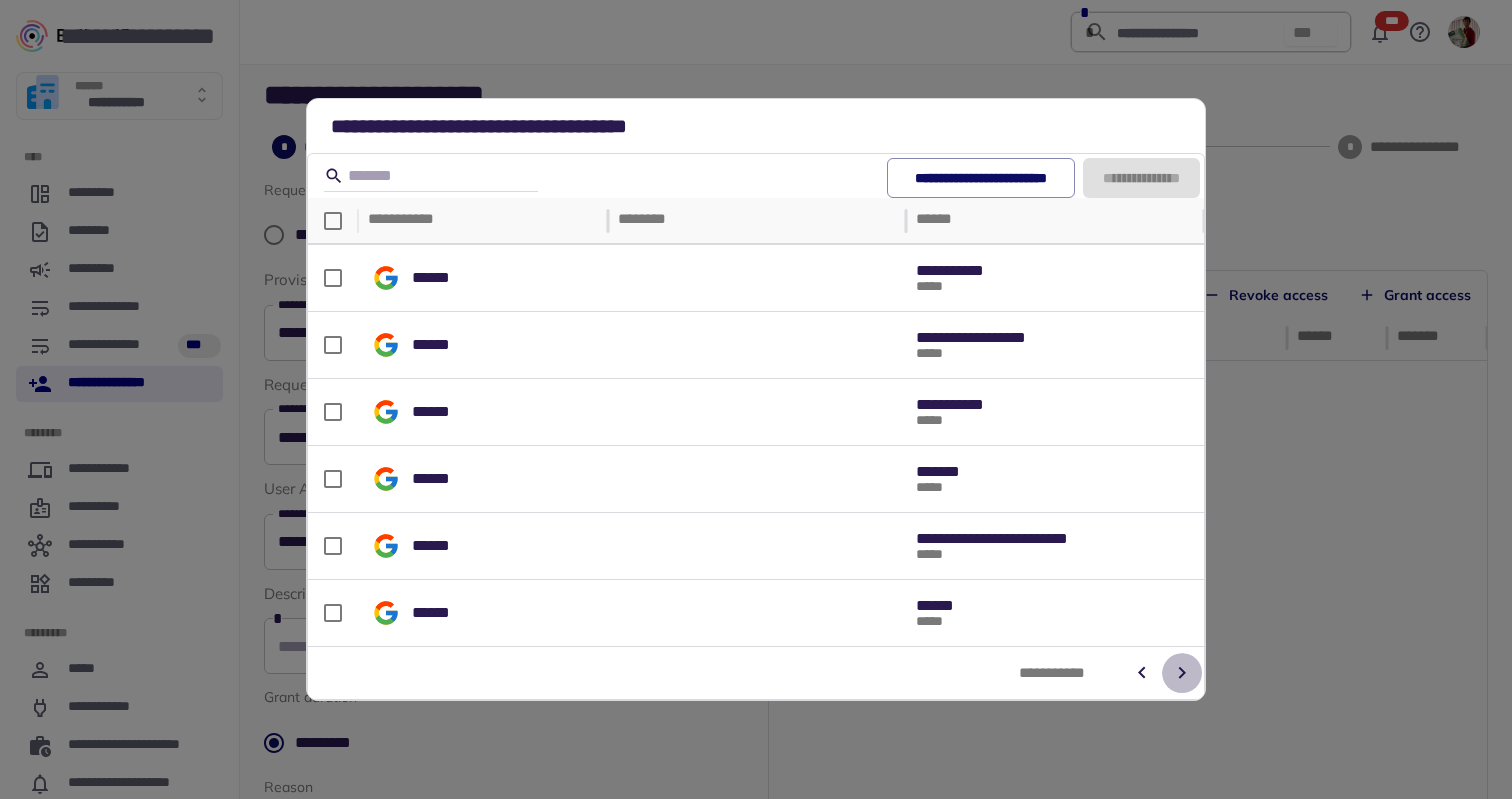 click 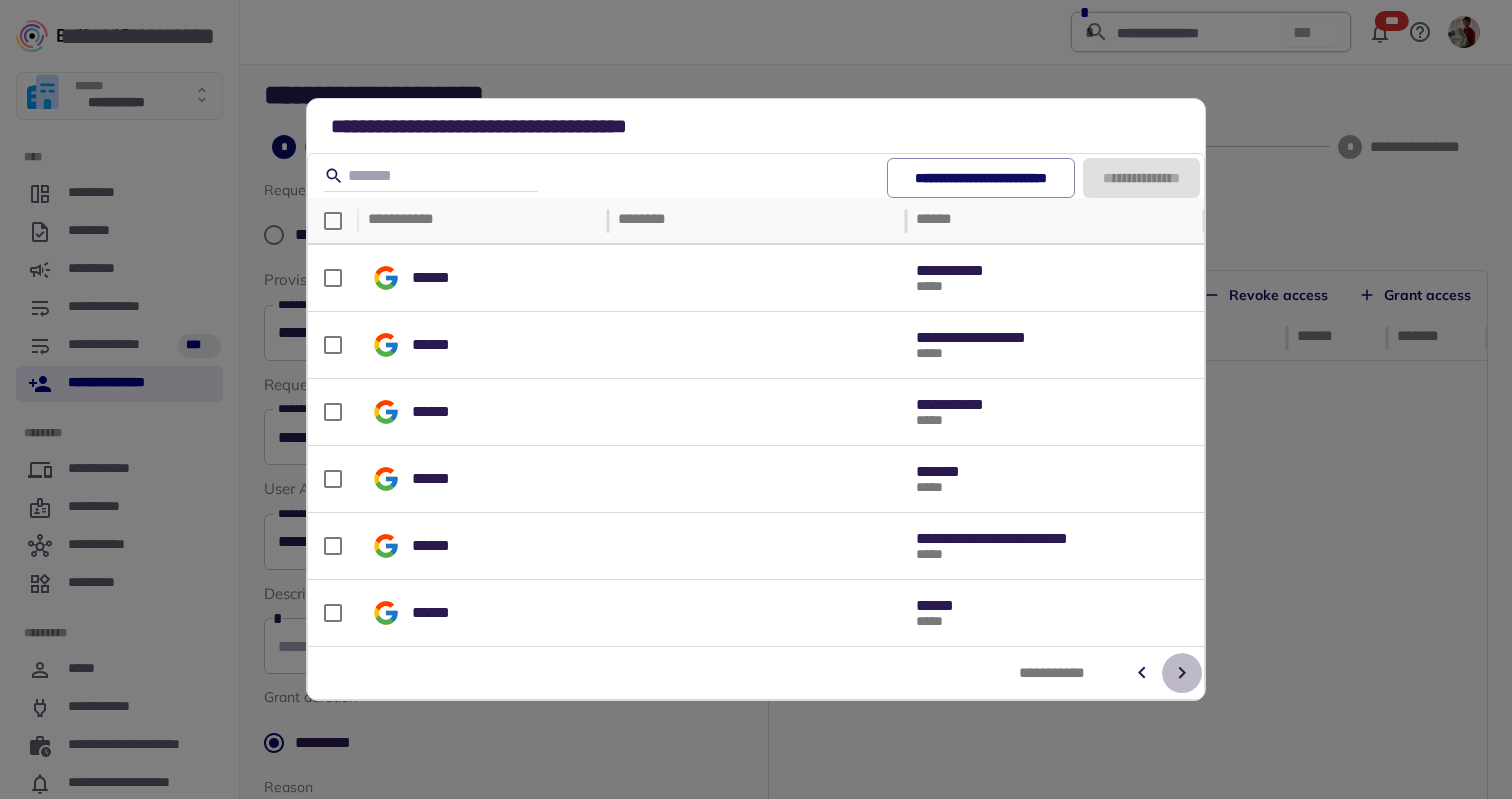 click 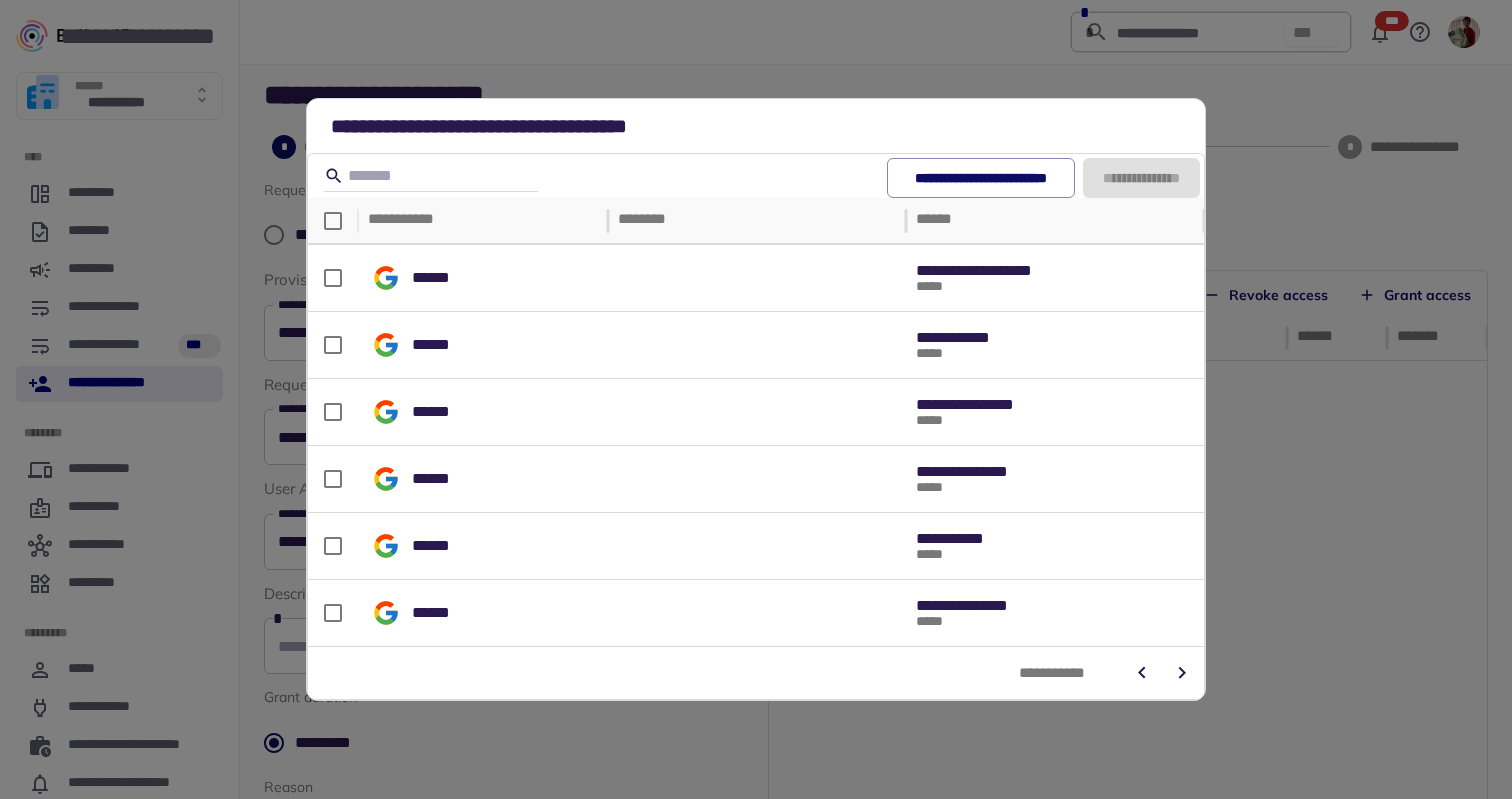 click 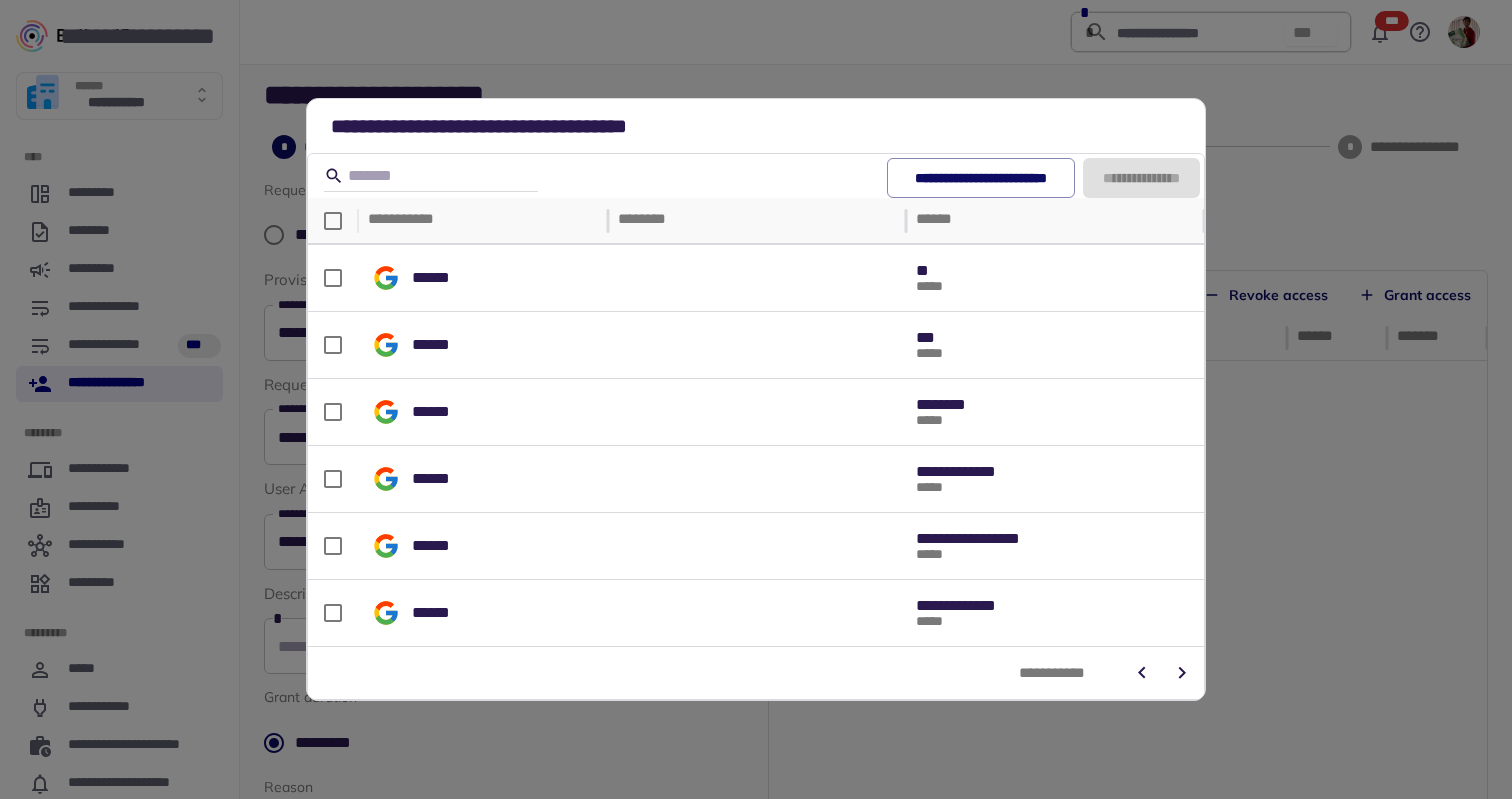 click 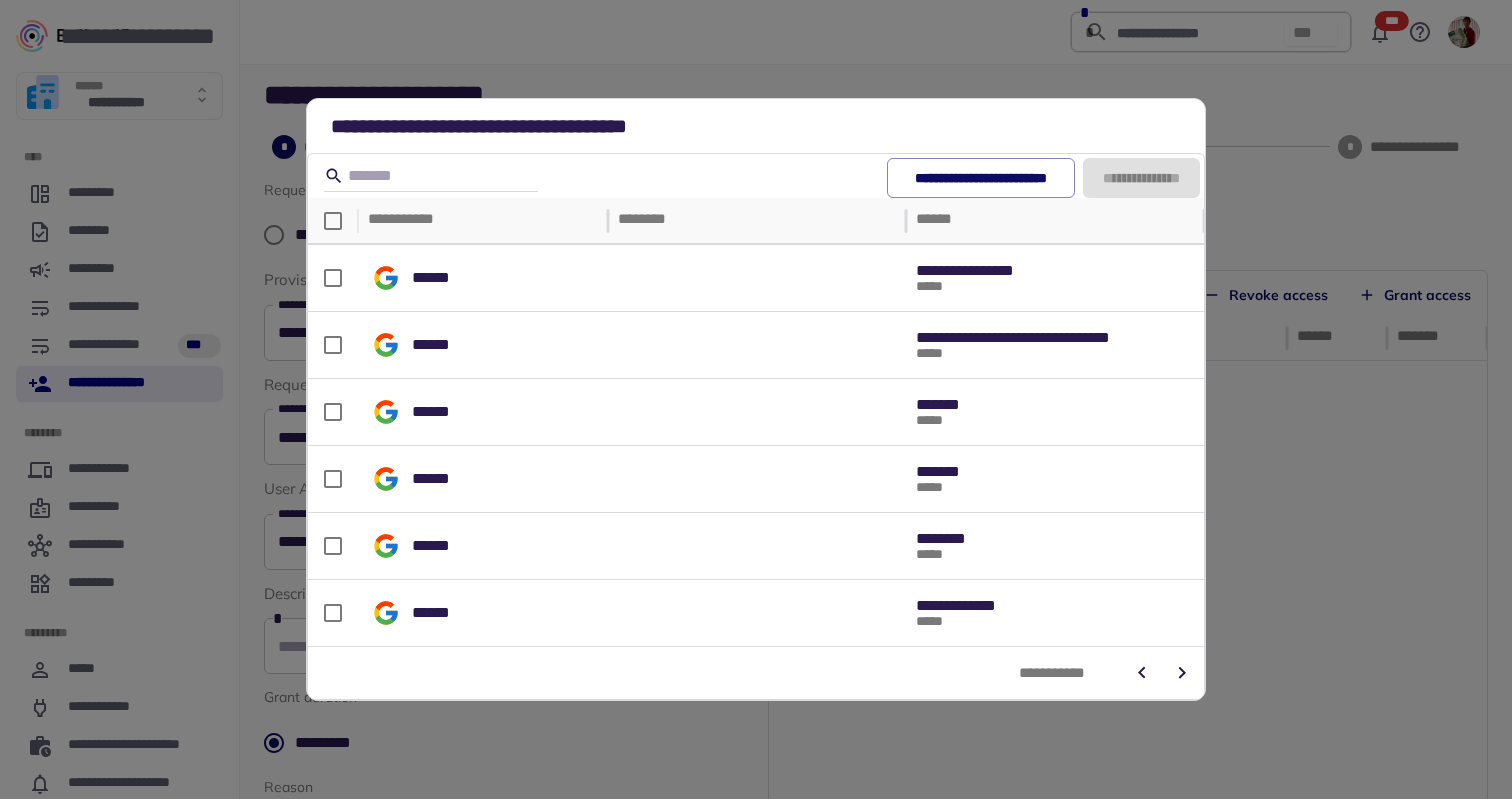 click 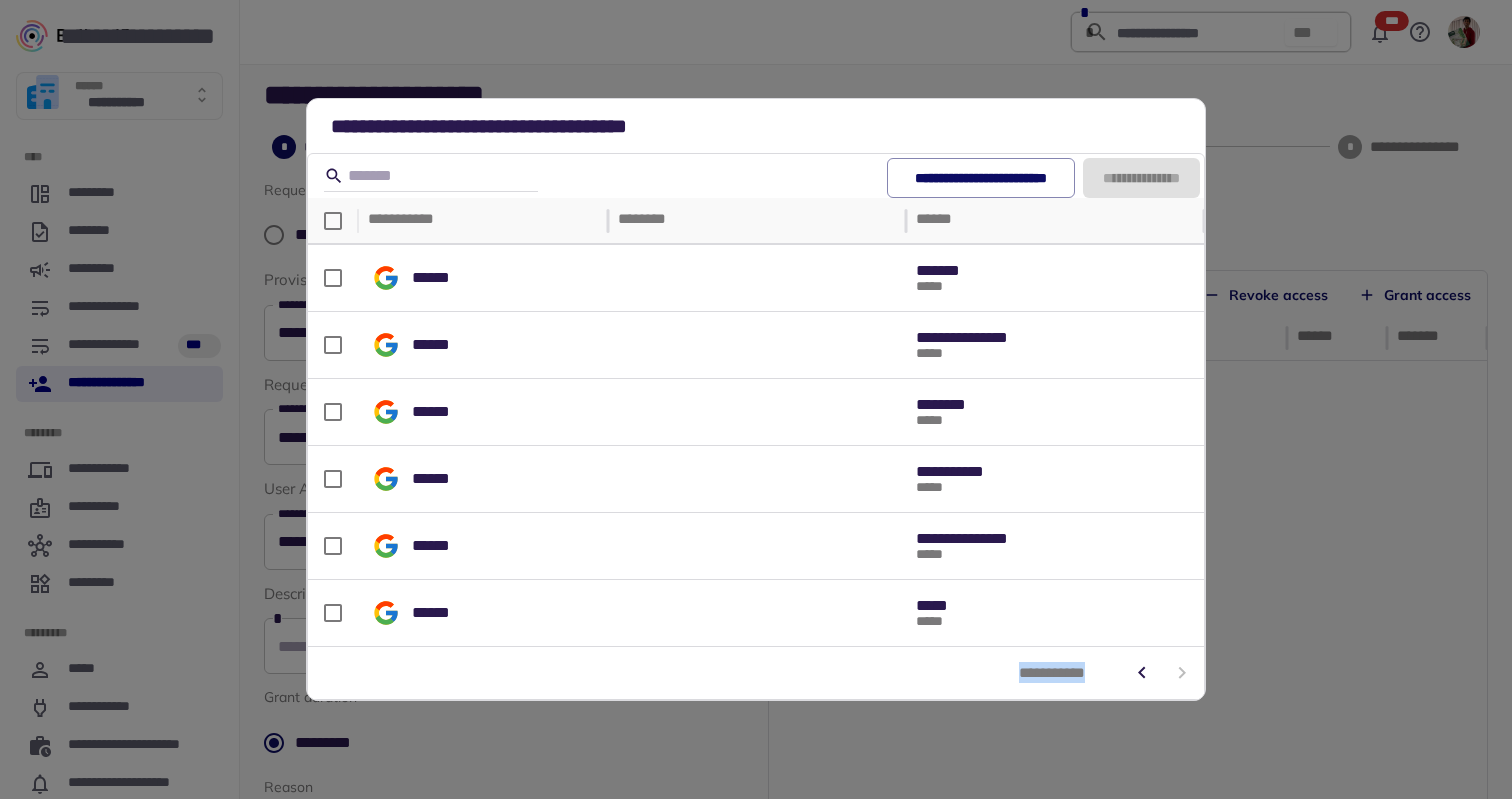 click at bounding box center [1162, 673] 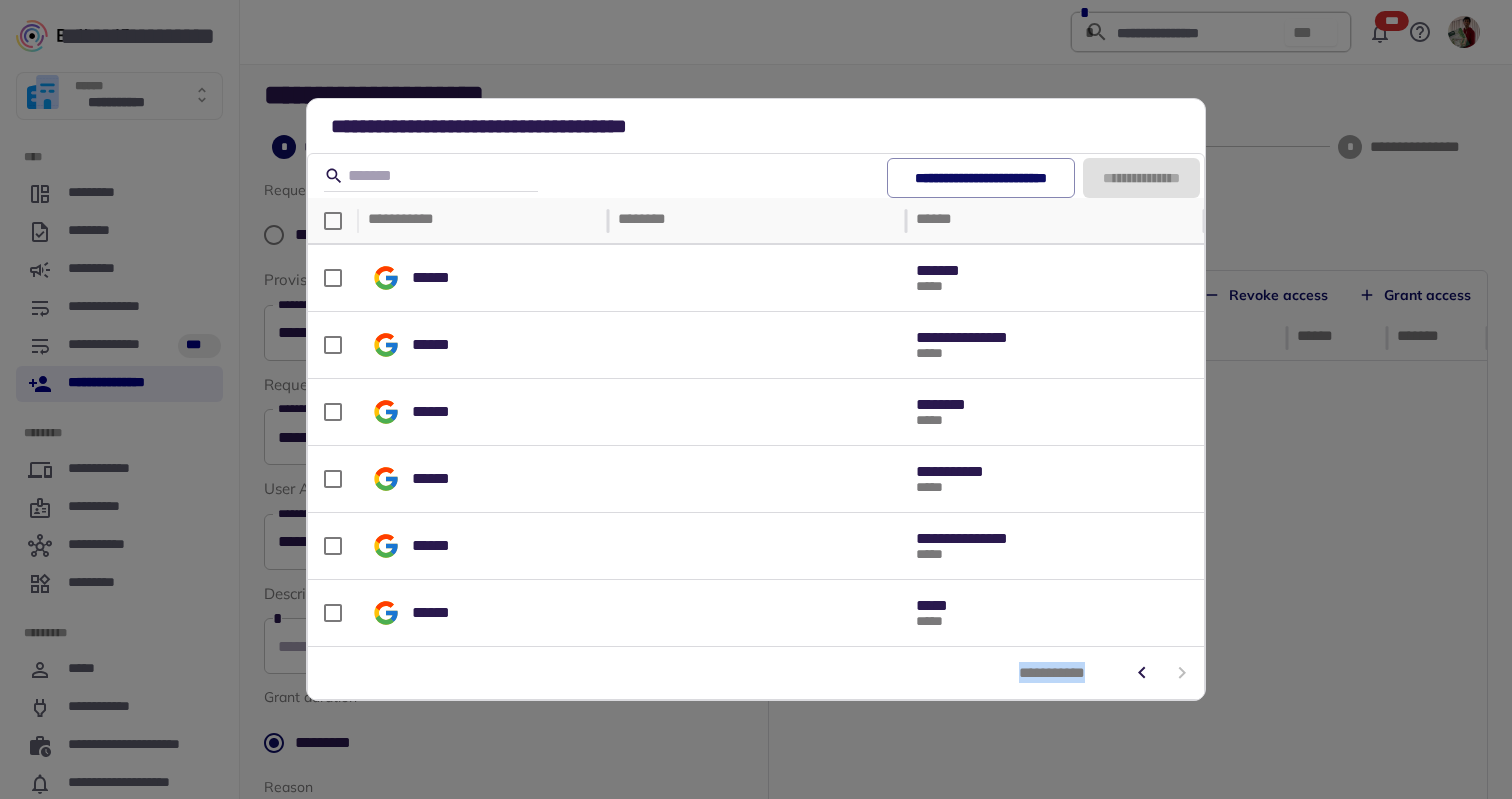 click at bounding box center [1162, 673] 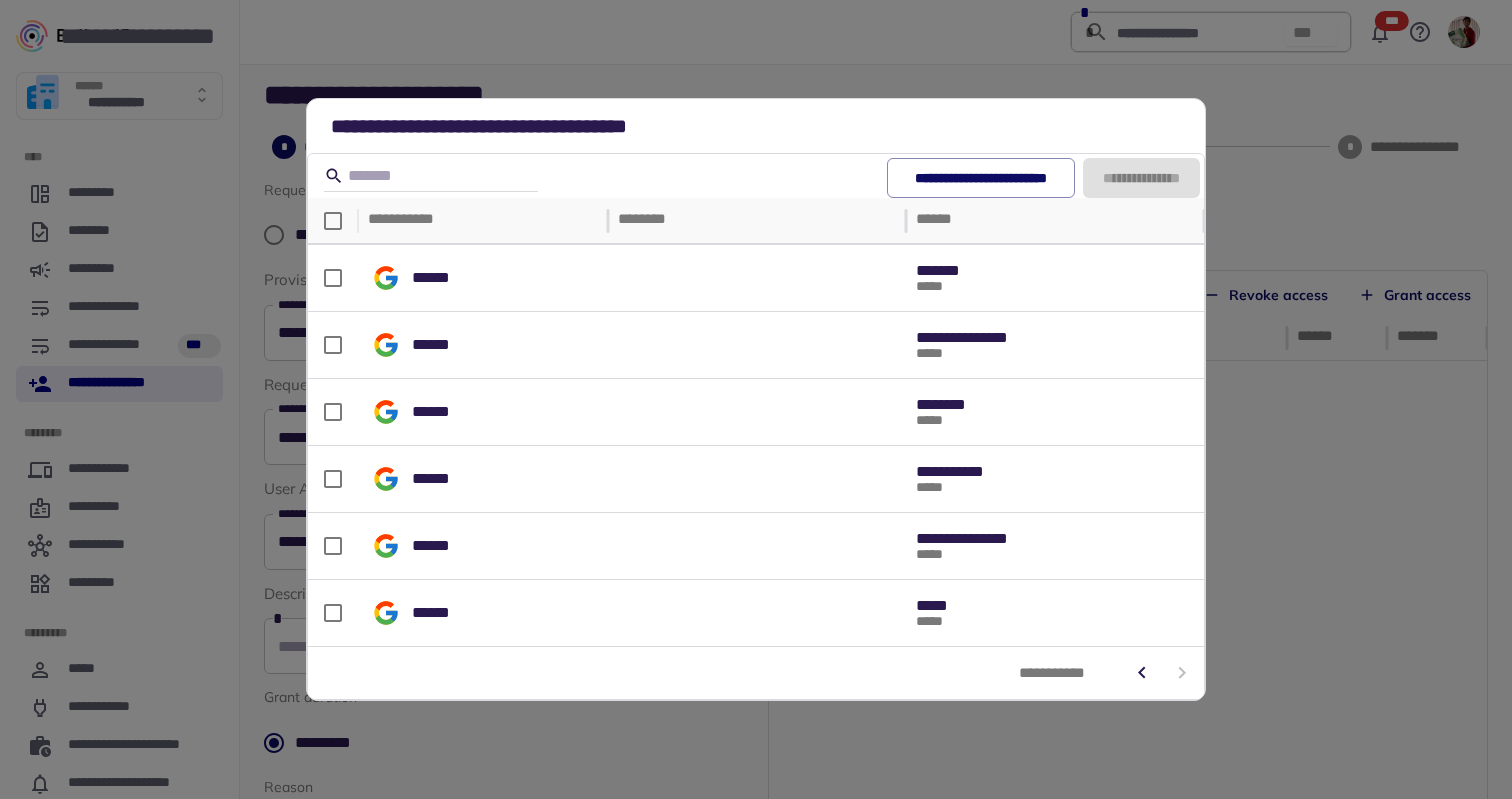 click on "**********" at bounding box center [756, 399] 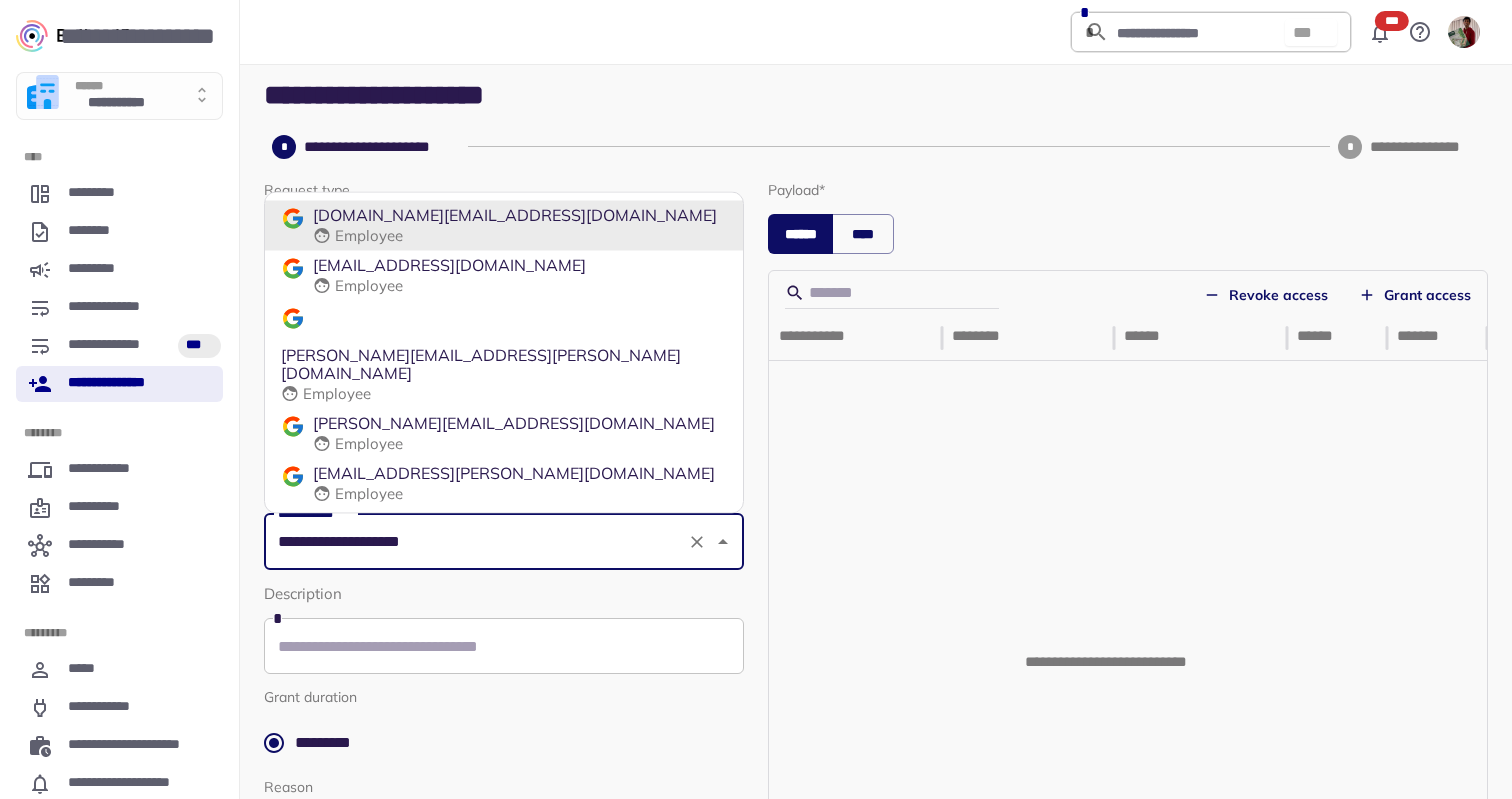 click on "**********" at bounding box center [476, 542] 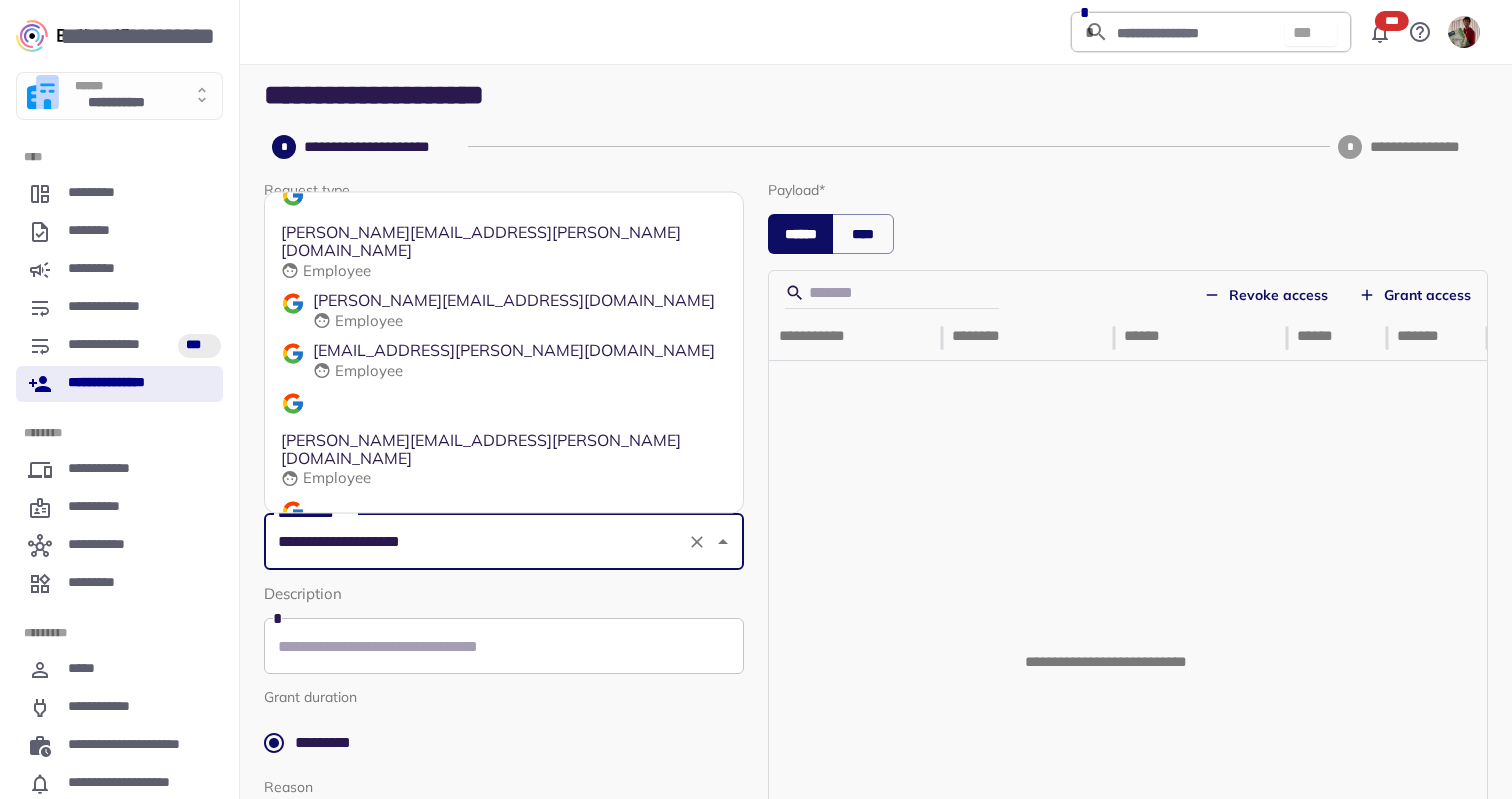 scroll, scrollTop: 97, scrollLeft: 0, axis: vertical 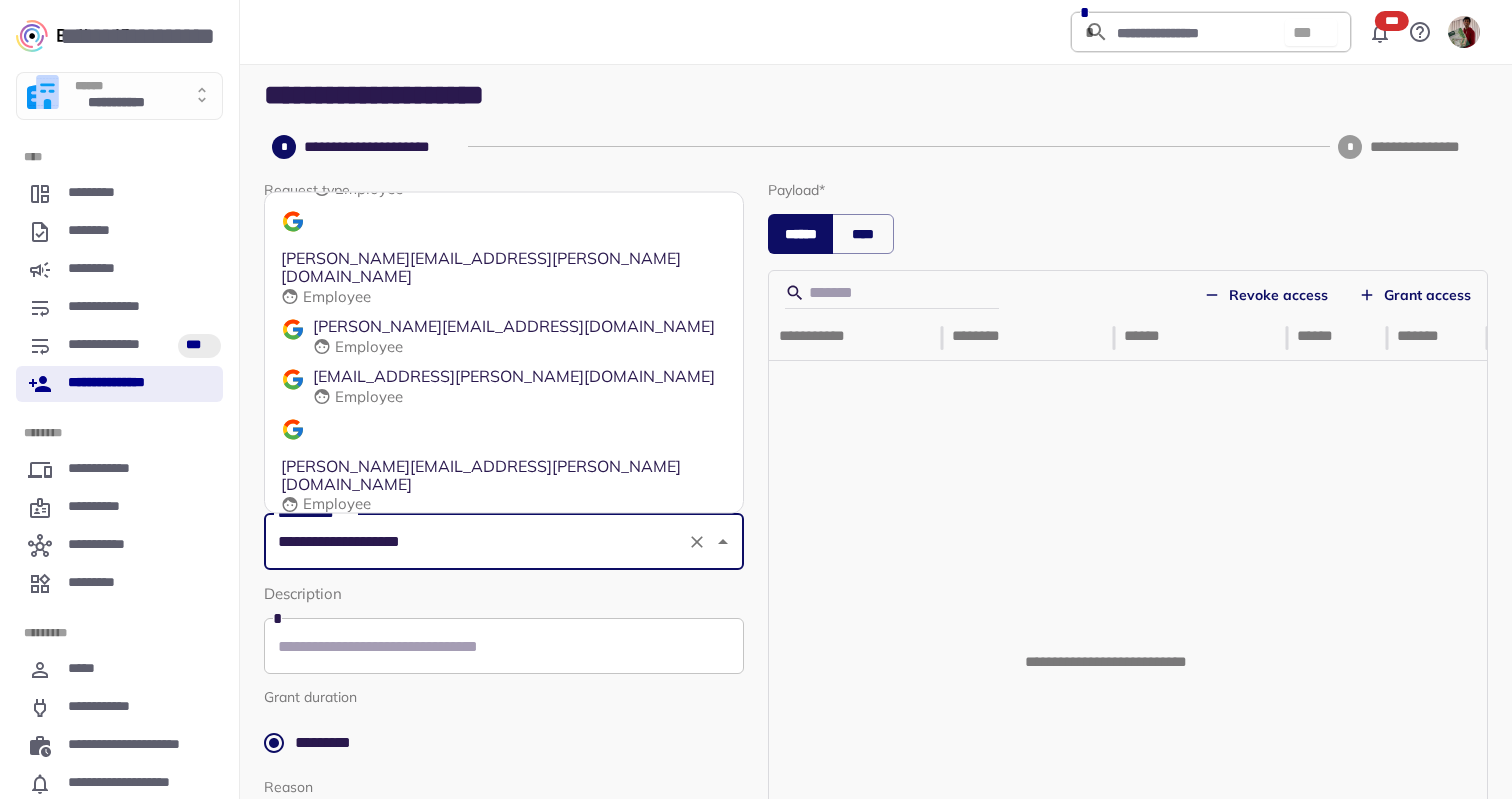 click on "Employee" at bounding box center [525, 346] 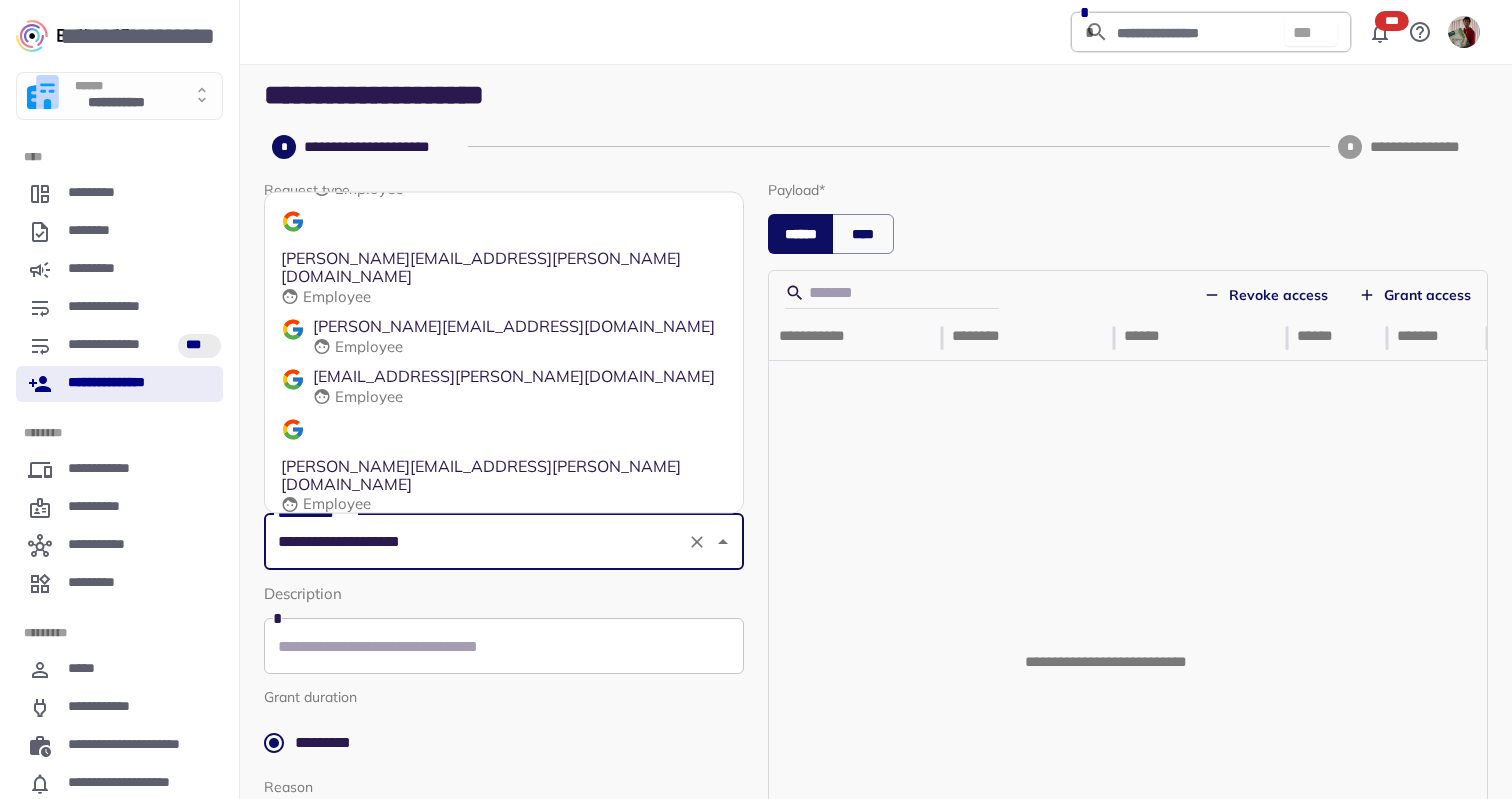 type on "**********" 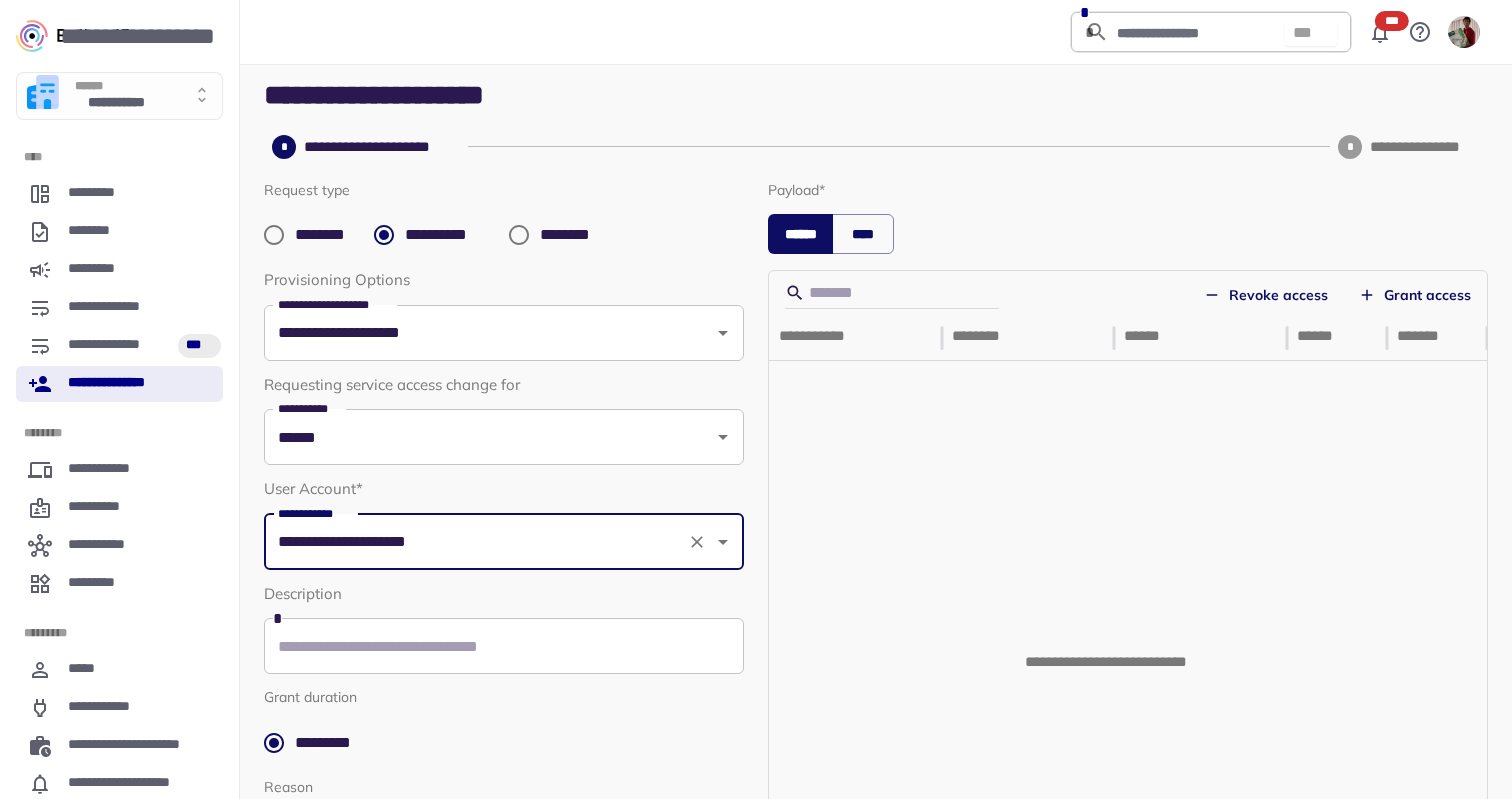click on "Grant access" at bounding box center (1415, 295) 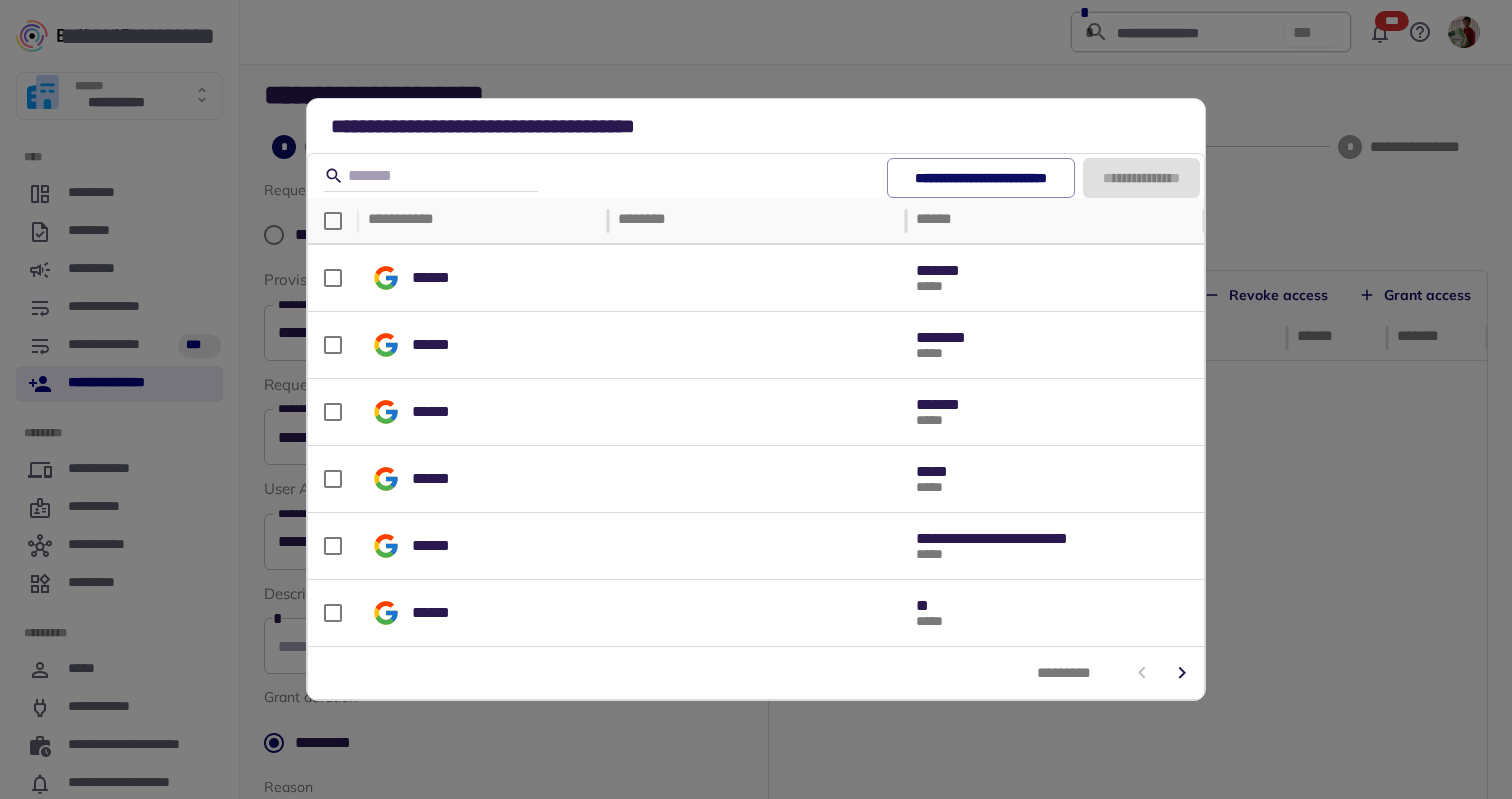 click on "**********" at bounding box center (756, 399) 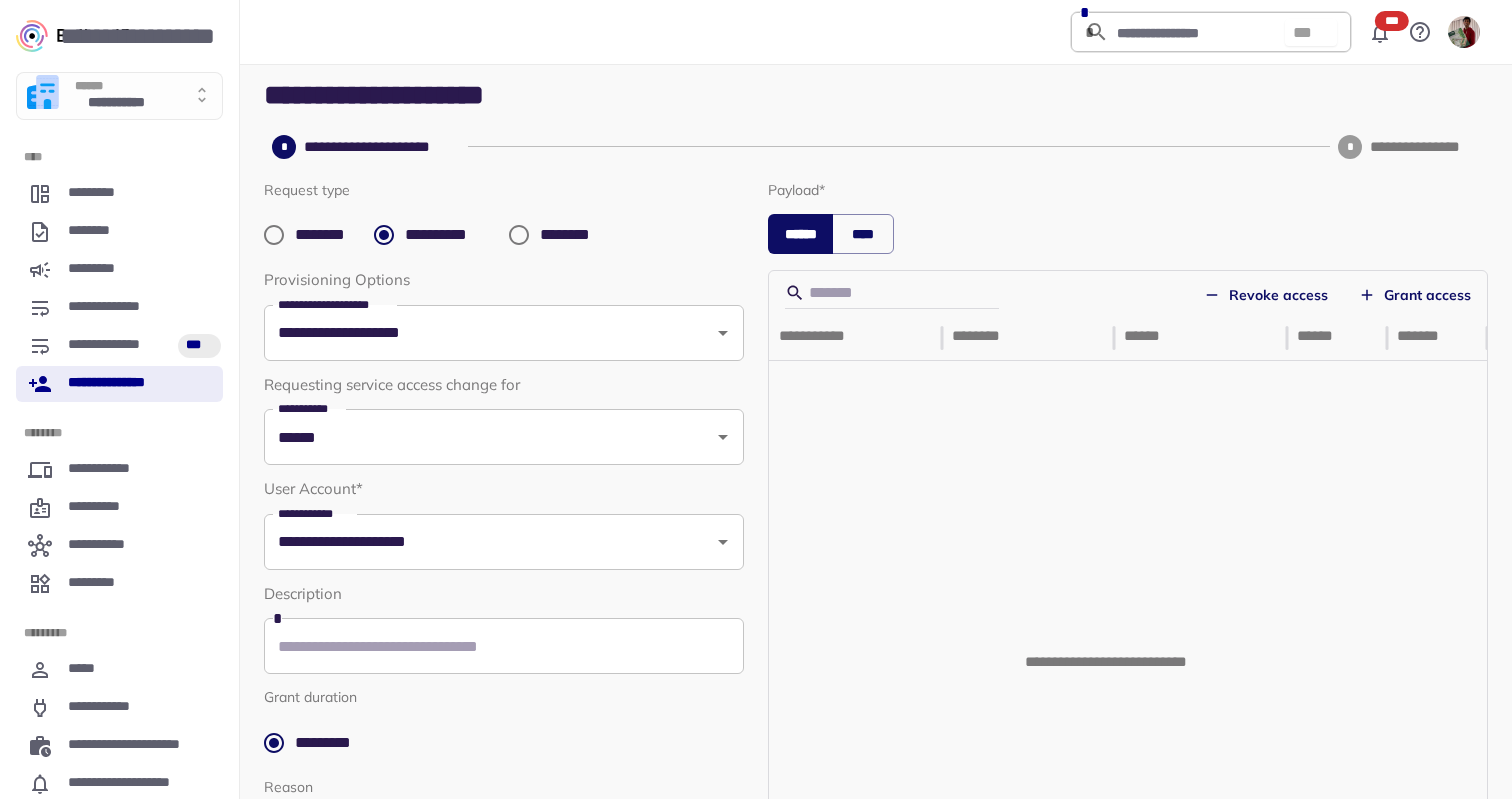 click on "Revoke access" at bounding box center (1266, 295) 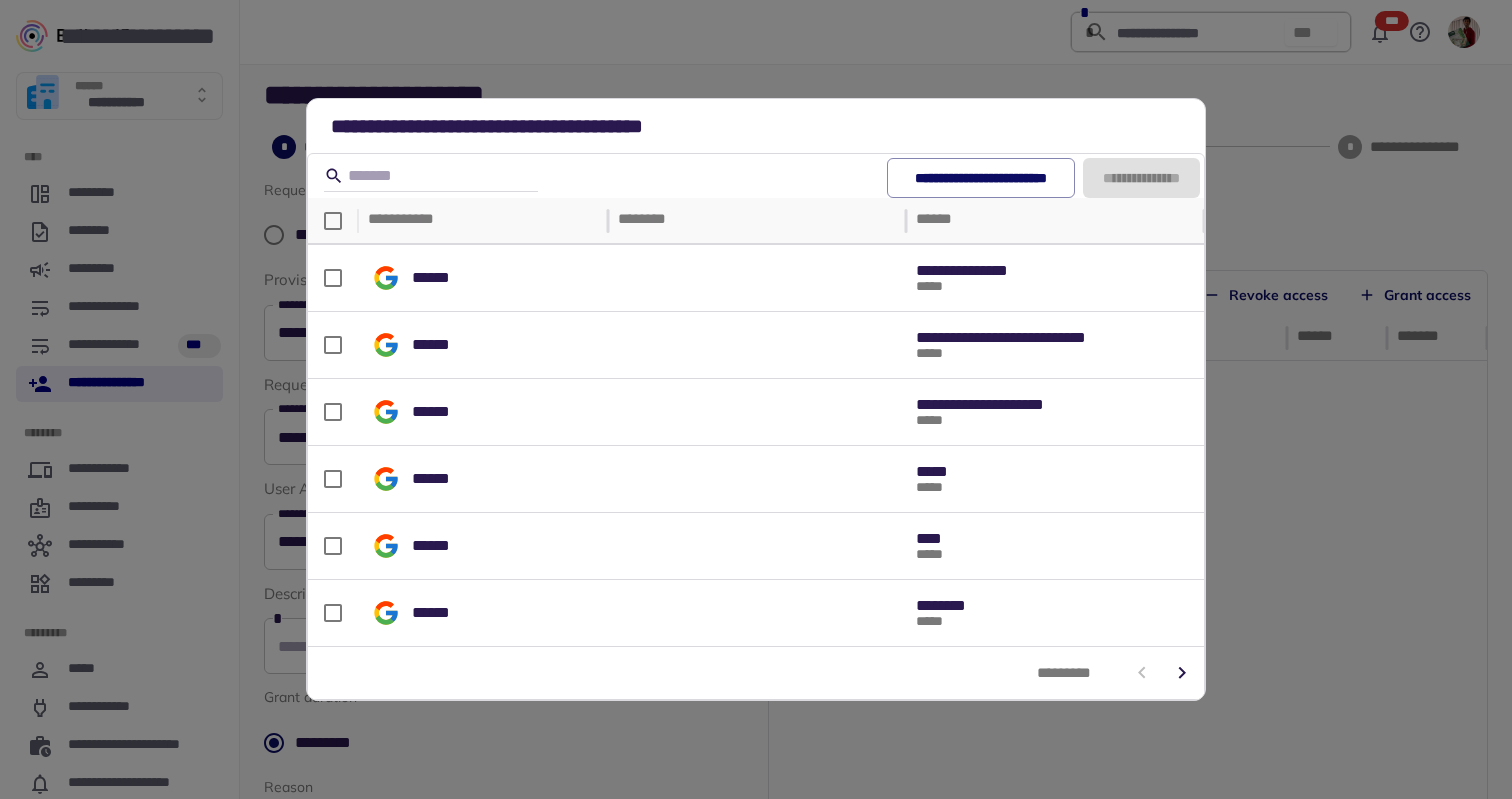 click on "**********" at bounding box center [756, 399] 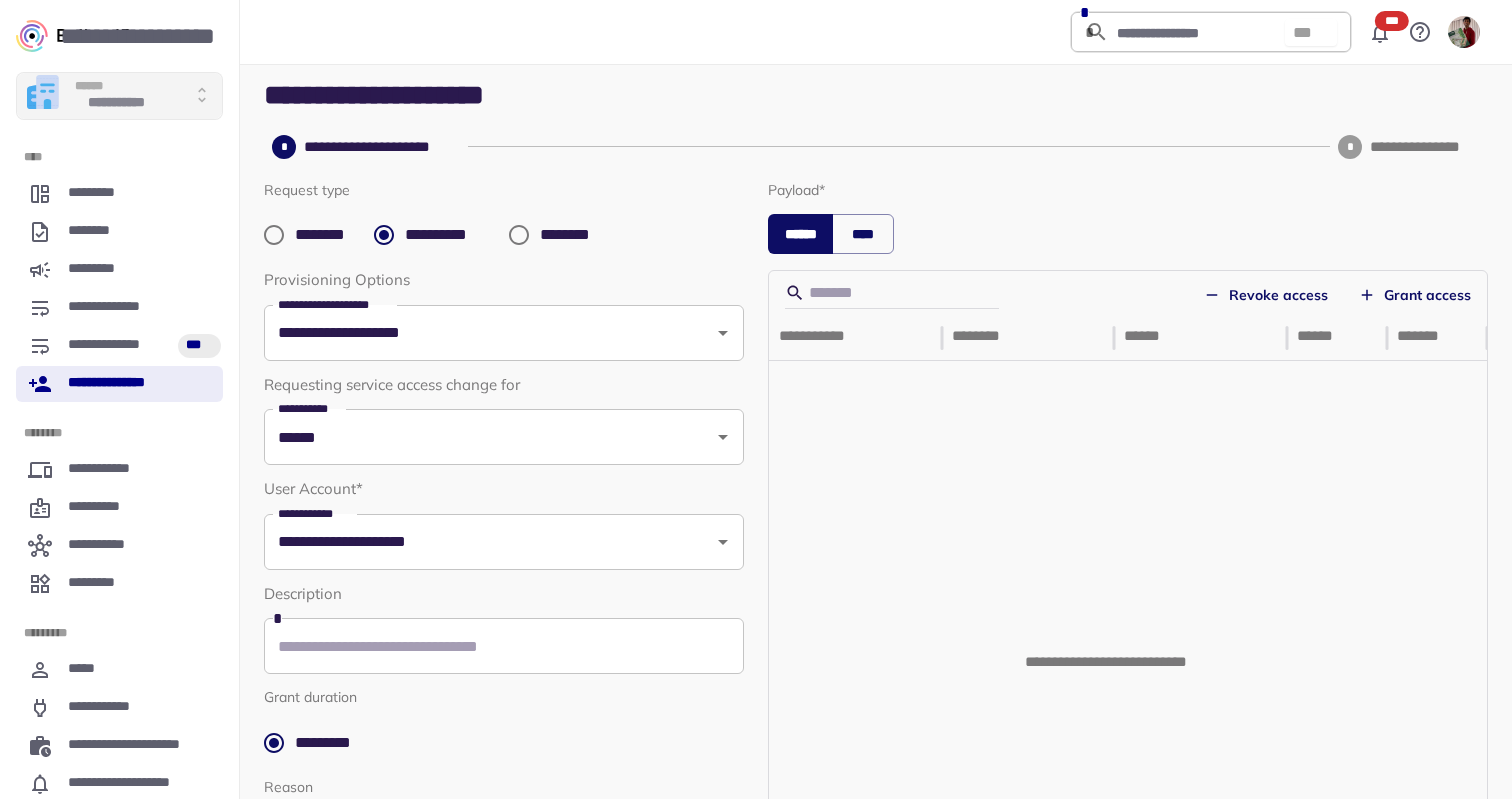 click on "**********" at bounding box center [119, 96] 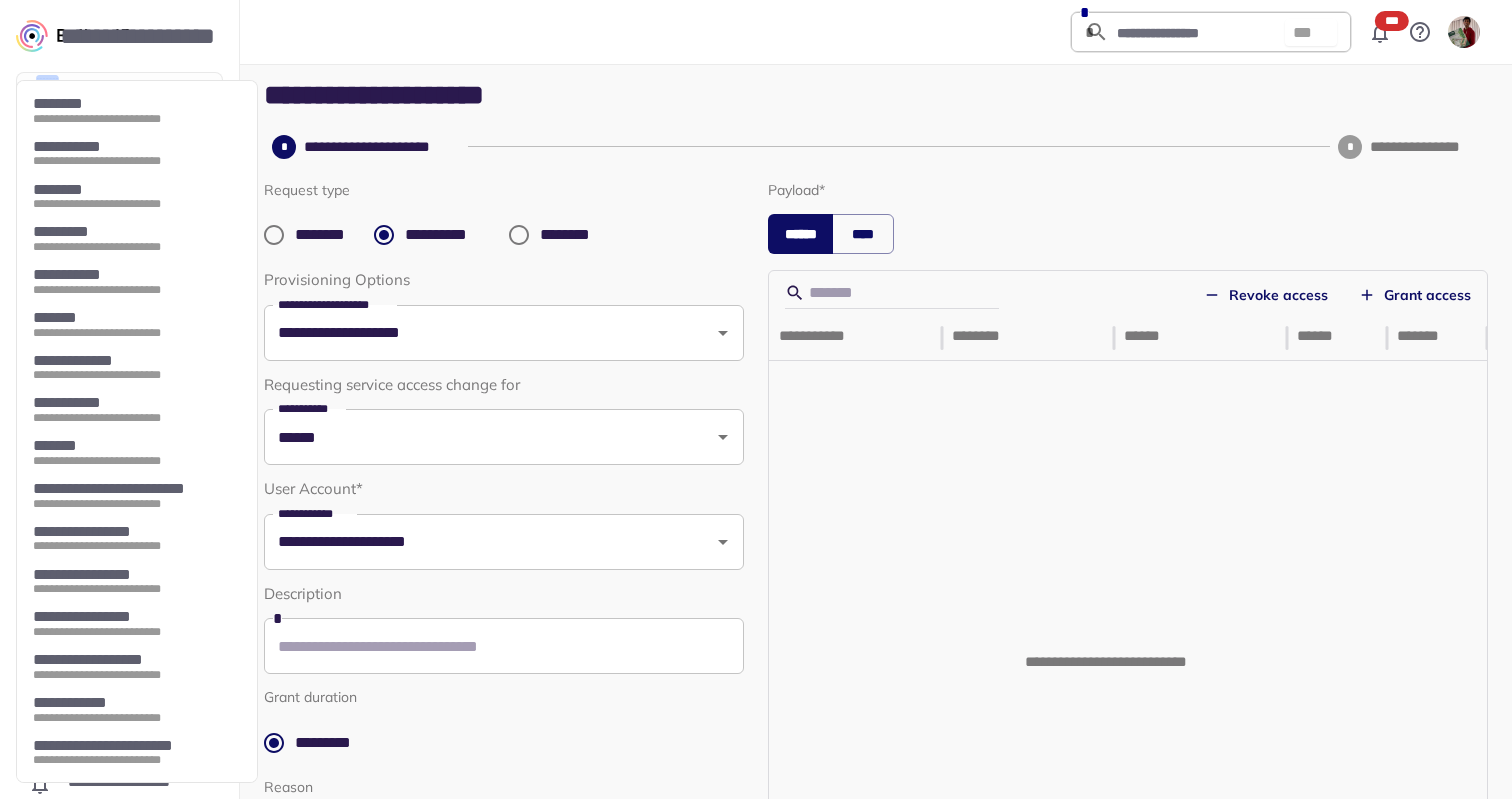 click at bounding box center [756, 399] 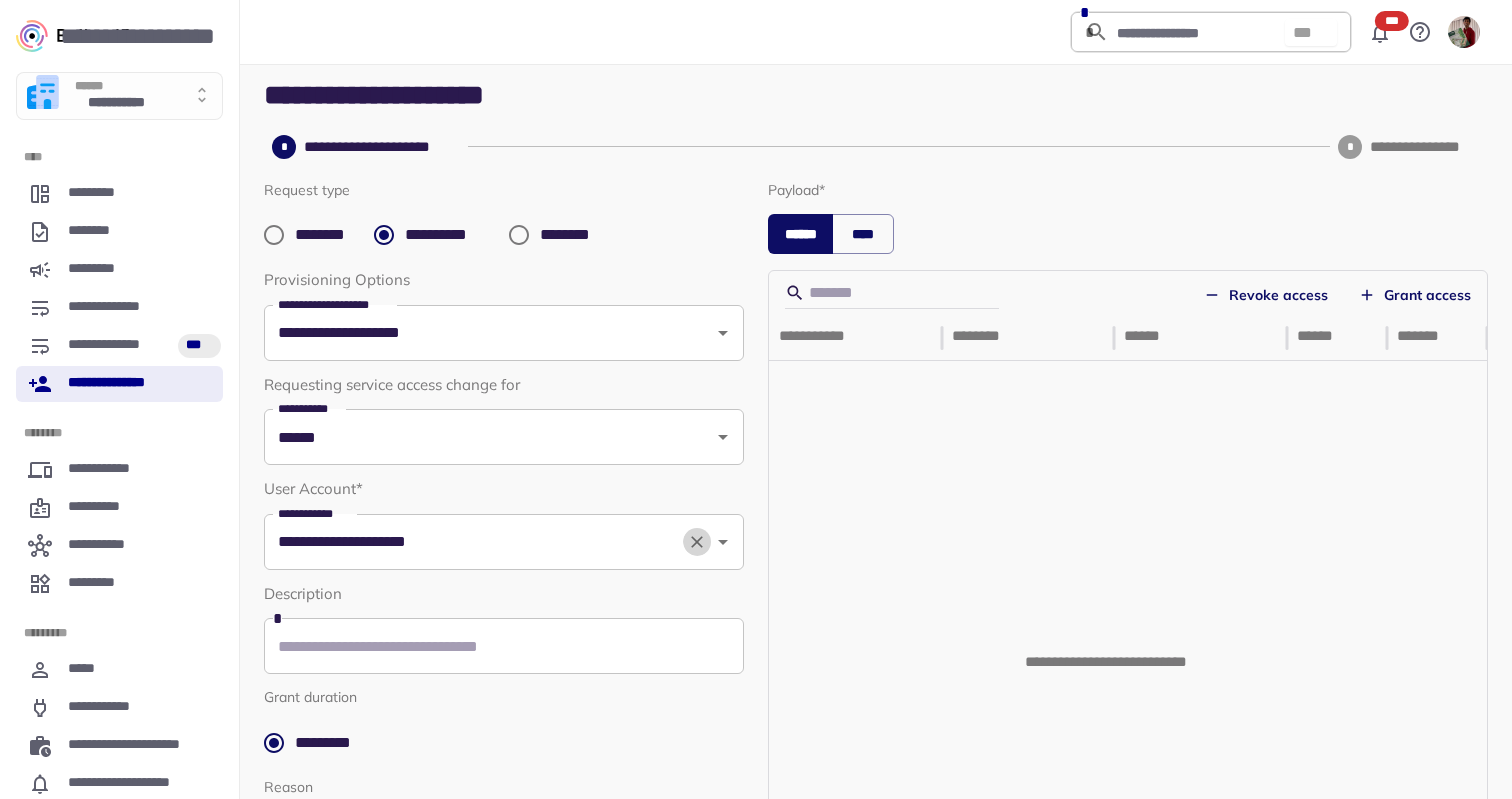 click 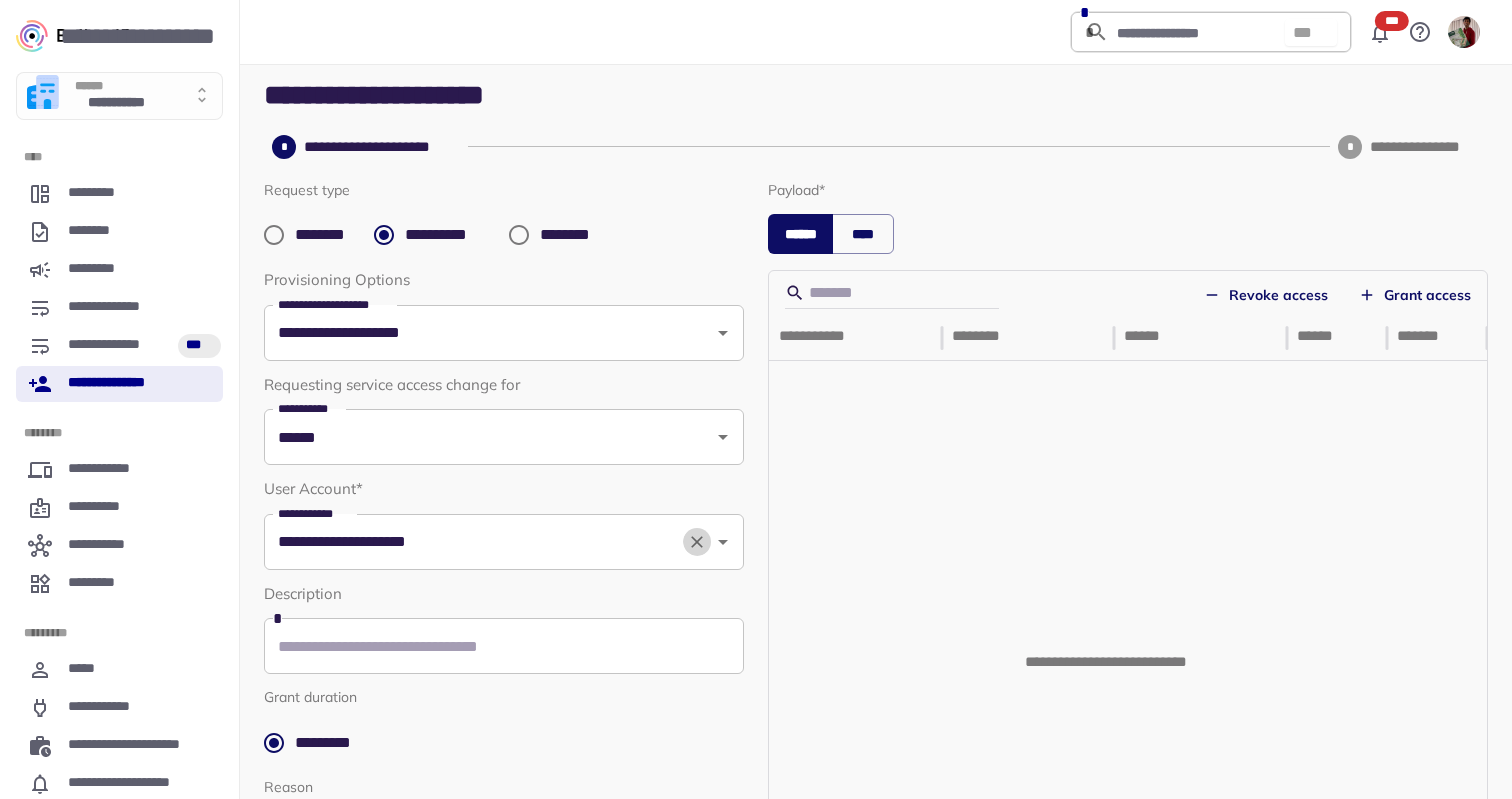 type 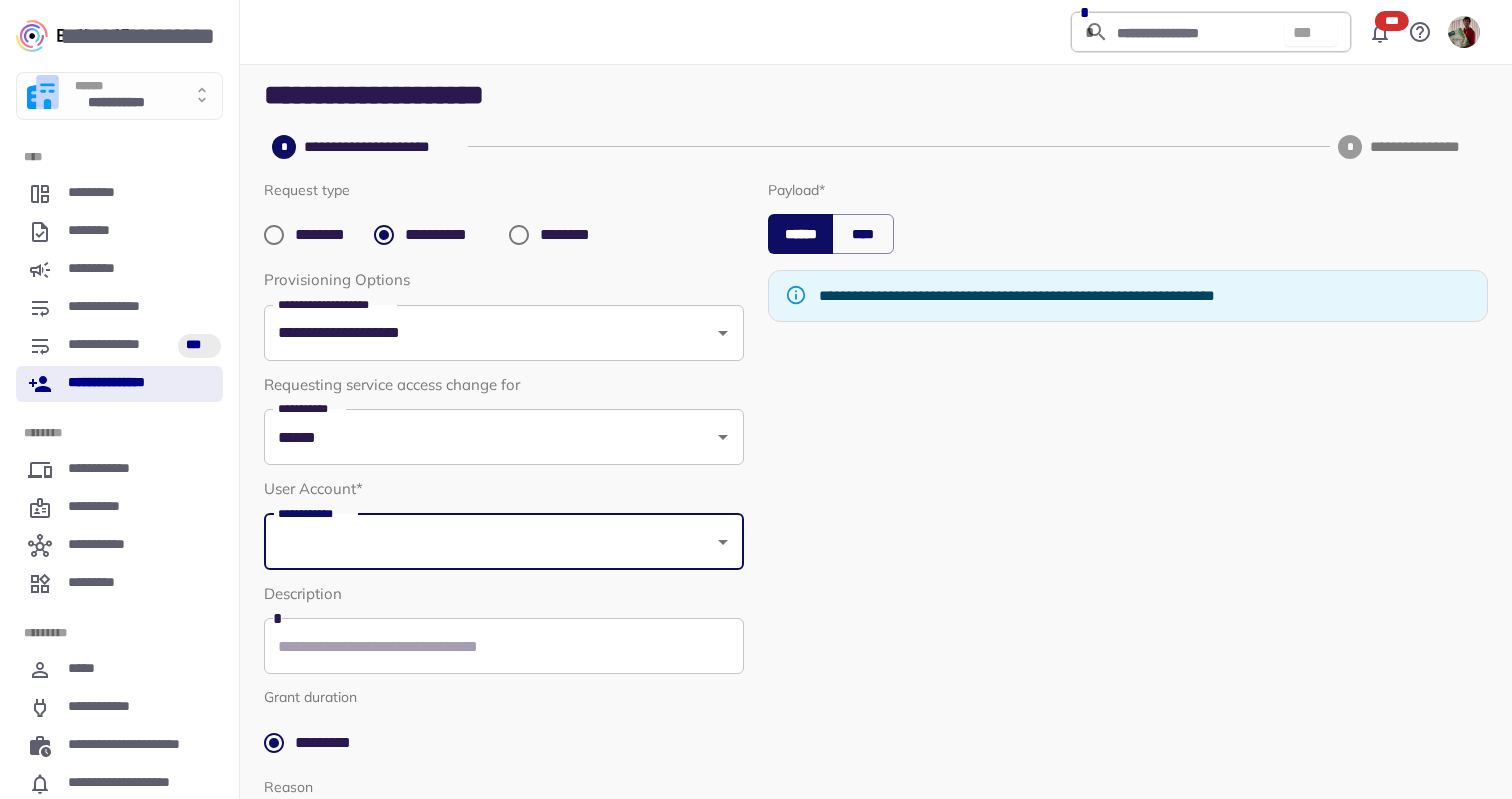 click on "**********" at bounding box center (489, 542) 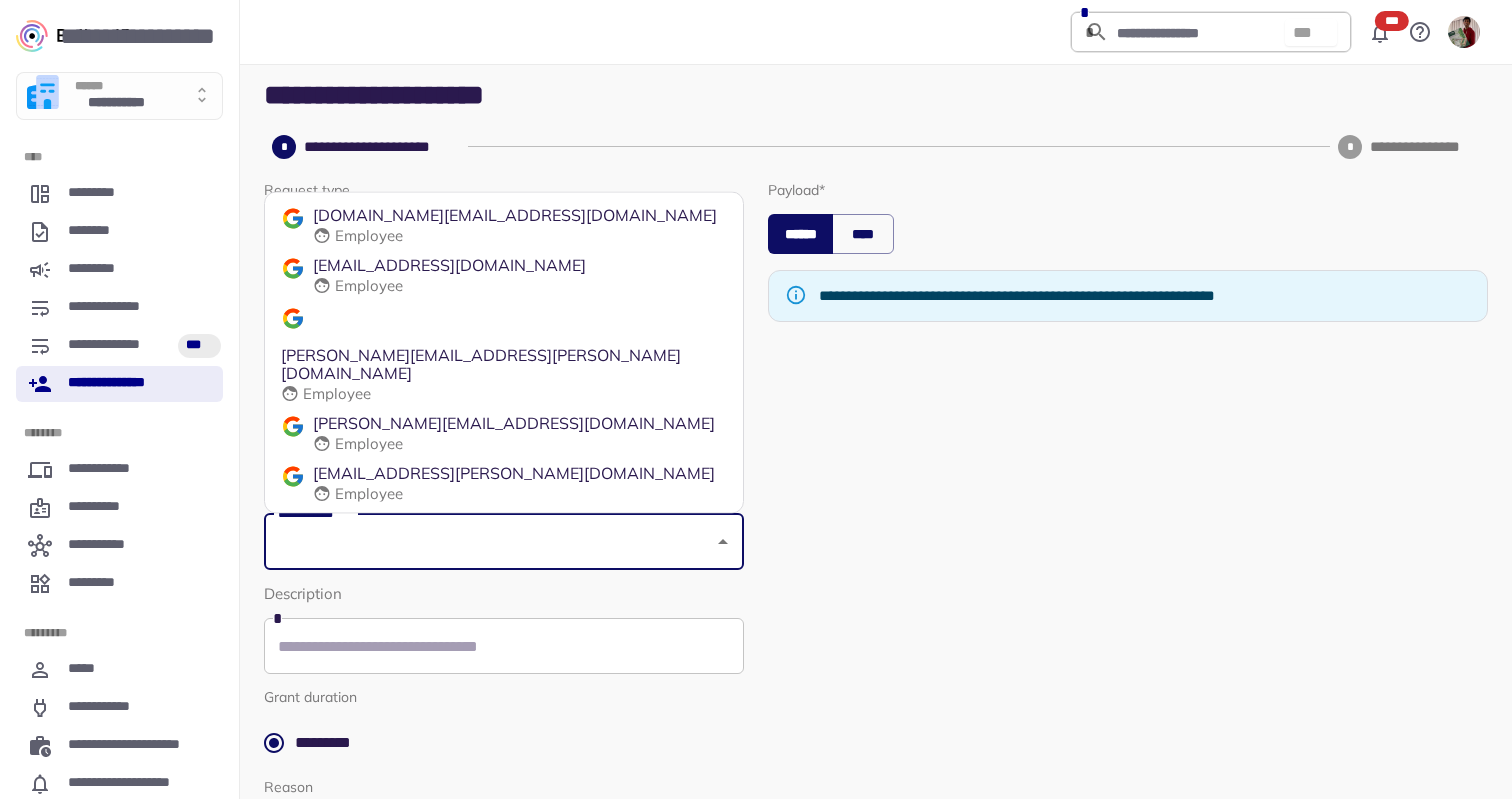 click on "**********" at bounding box center (1128, 595) 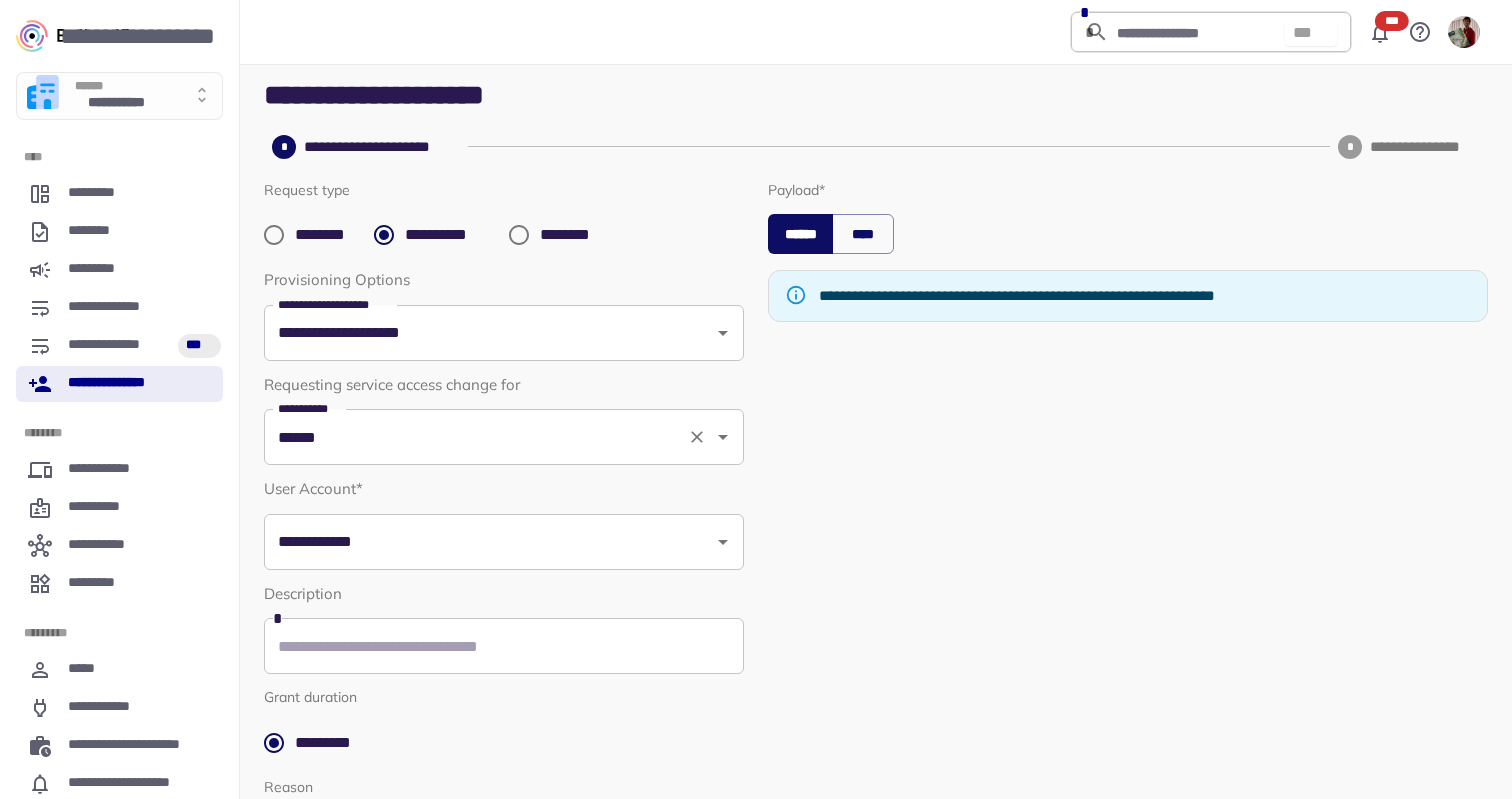 click on "******" at bounding box center [476, 437] 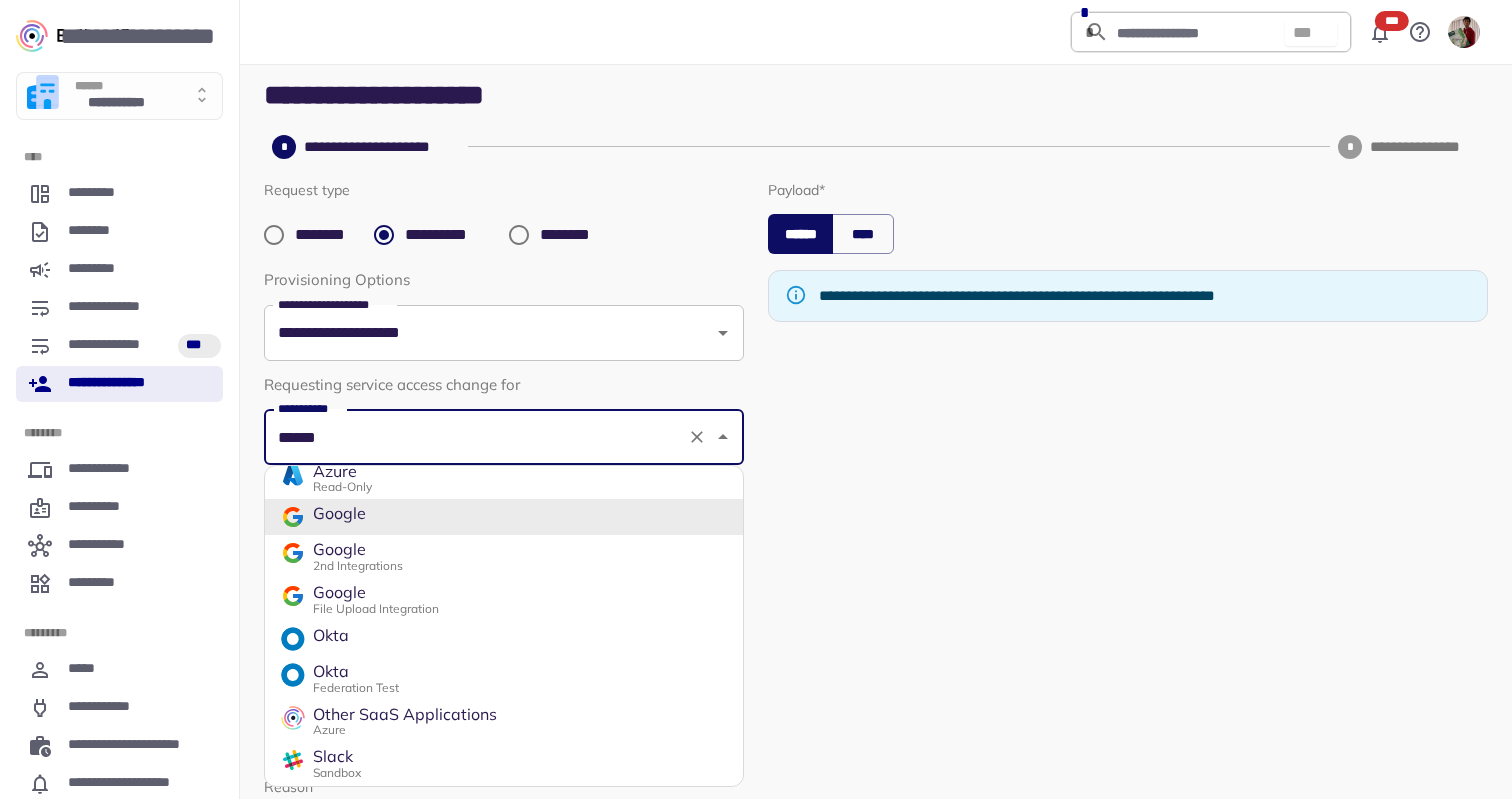 scroll, scrollTop: 209, scrollLeft: 0, axis: vertical 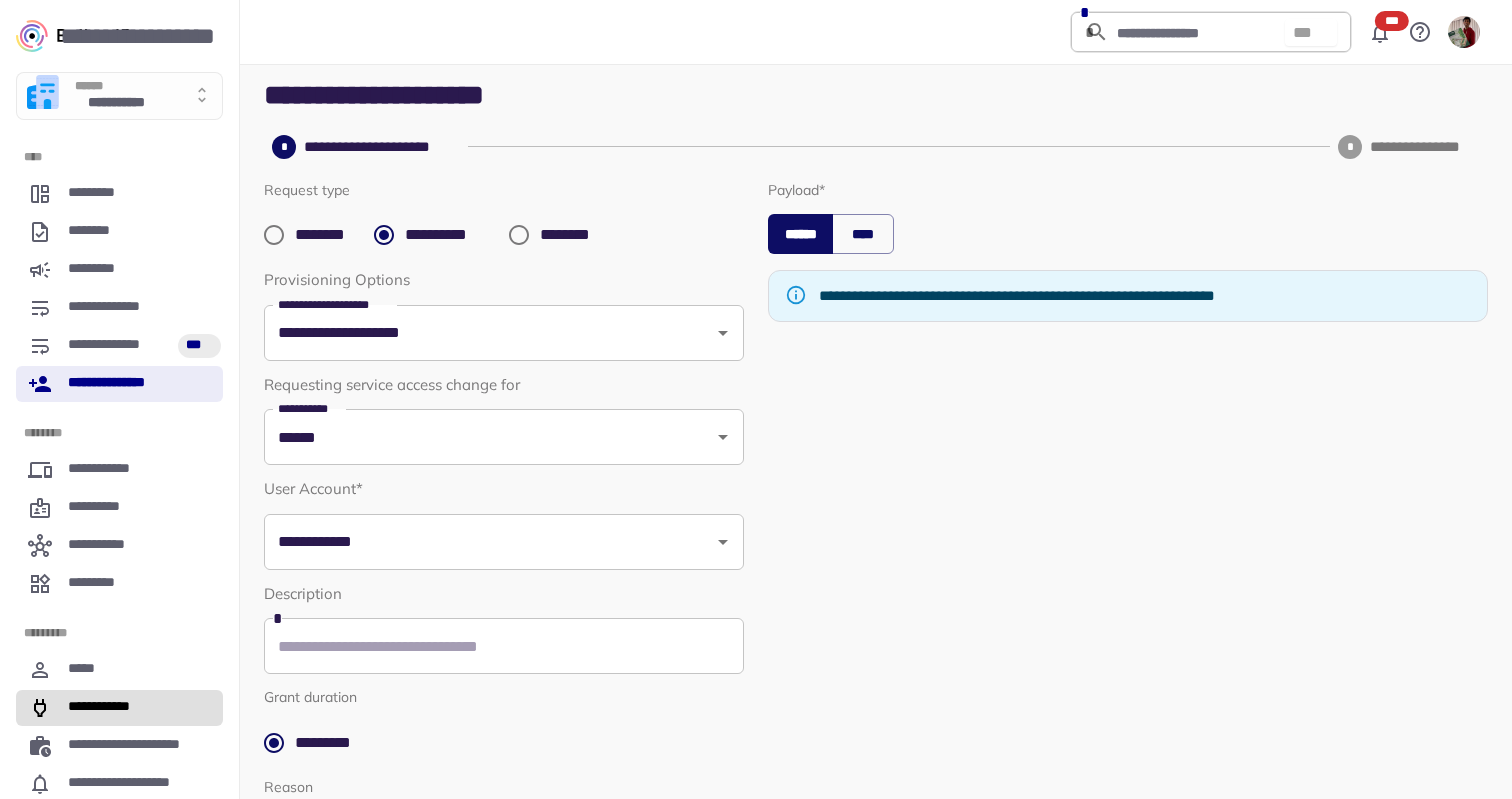 click on "**********" at bounding box center [119, 708] 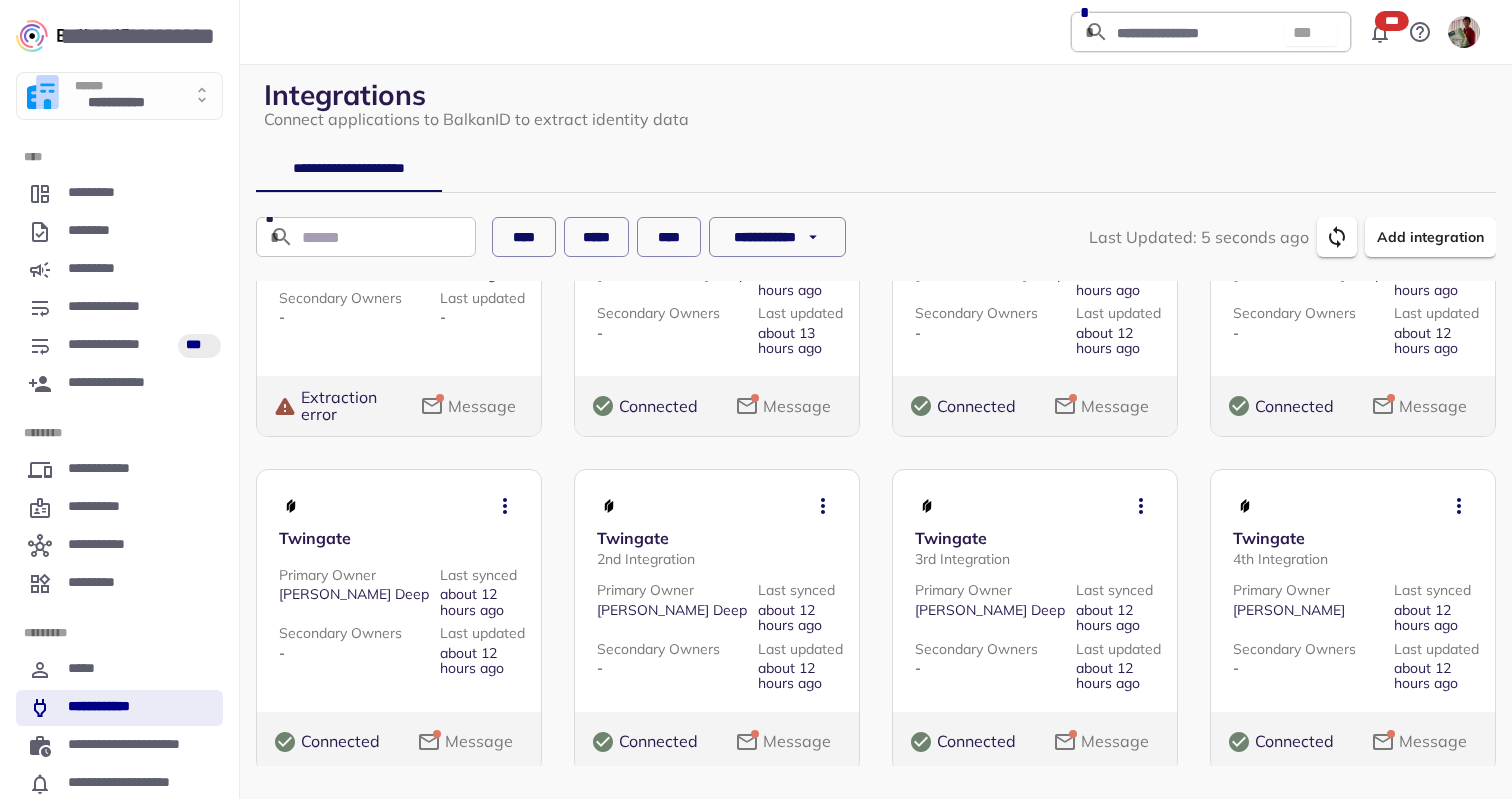 scroll, scrollTop: 832, scrollLeft: 0, axis: vertical 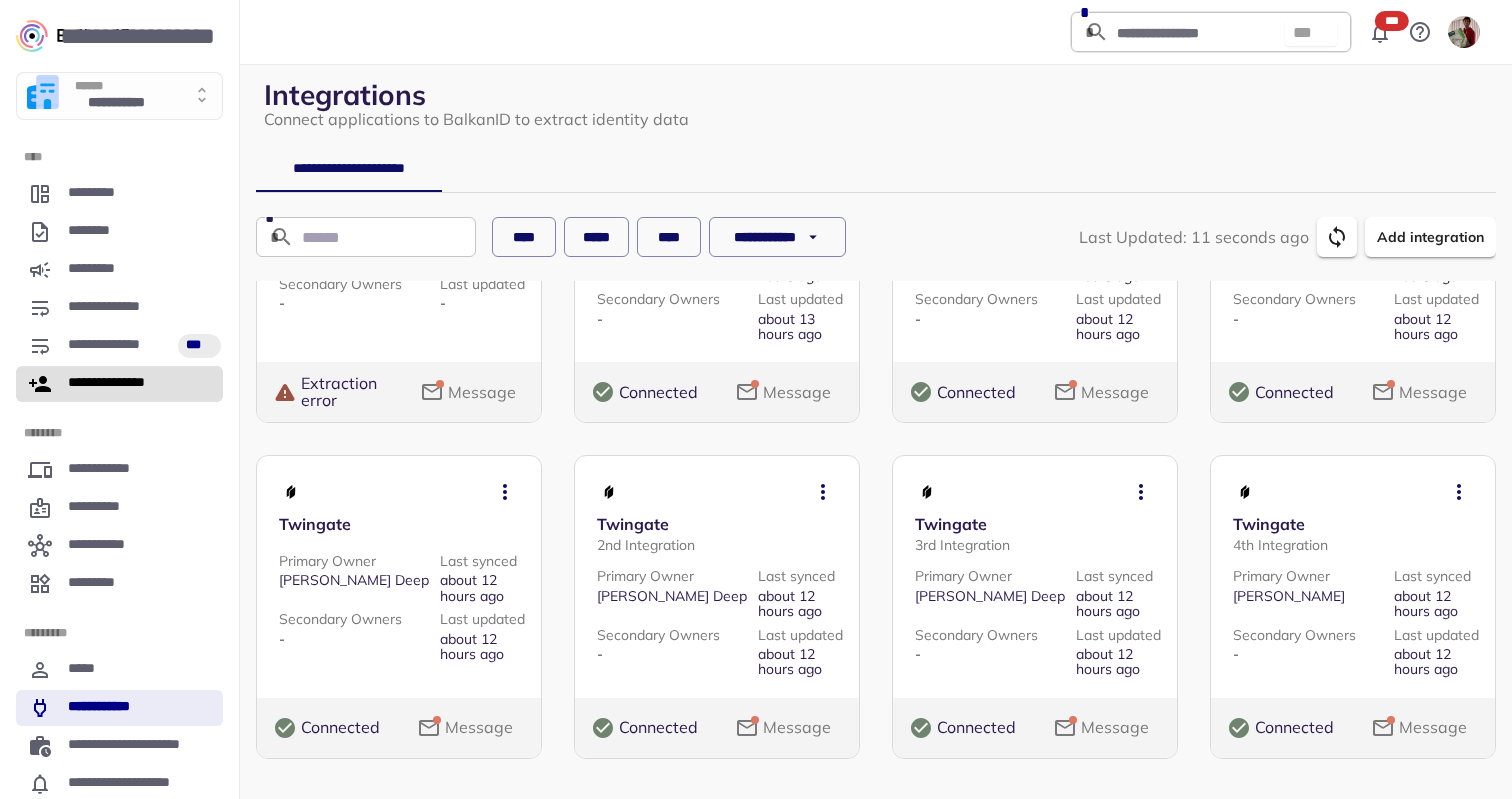 click on "**********" at bounding box center (118, 384) 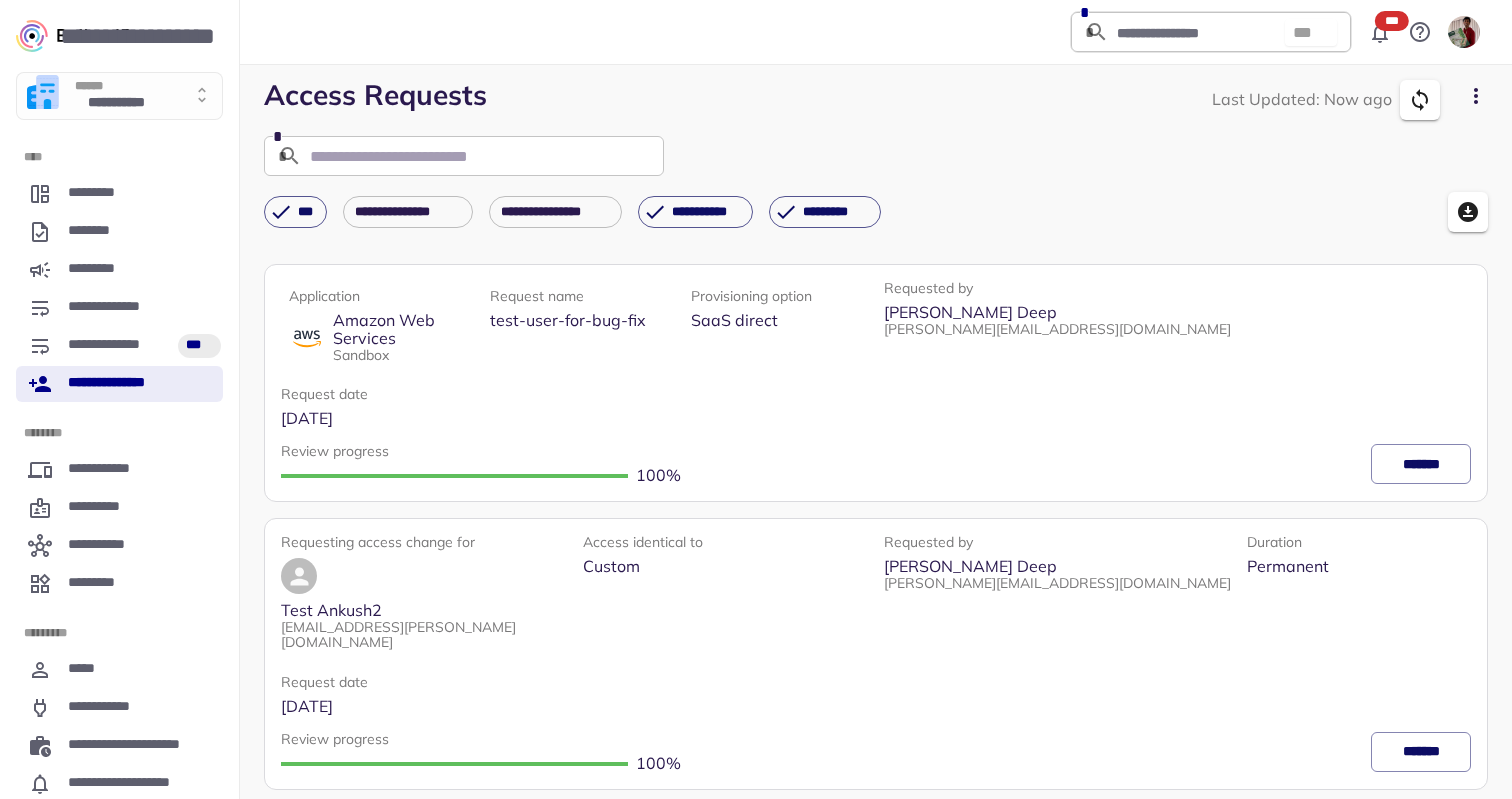 click 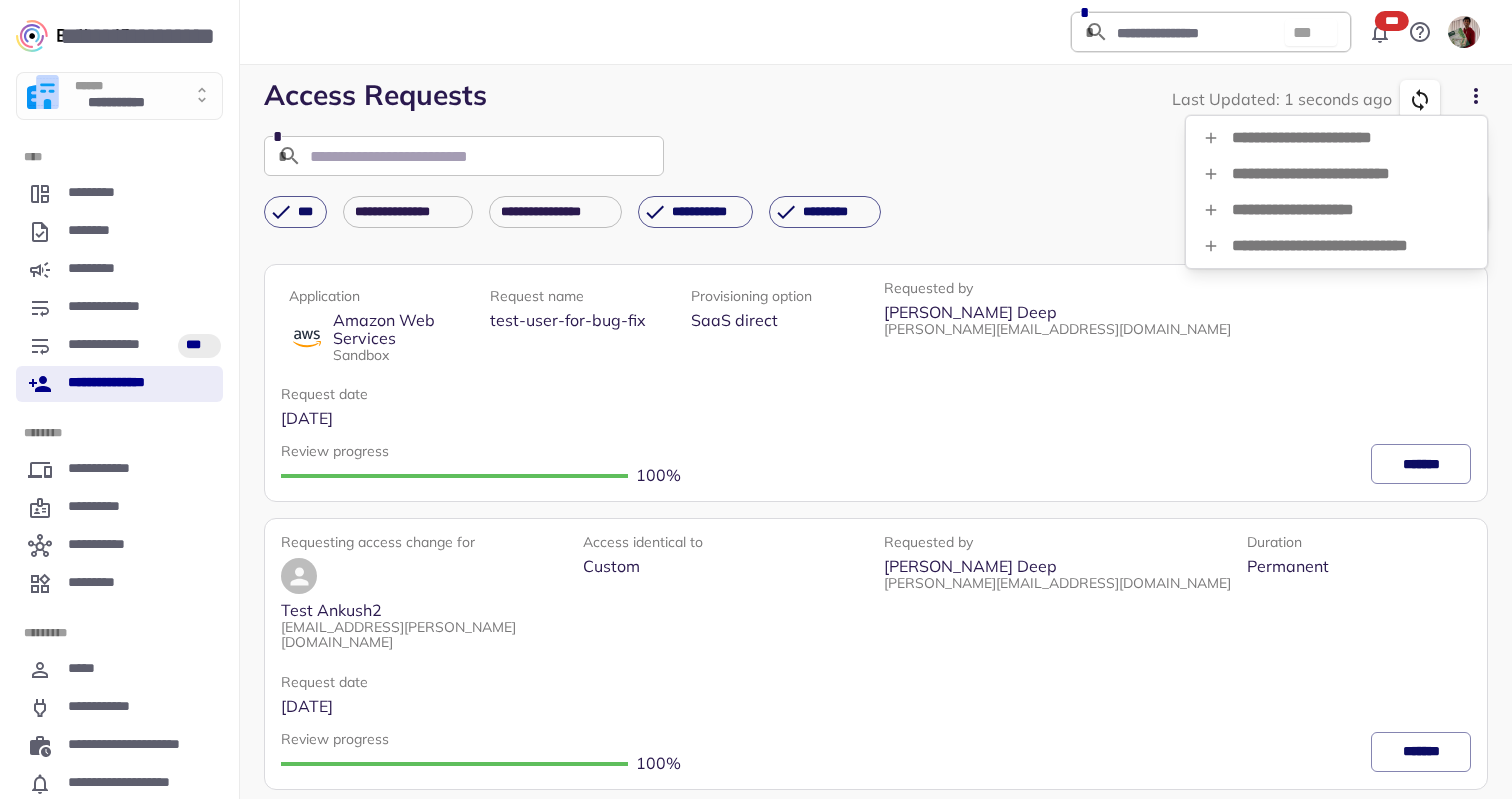 click on "**********" at bounding box center [1336, 246] 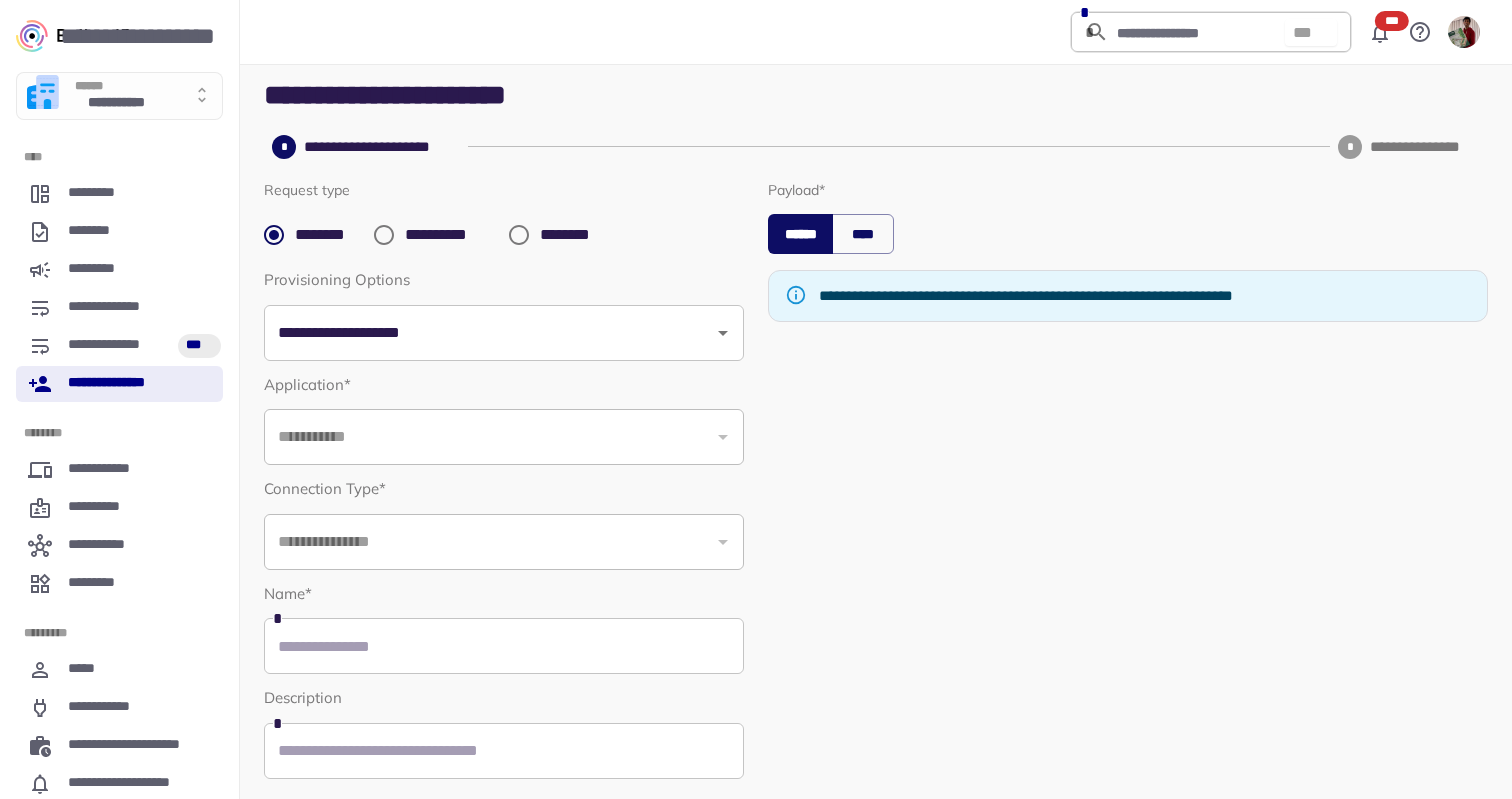 click on "**********" at bounding box center (449, 235) 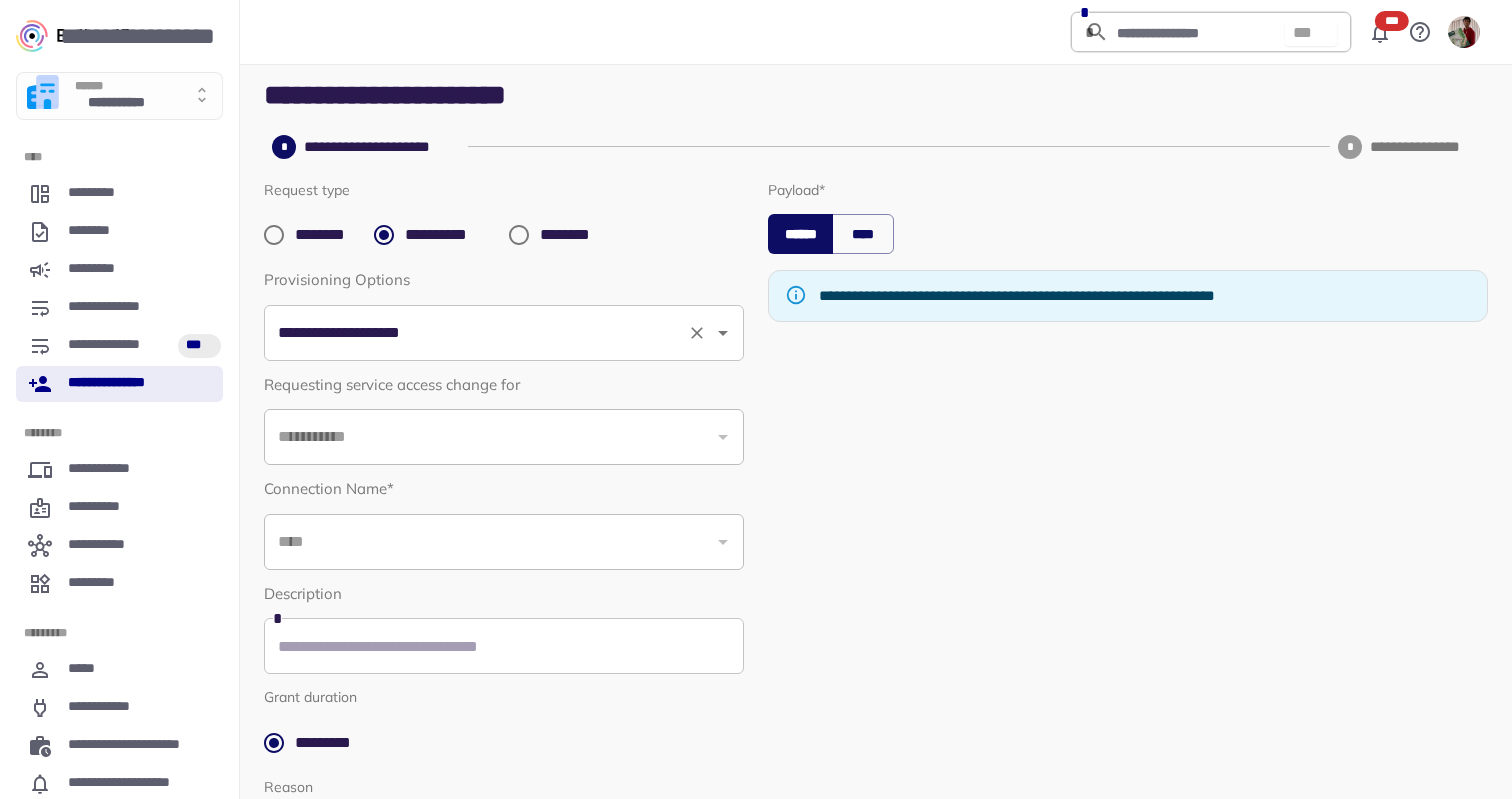 click on "**********" at bounding box center [476, 333] 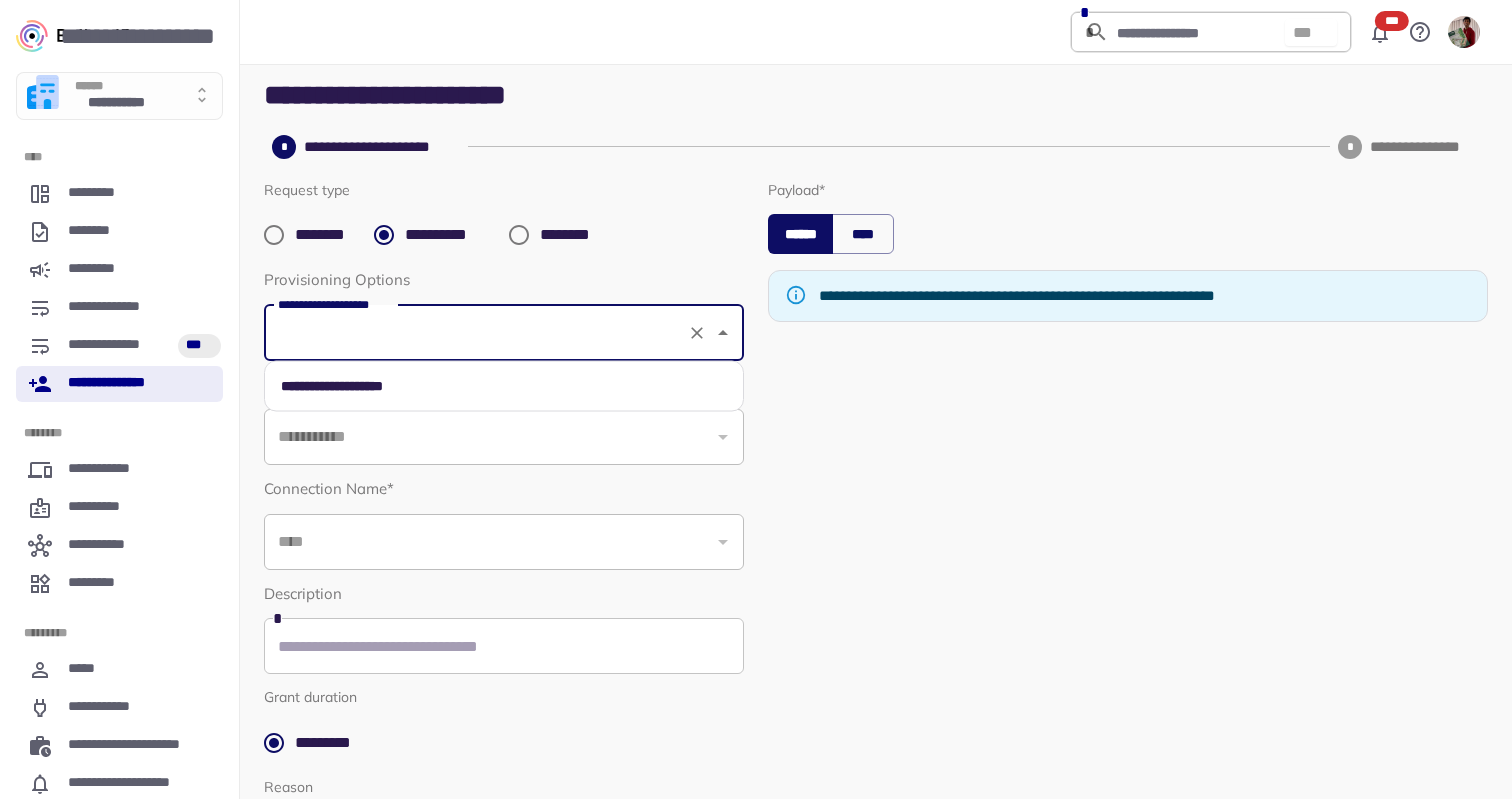 click on "**********" at bounding box center (504, 386) 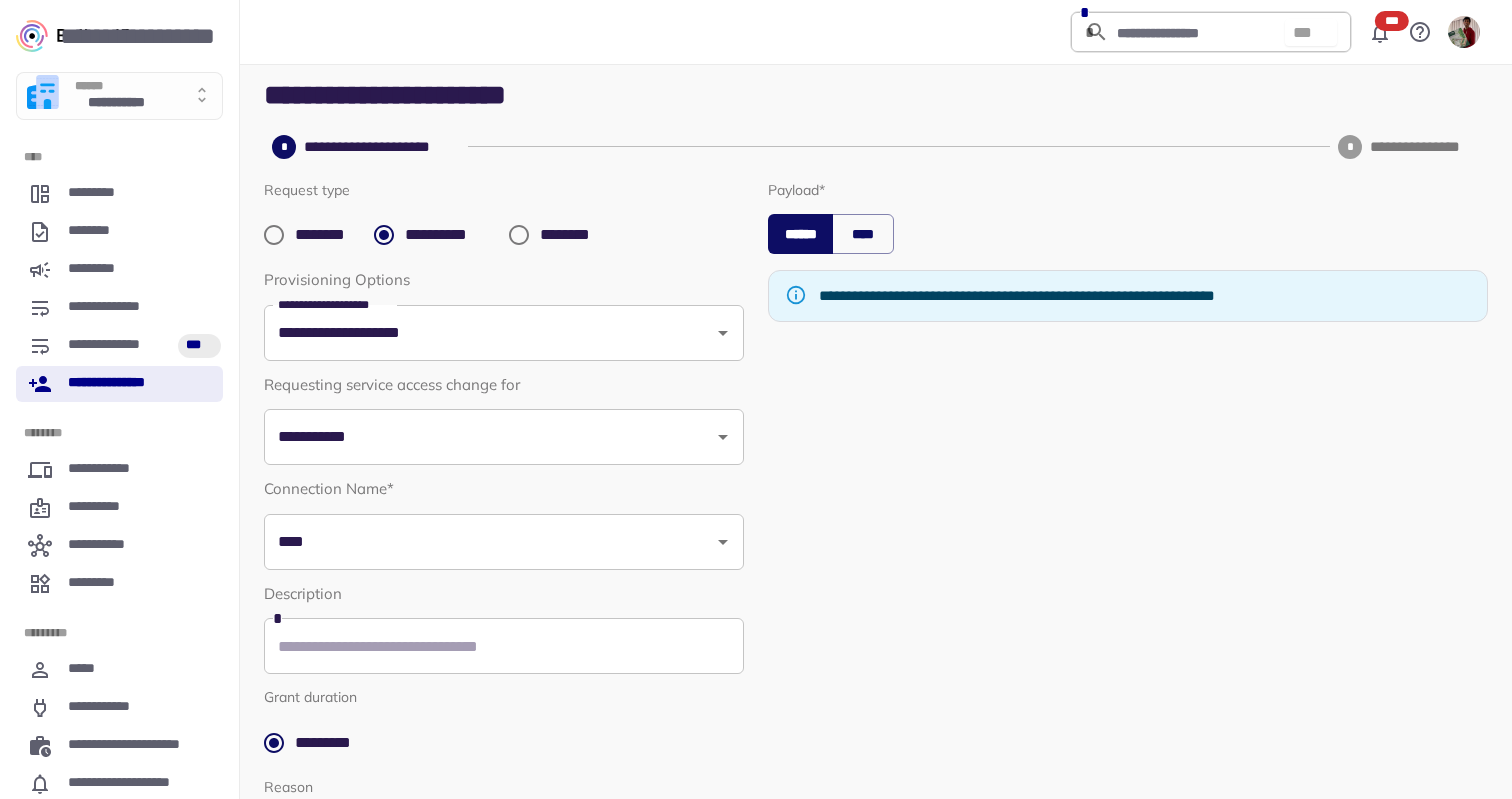 click on "**********" at bounding box center (504, 595) 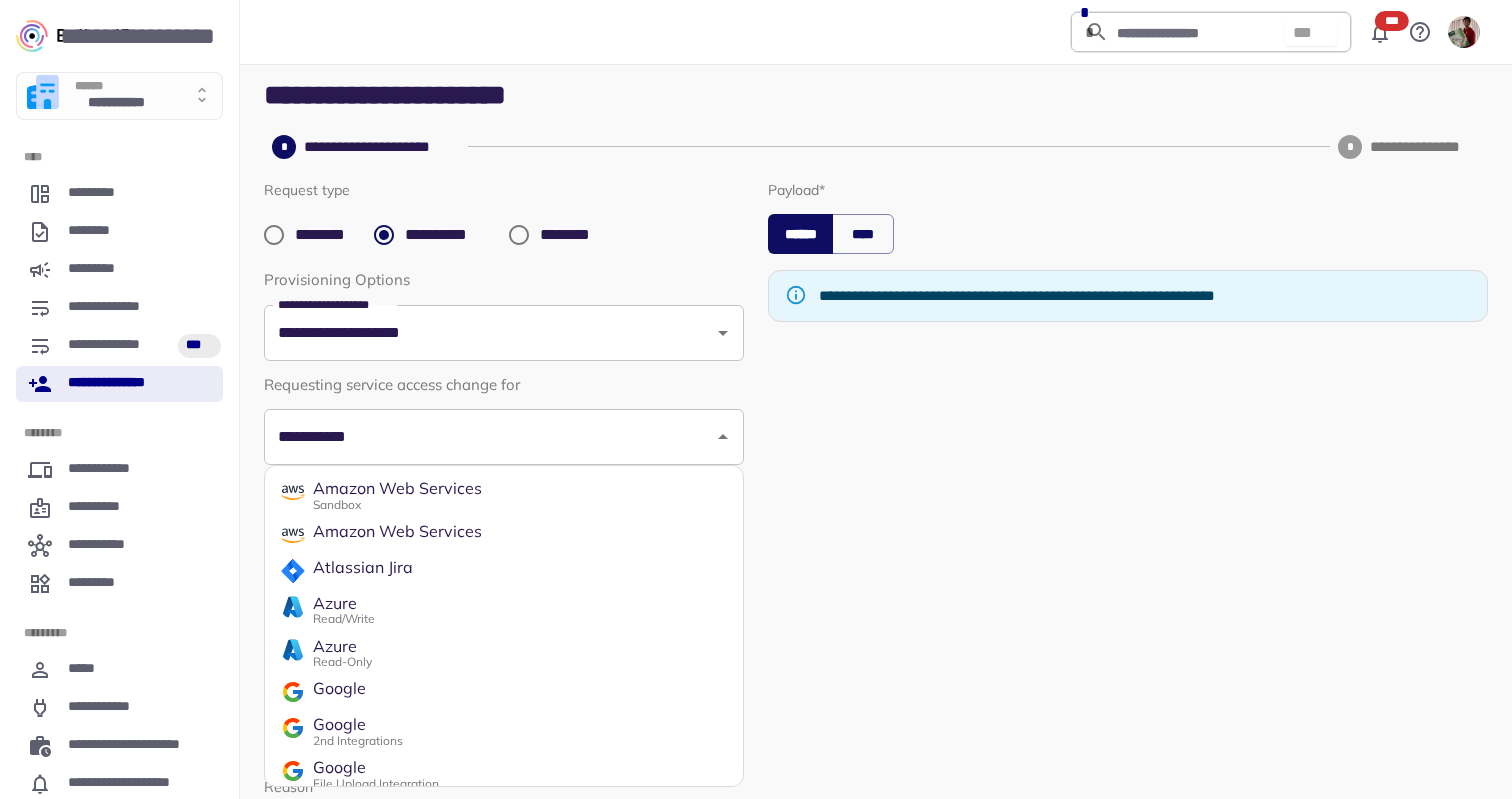 click on "**********" at bounding box center [504, 437] 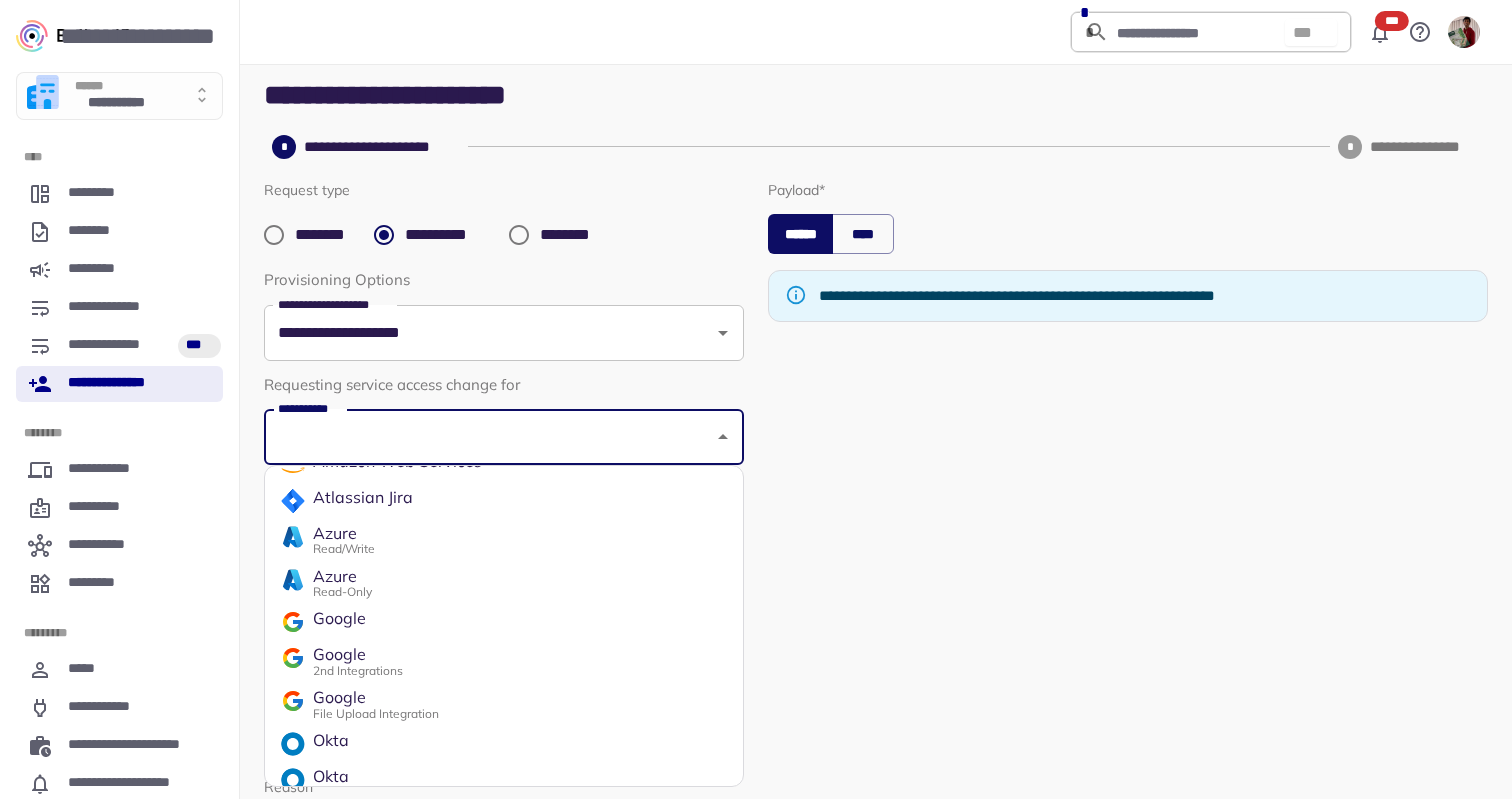 scroll, scrollTop: 74, scrollLeft: 0, axis: vertical 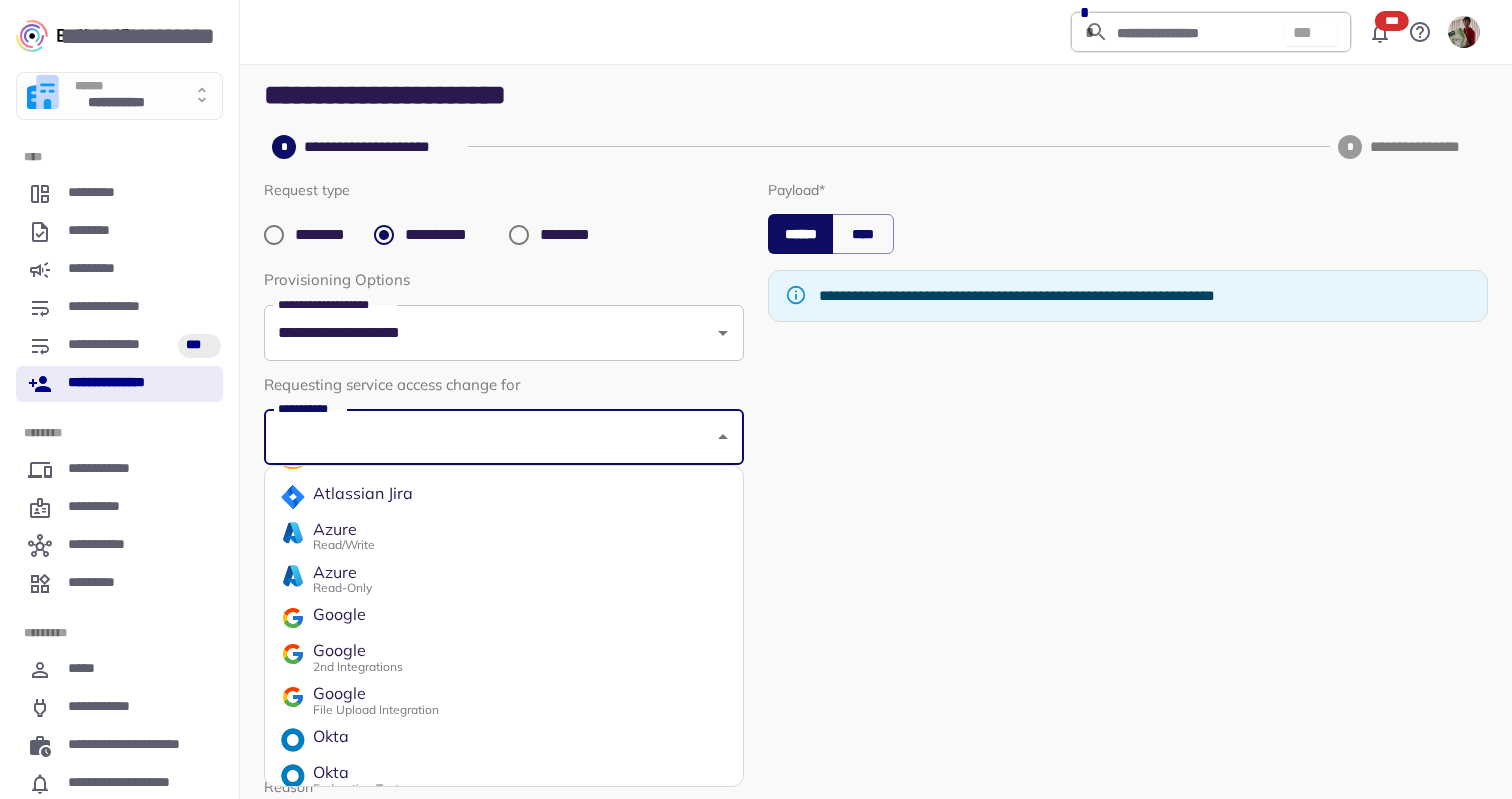click on "Google" at bounding box center (358, 651) 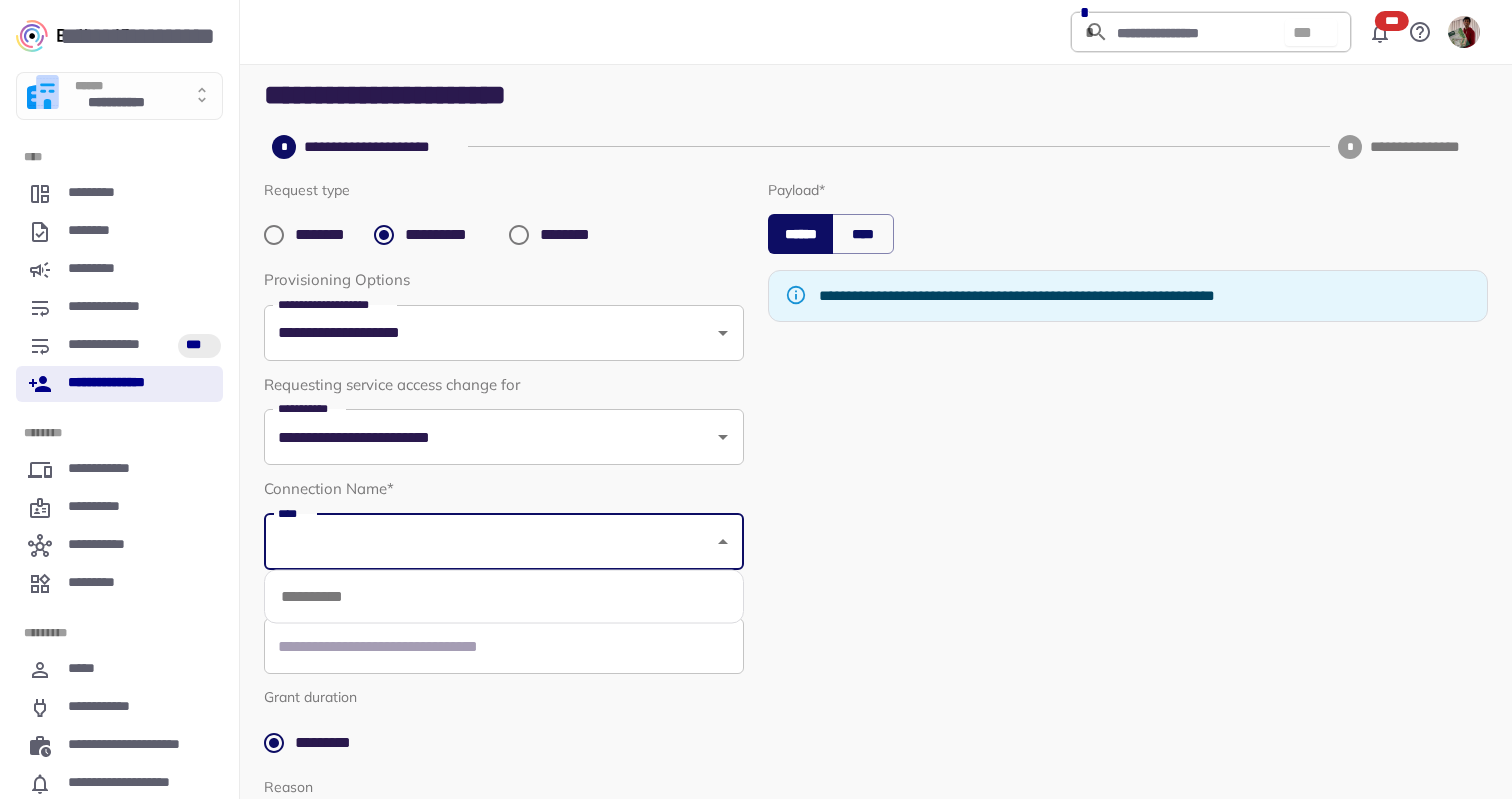 click on "****" at bounding box center [489, 542] 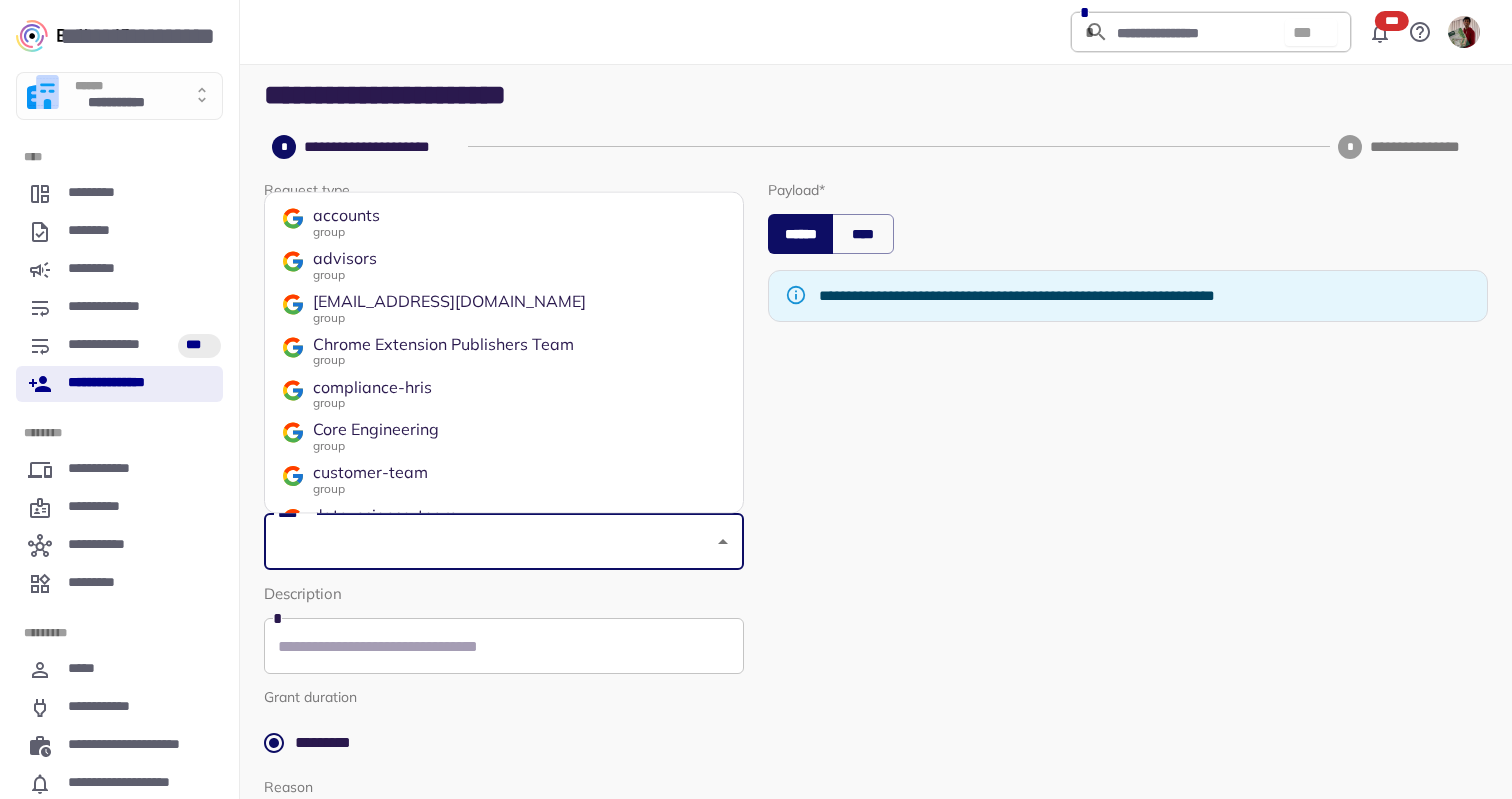 click on "compliance-hris group" at bounding box center [504, 393] 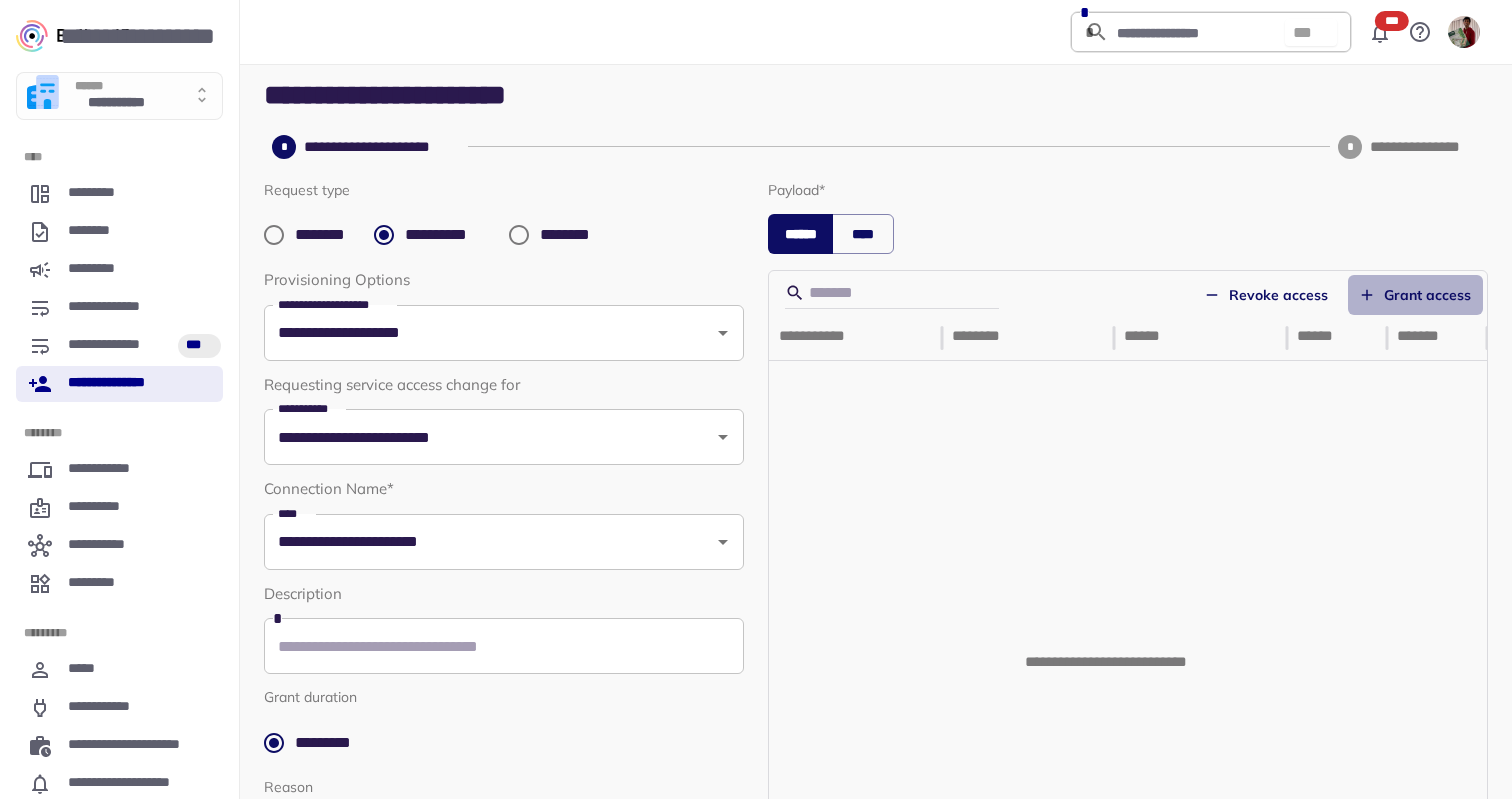 click on "Grant access" at bounding box center (1415, 295) 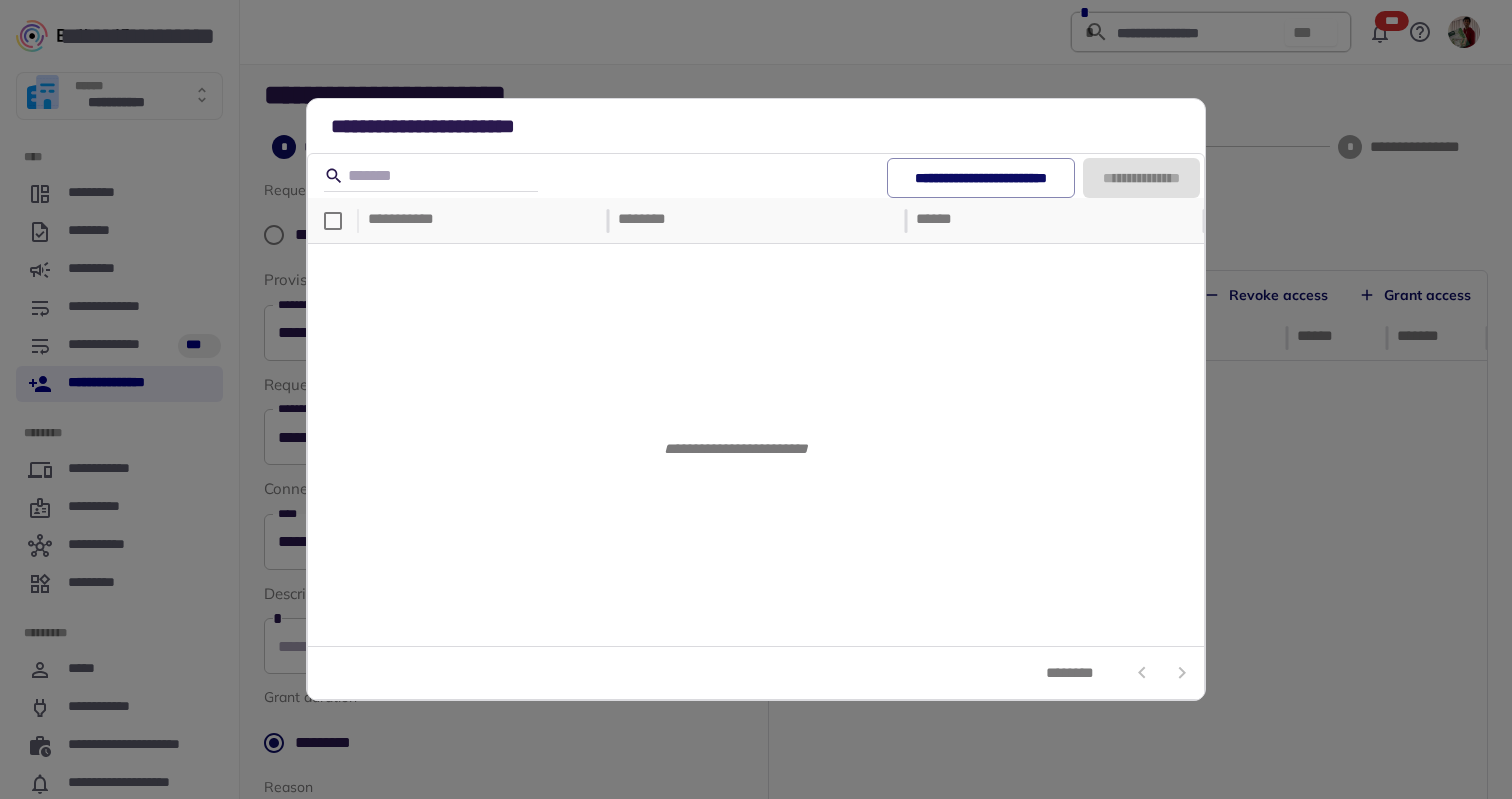 click on "**********" at bounding box center [756, 399] 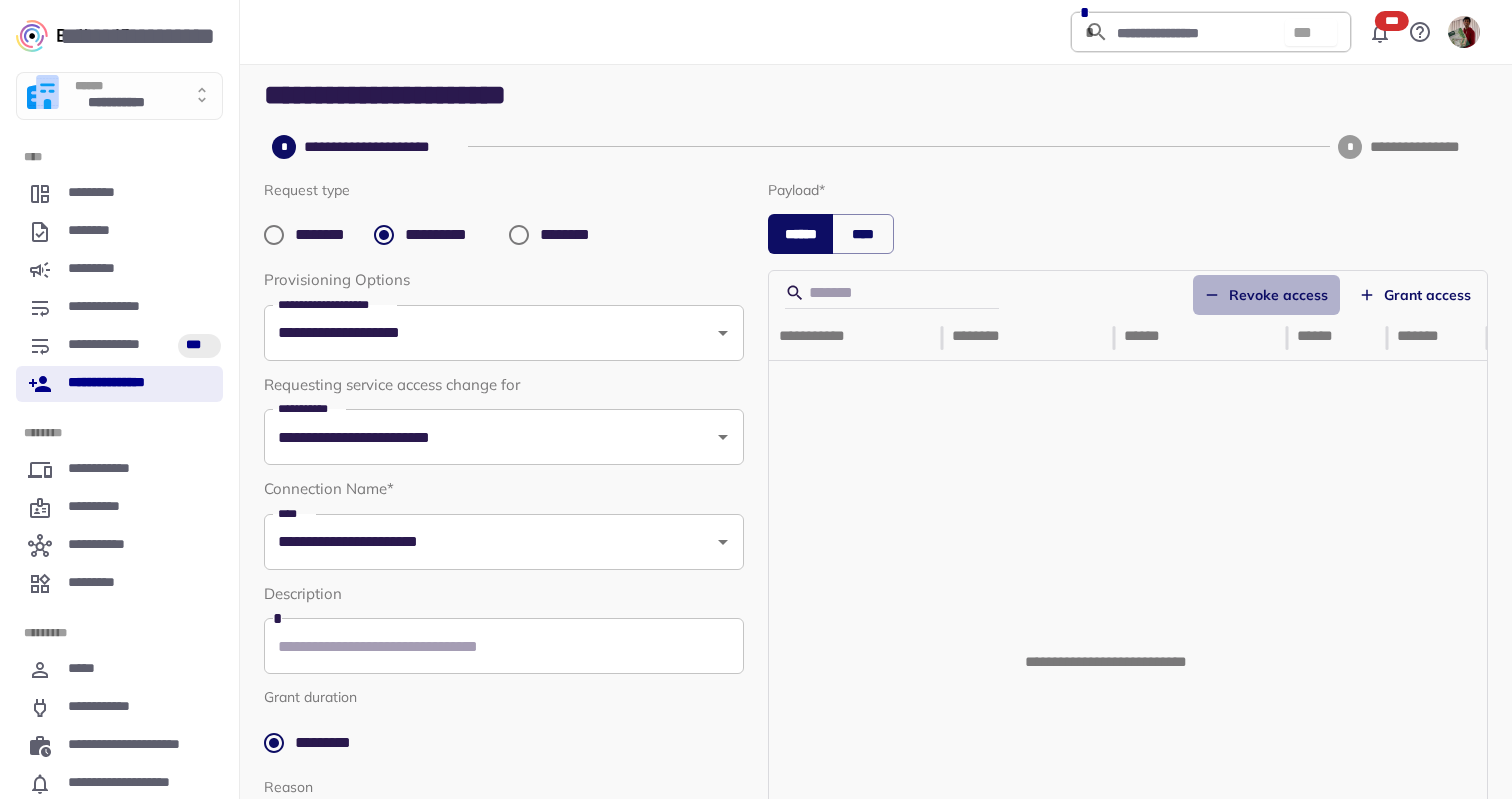 click on "Revoke access" at bounding box center [1266, 295] 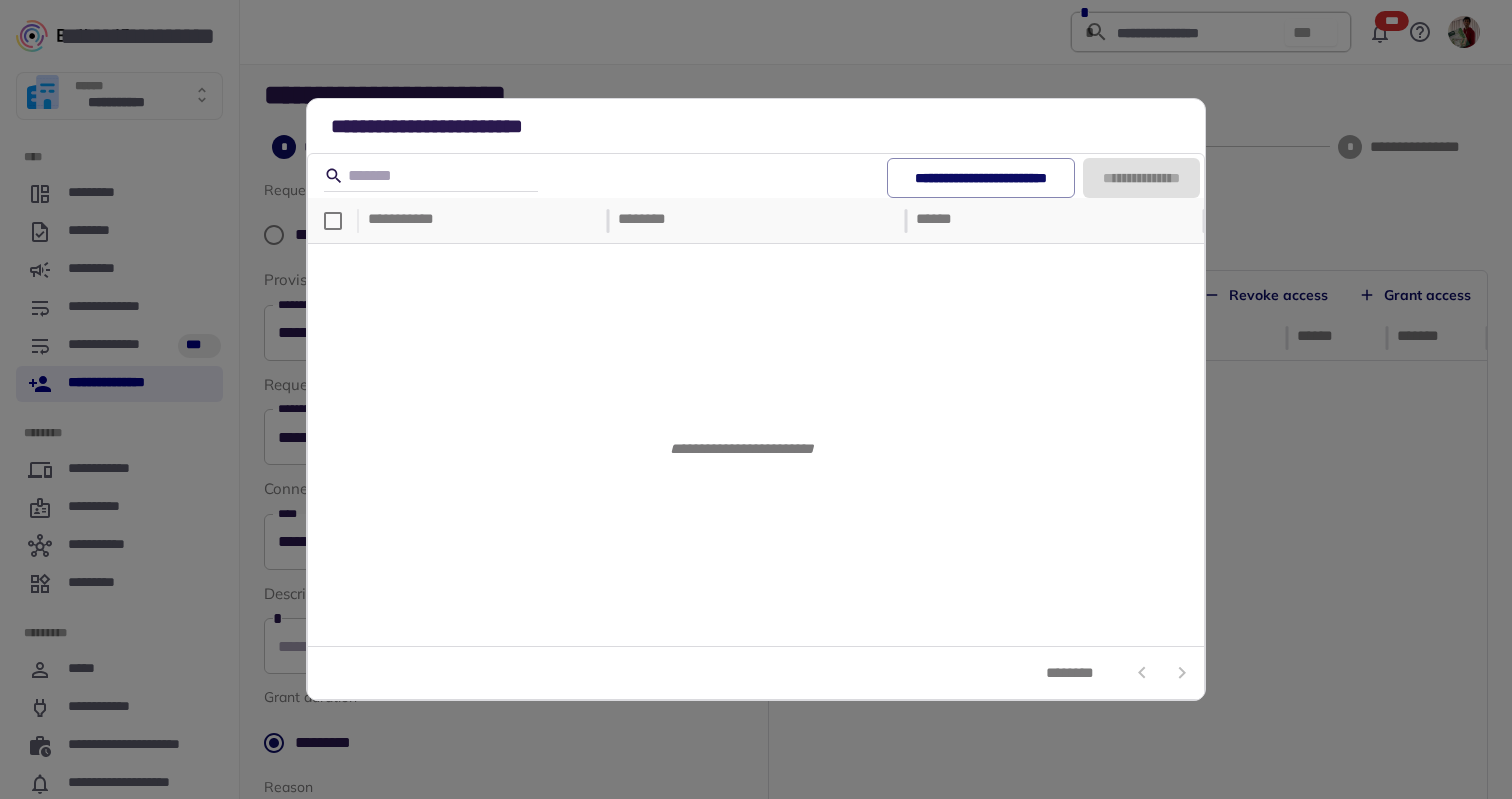 click on "**********" at bounding box center (756, 399) 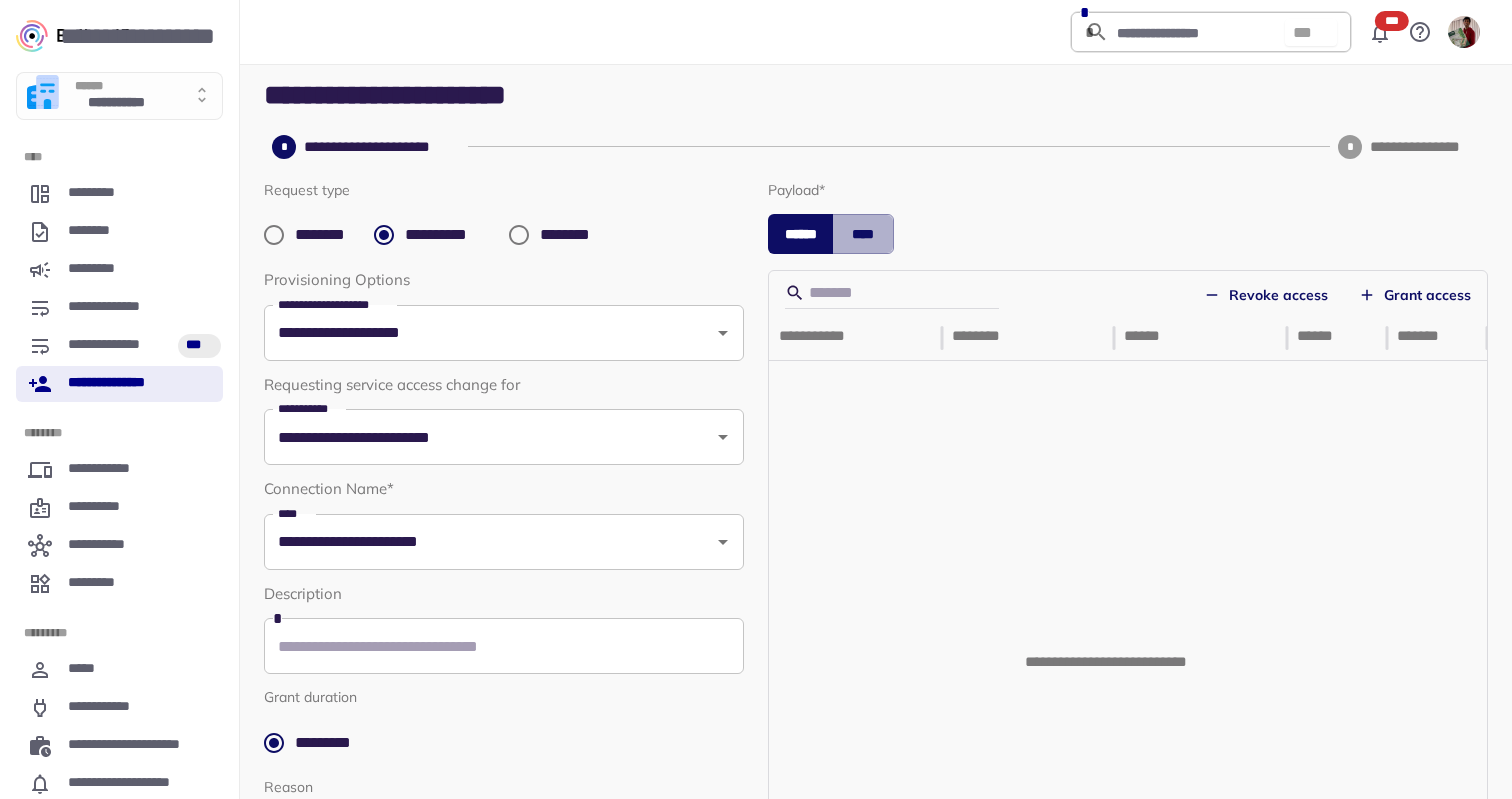 click on "****" at bounding box center [863, 234] 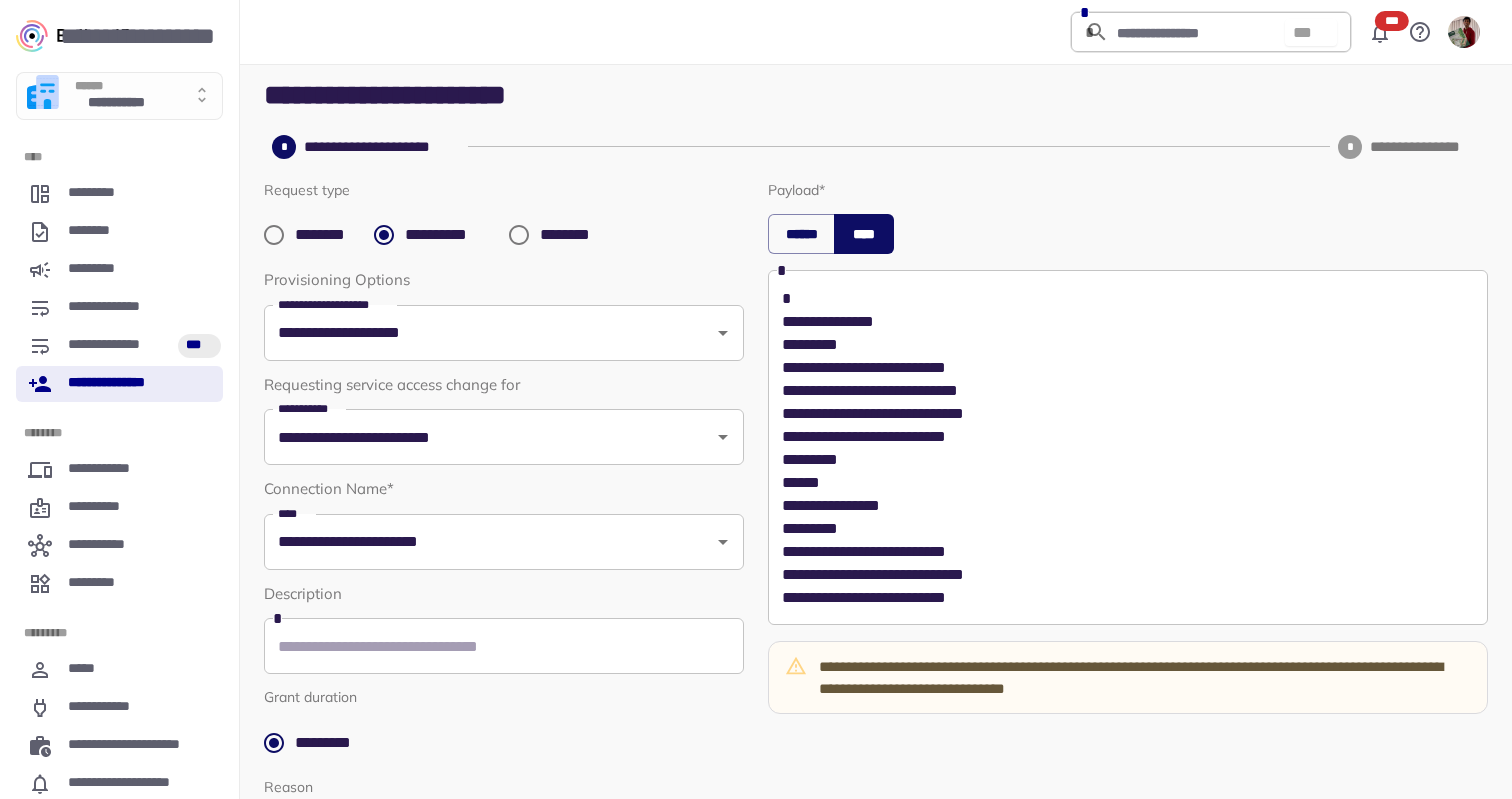 scroll, scrollTop: 69, scrollLeft: 0, axis: vertical 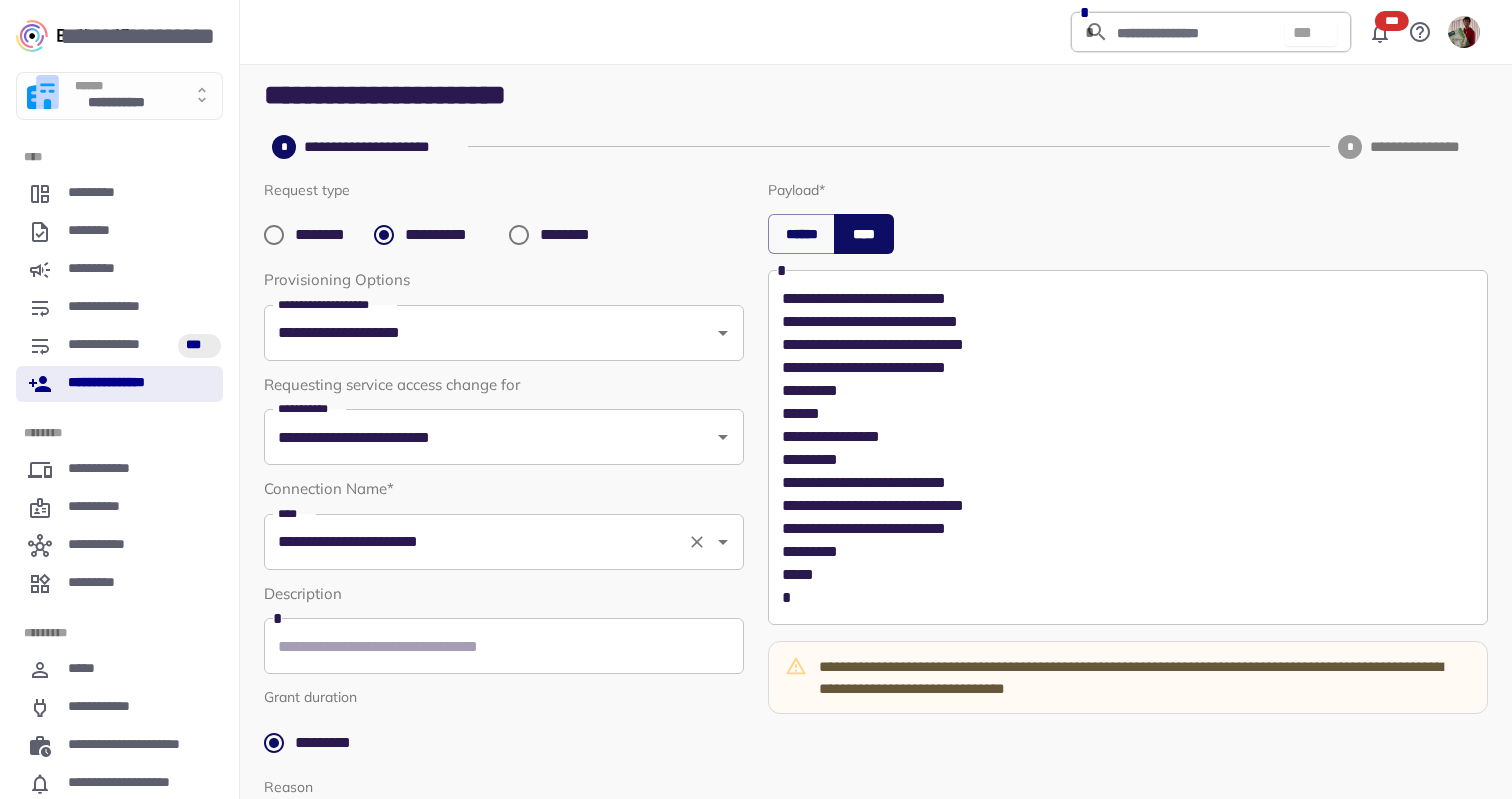 click 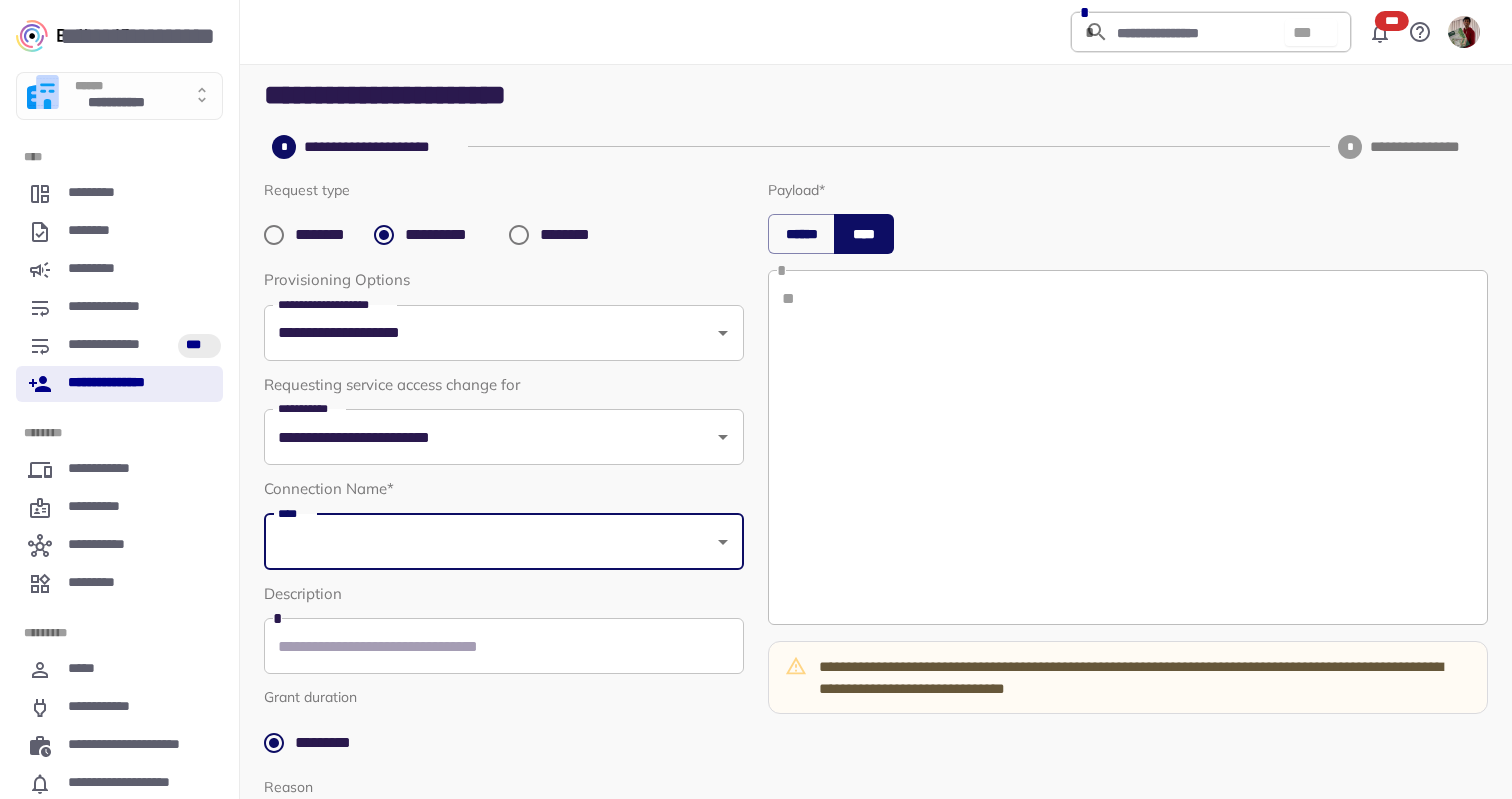 scroll, scrollTop: 0, scrollLeft: 0, axis: both 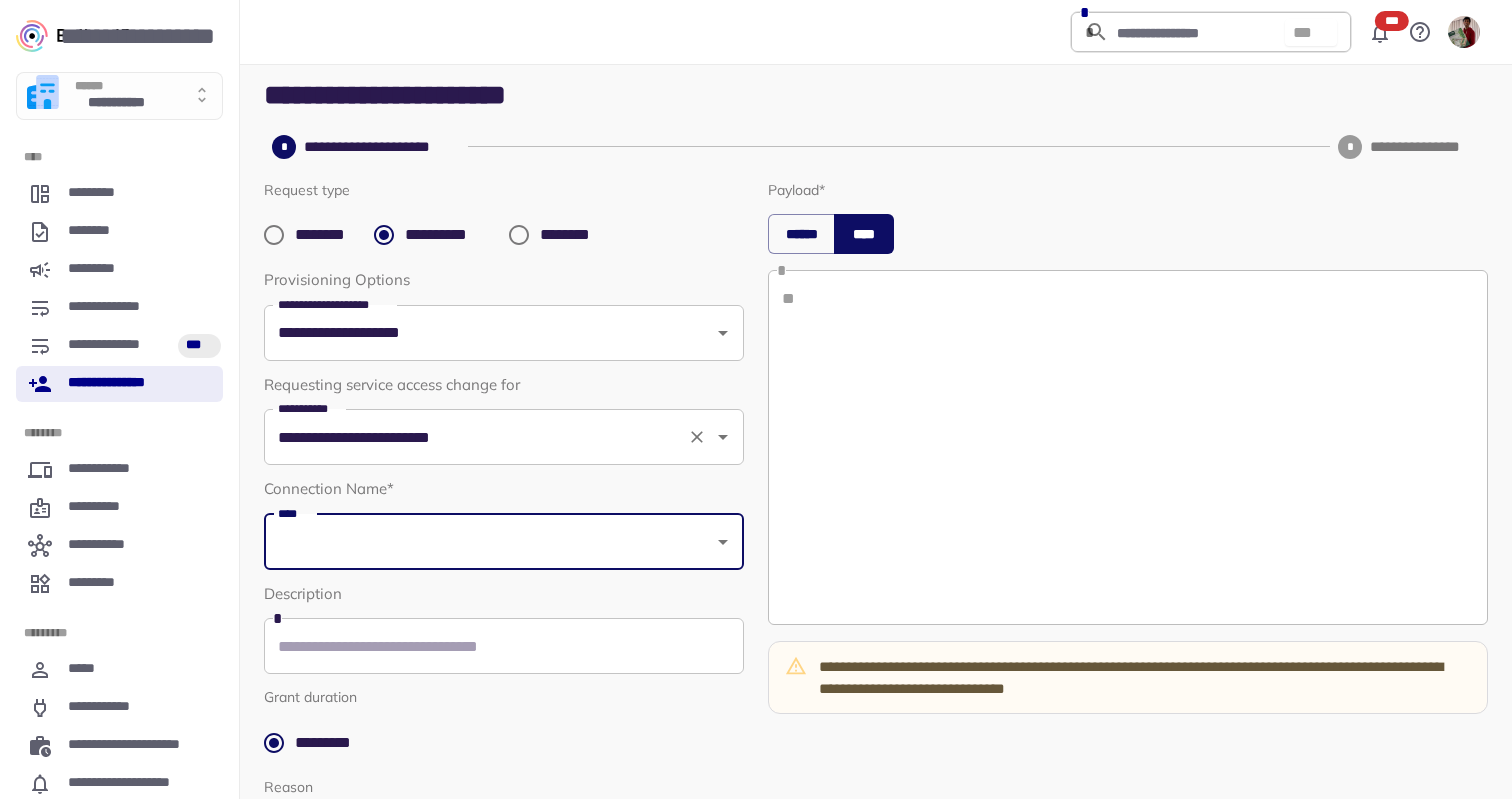click 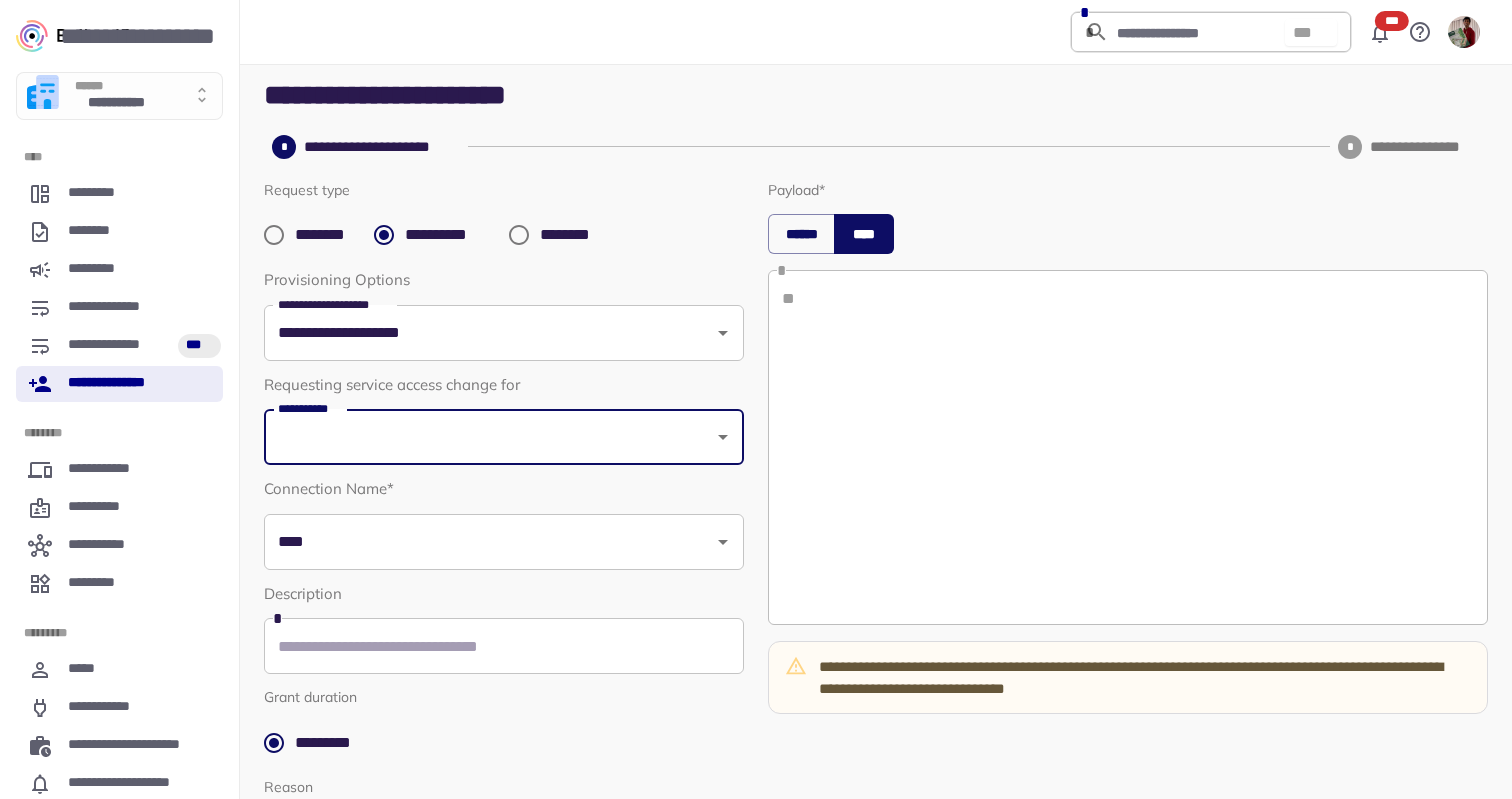 click on "**********" at bounding box center [119, 384] 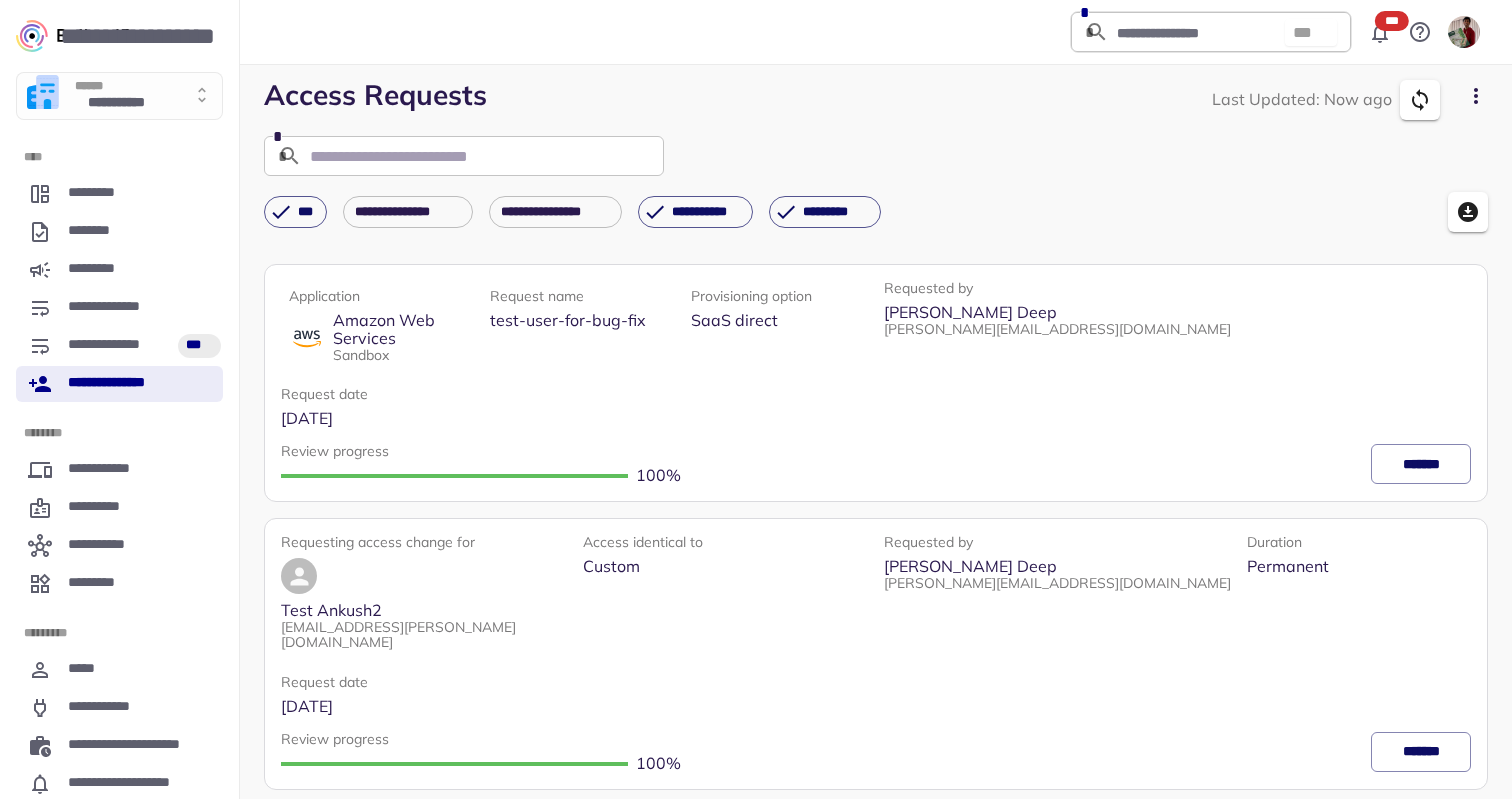 click 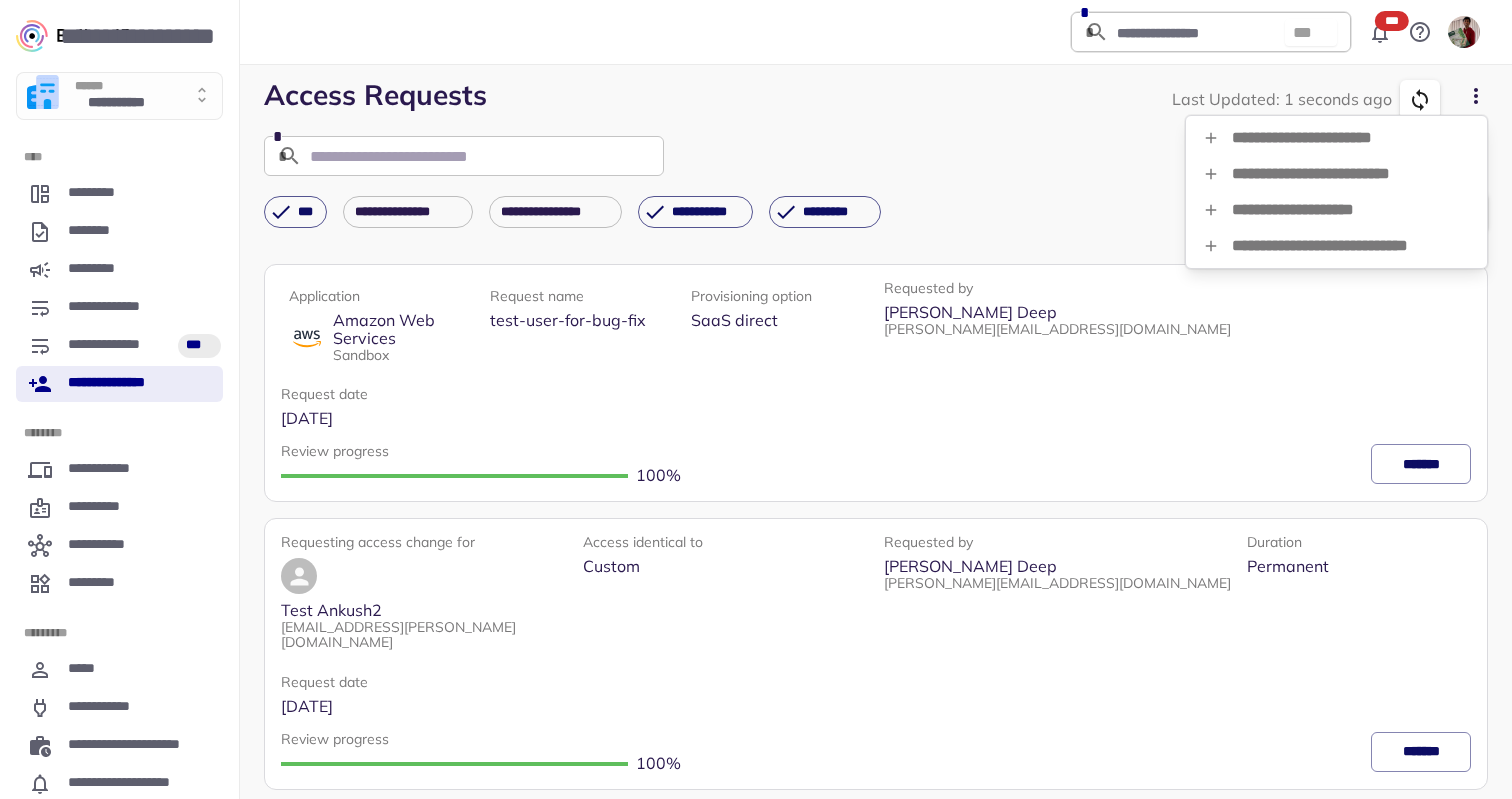 click on "**********" at bounding box center (1336, 138) 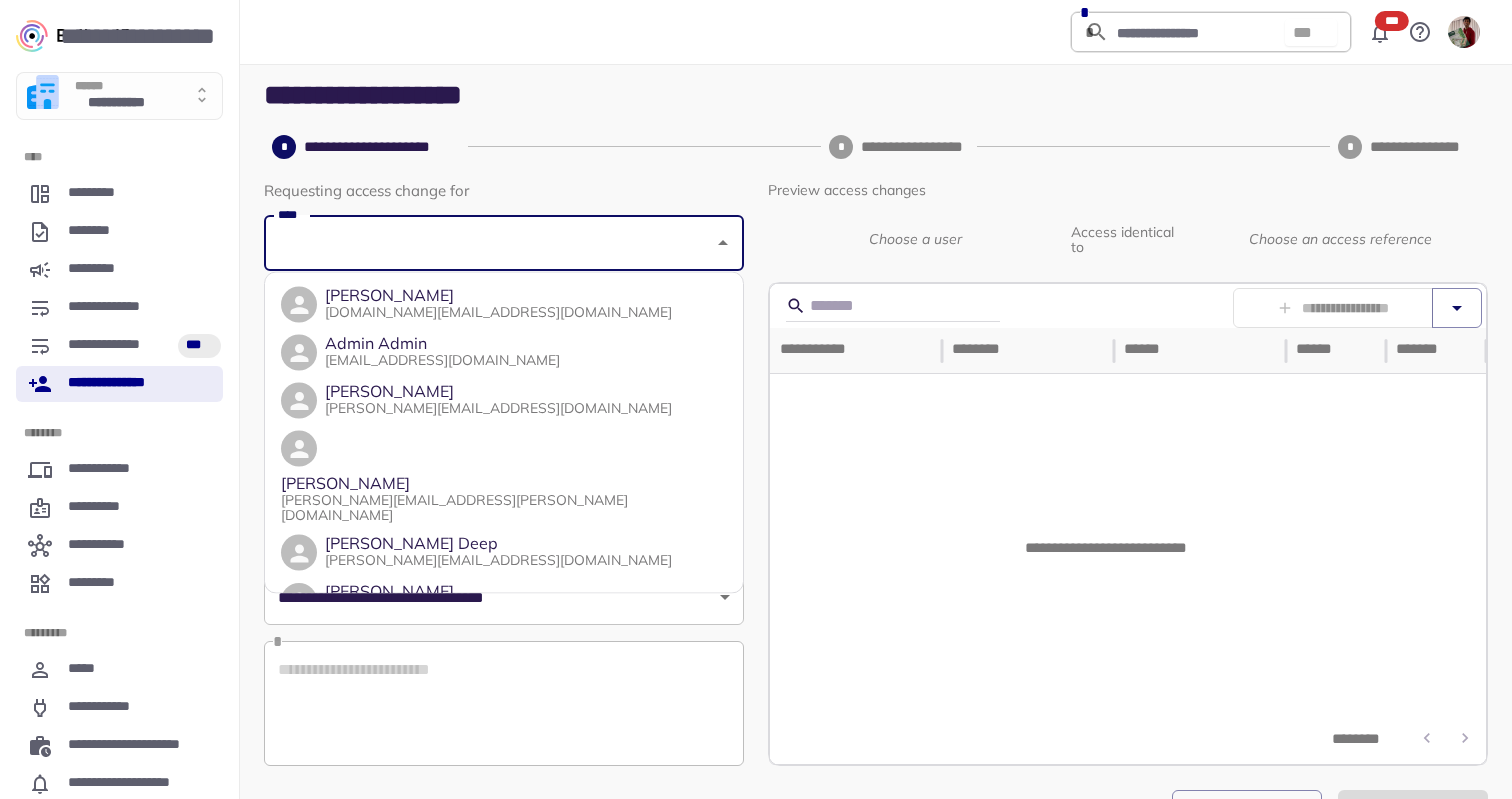 click on "****" at bounding box center [489, 243] 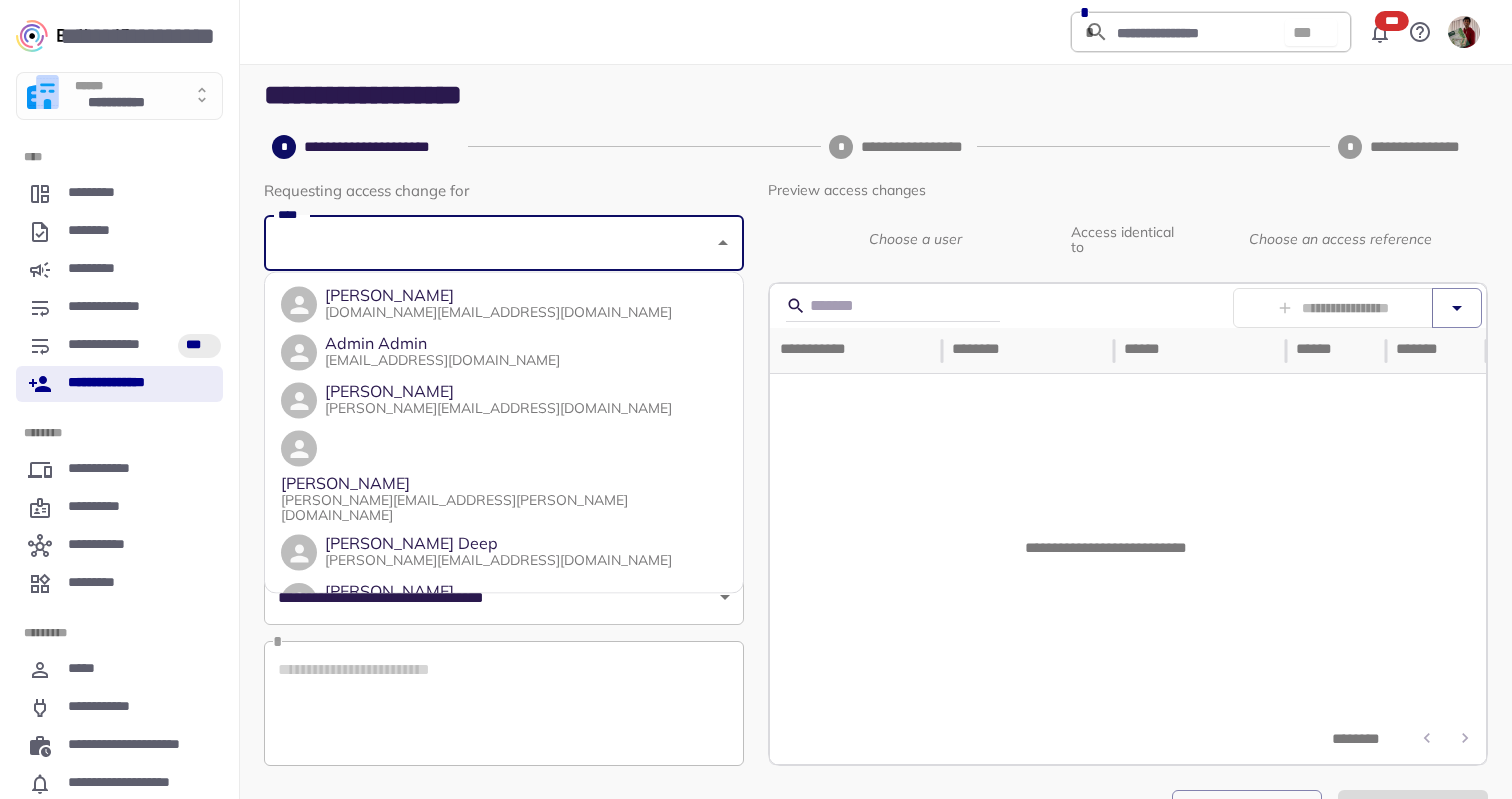 click on "Ankush Deep ankush.deep@balkan.id" at bounding box center [504, 553] 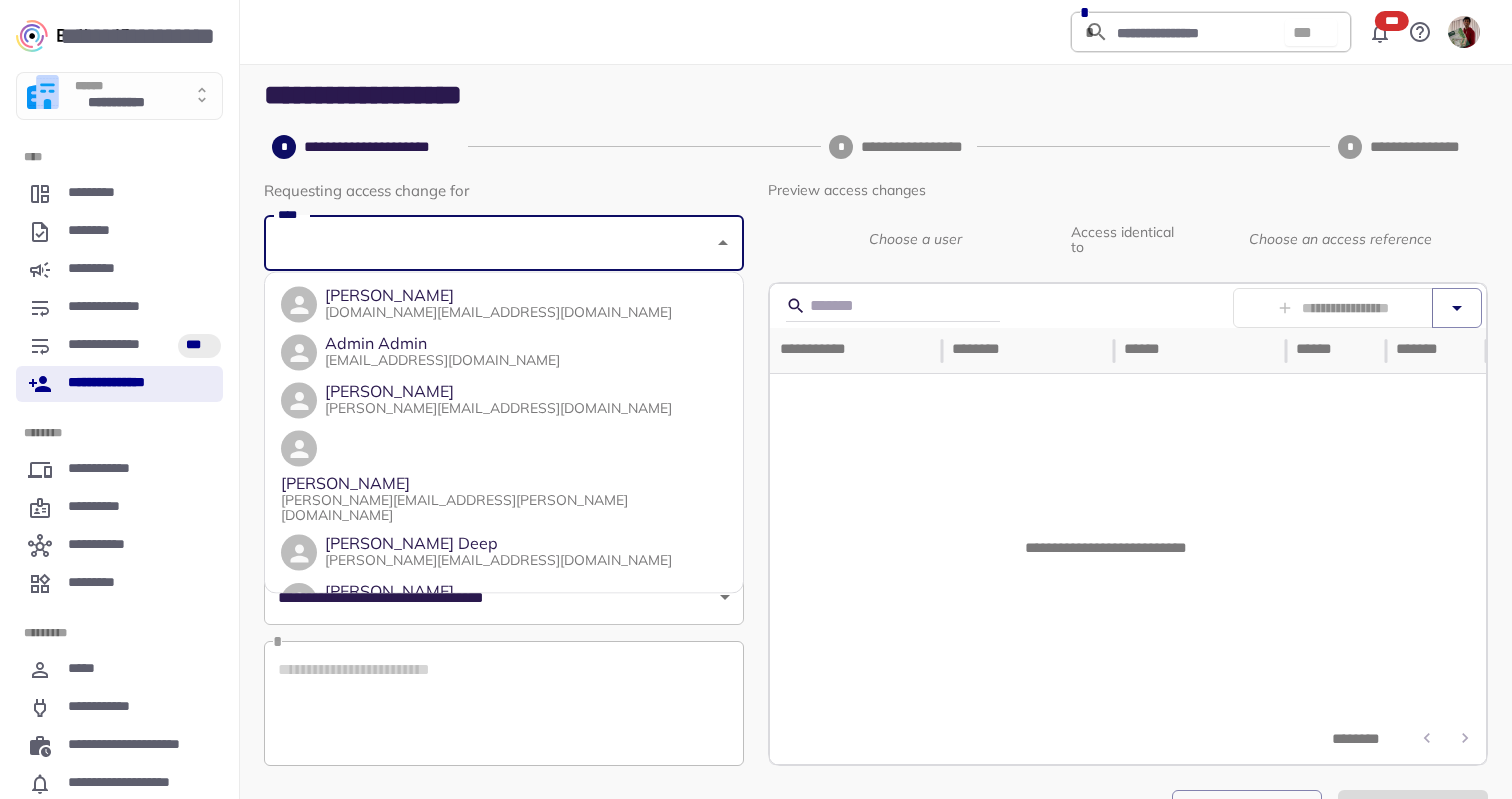 type on "**********" 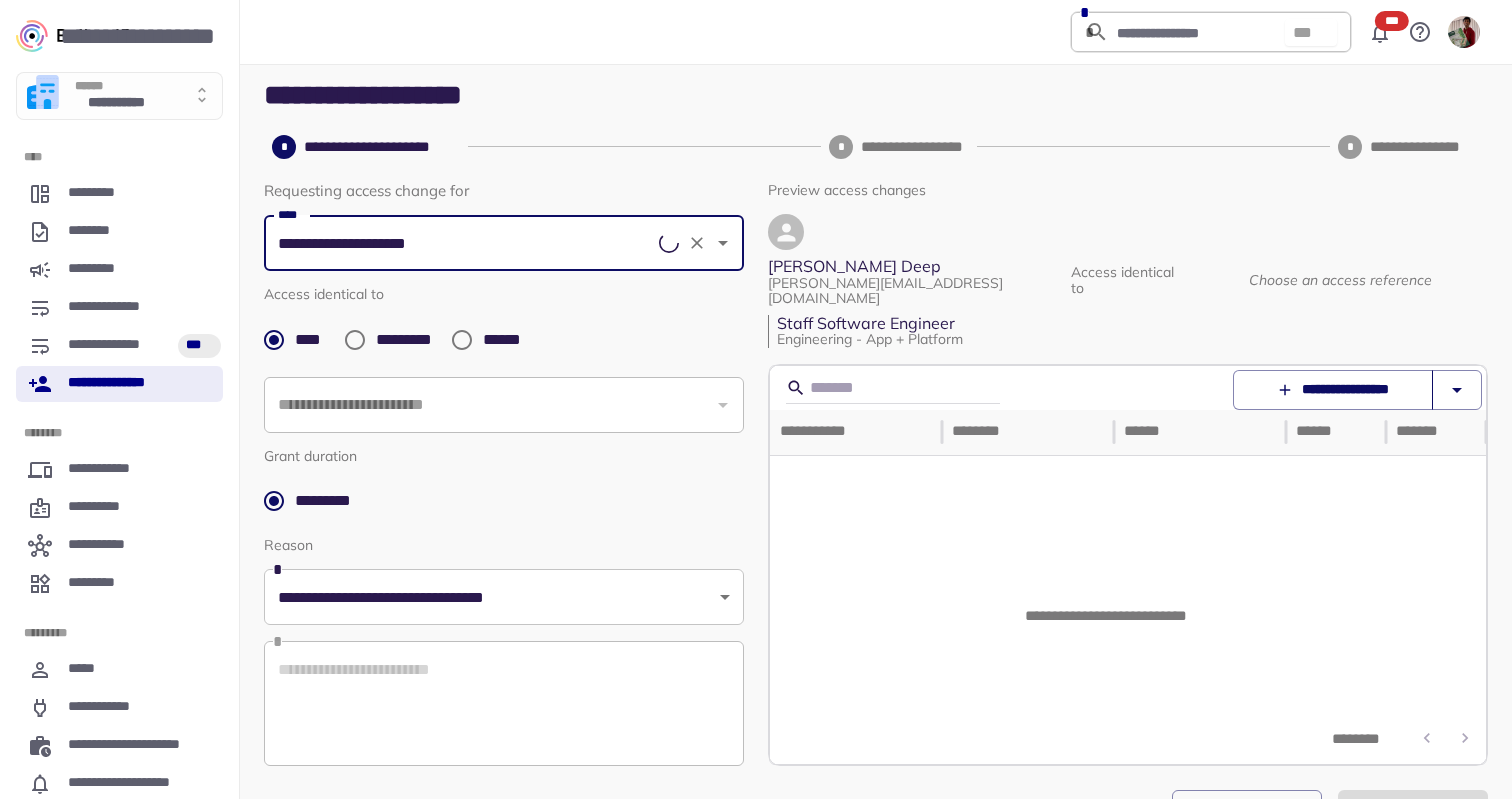 click on "**********" at bounding box center (1333, 390) 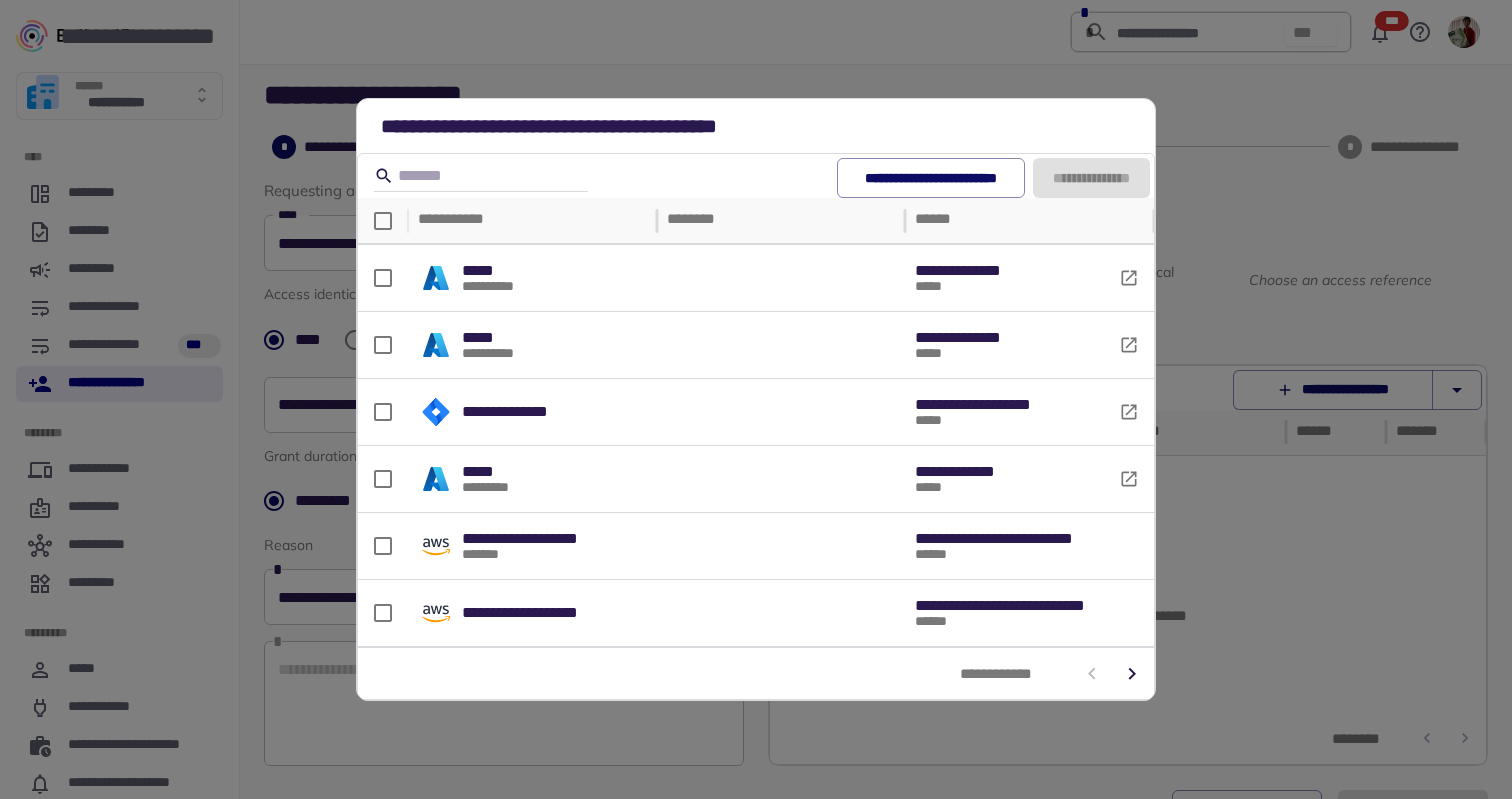click on "**********" at bounding box center [756, 399] 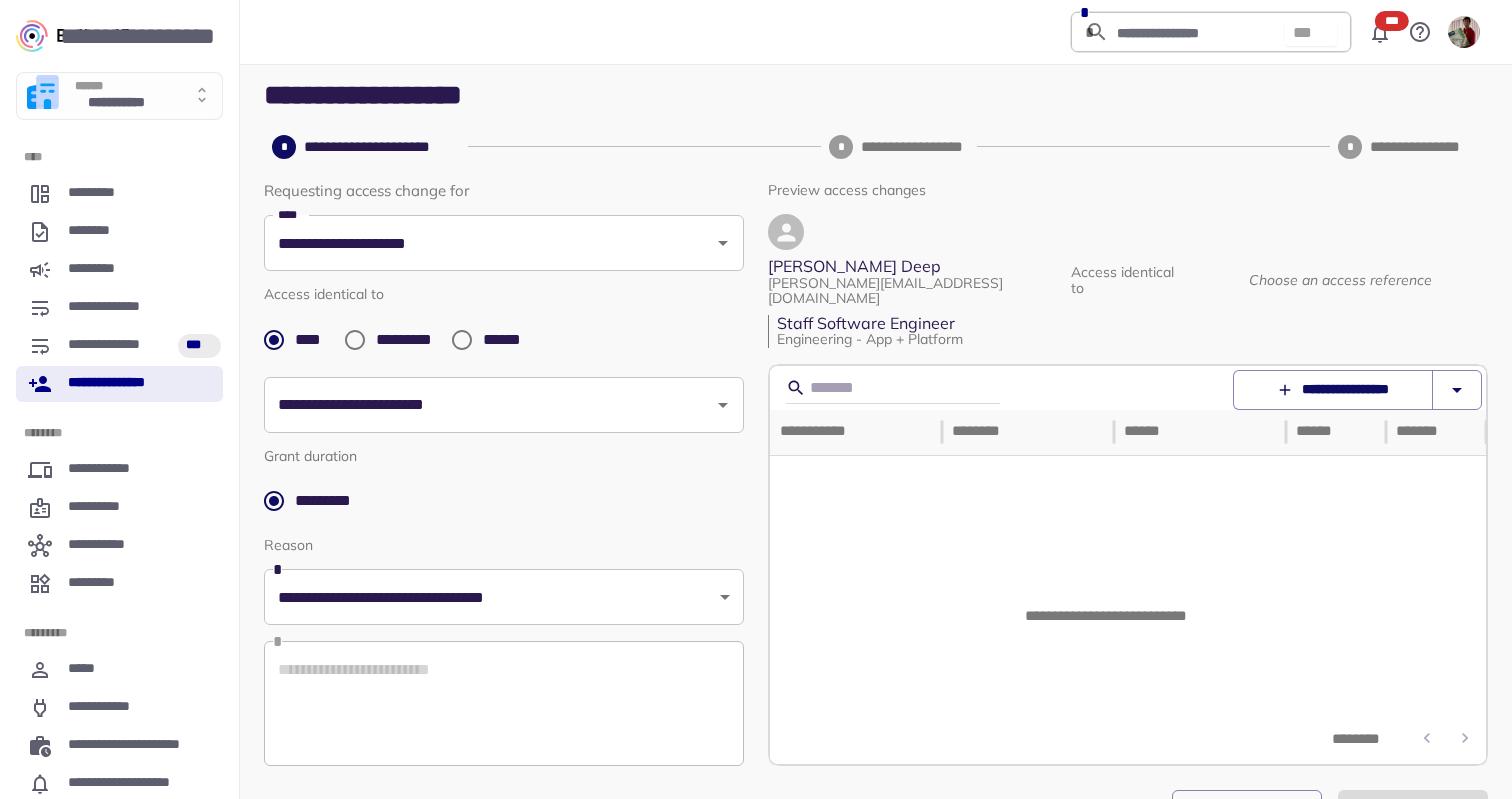 click on "**********" at bounding box center (119, 384) 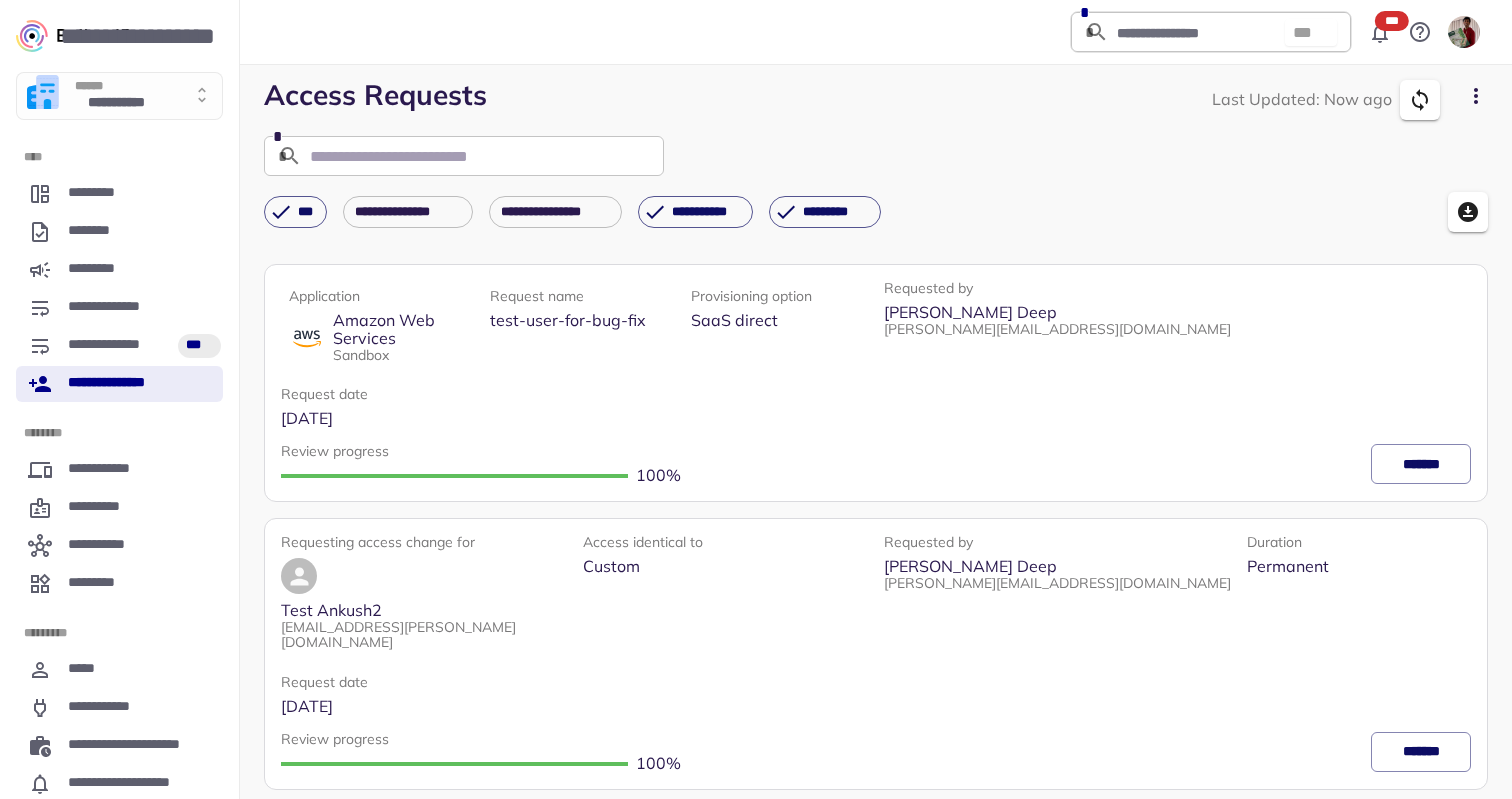 click 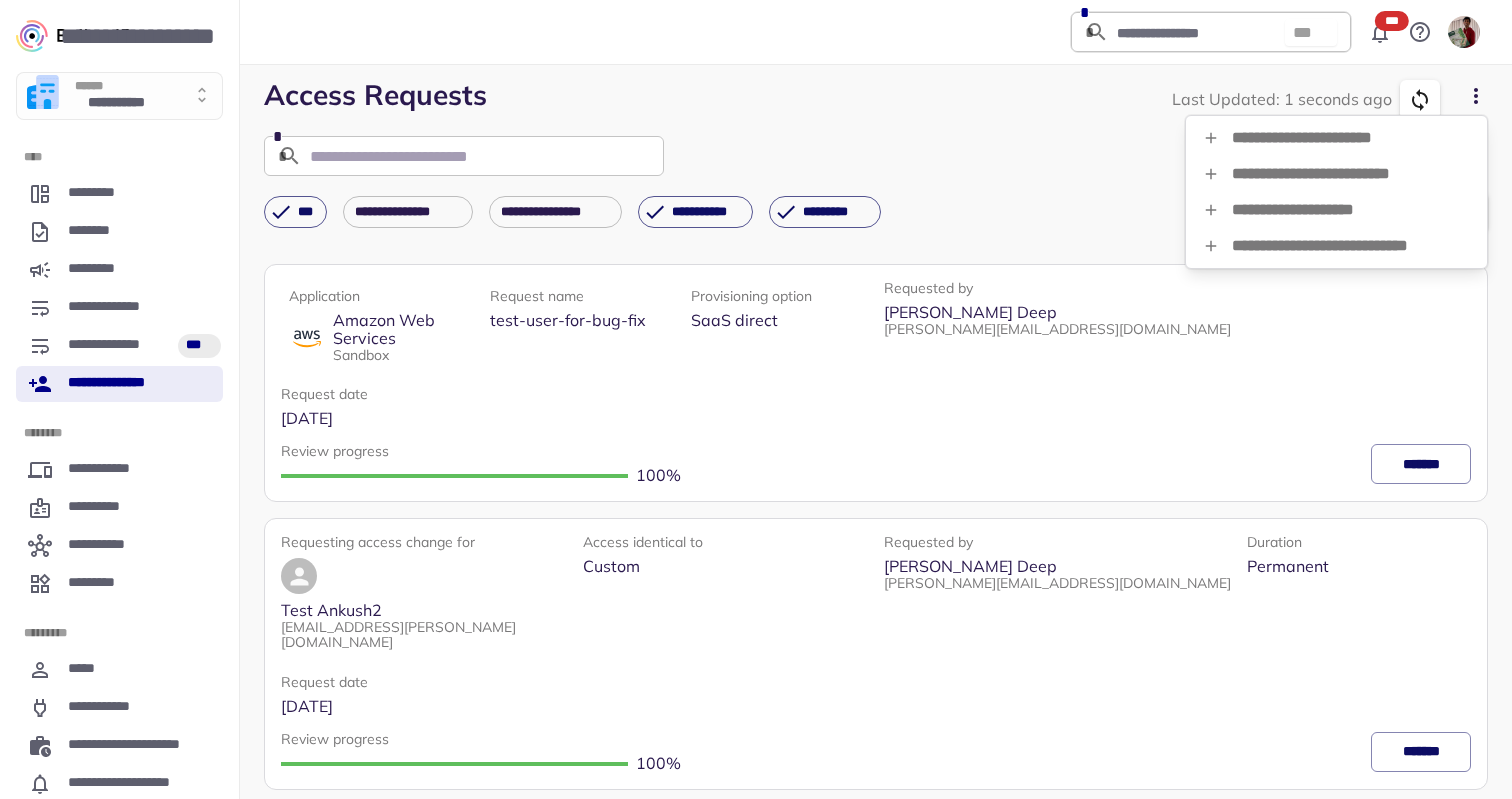 click on "**********" at bounding box center [1336, 210] 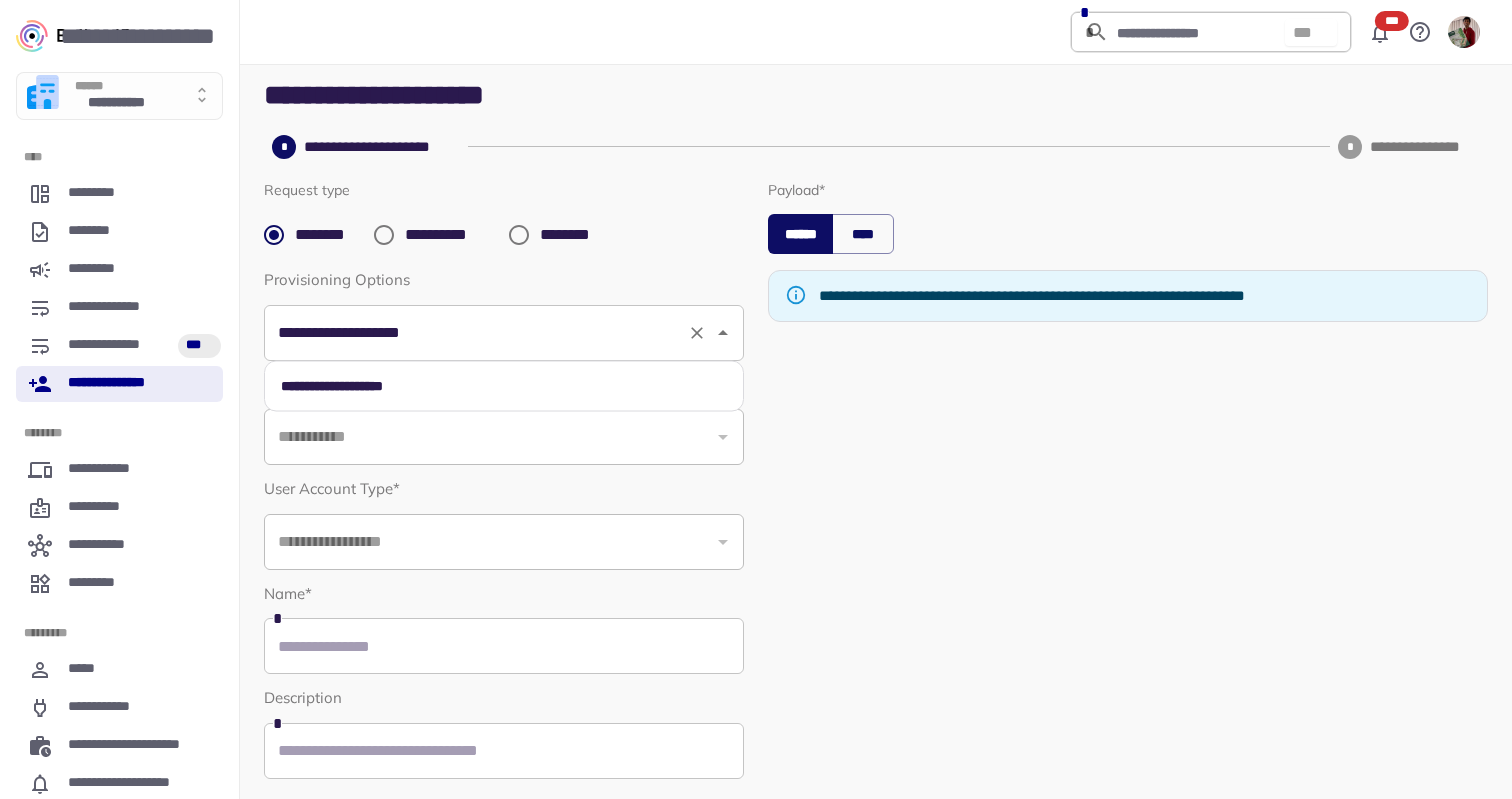 click on "**********" at bounding box center (504, 333) 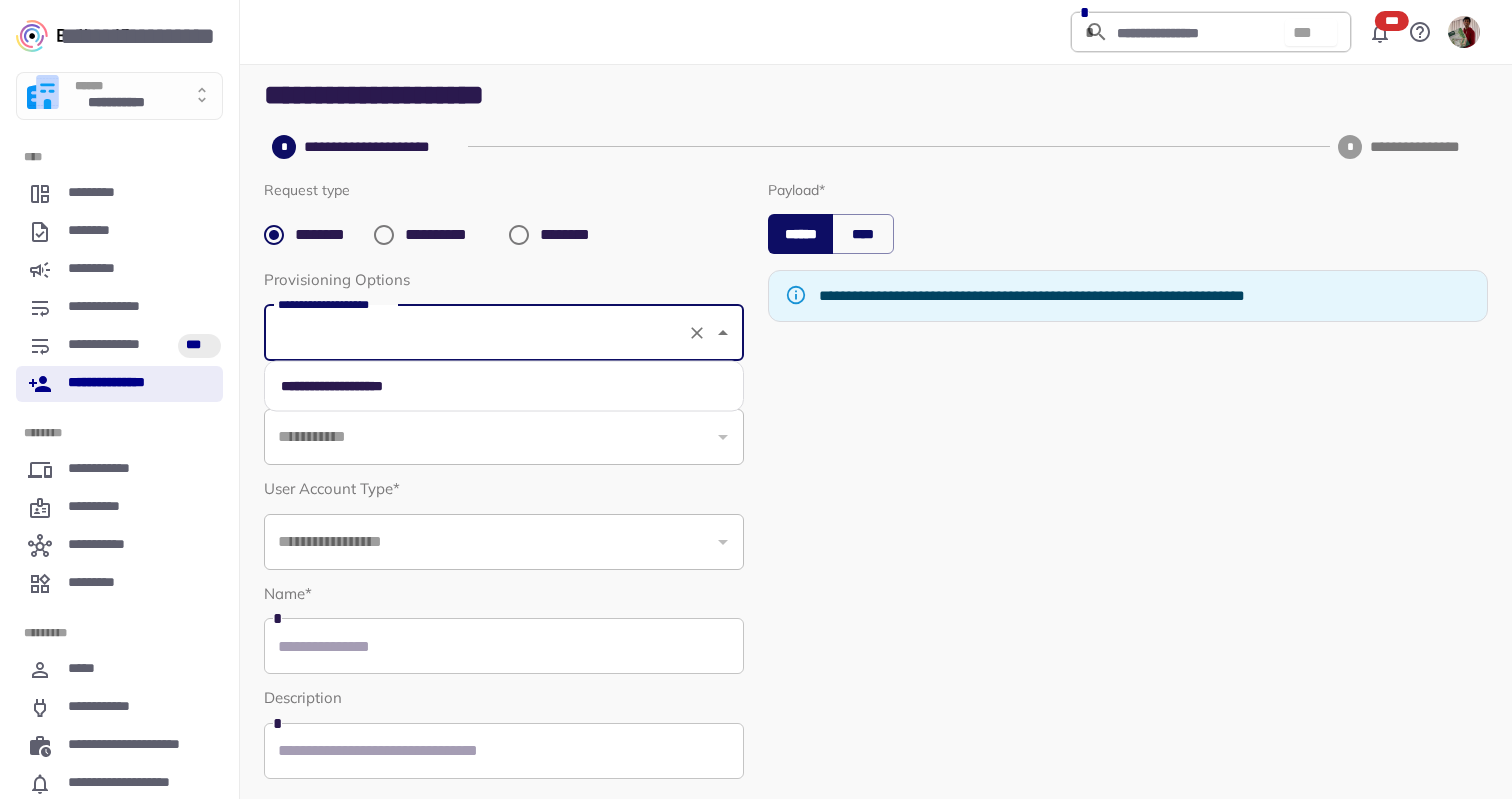click on "**********" at bounding box center (449, 235) 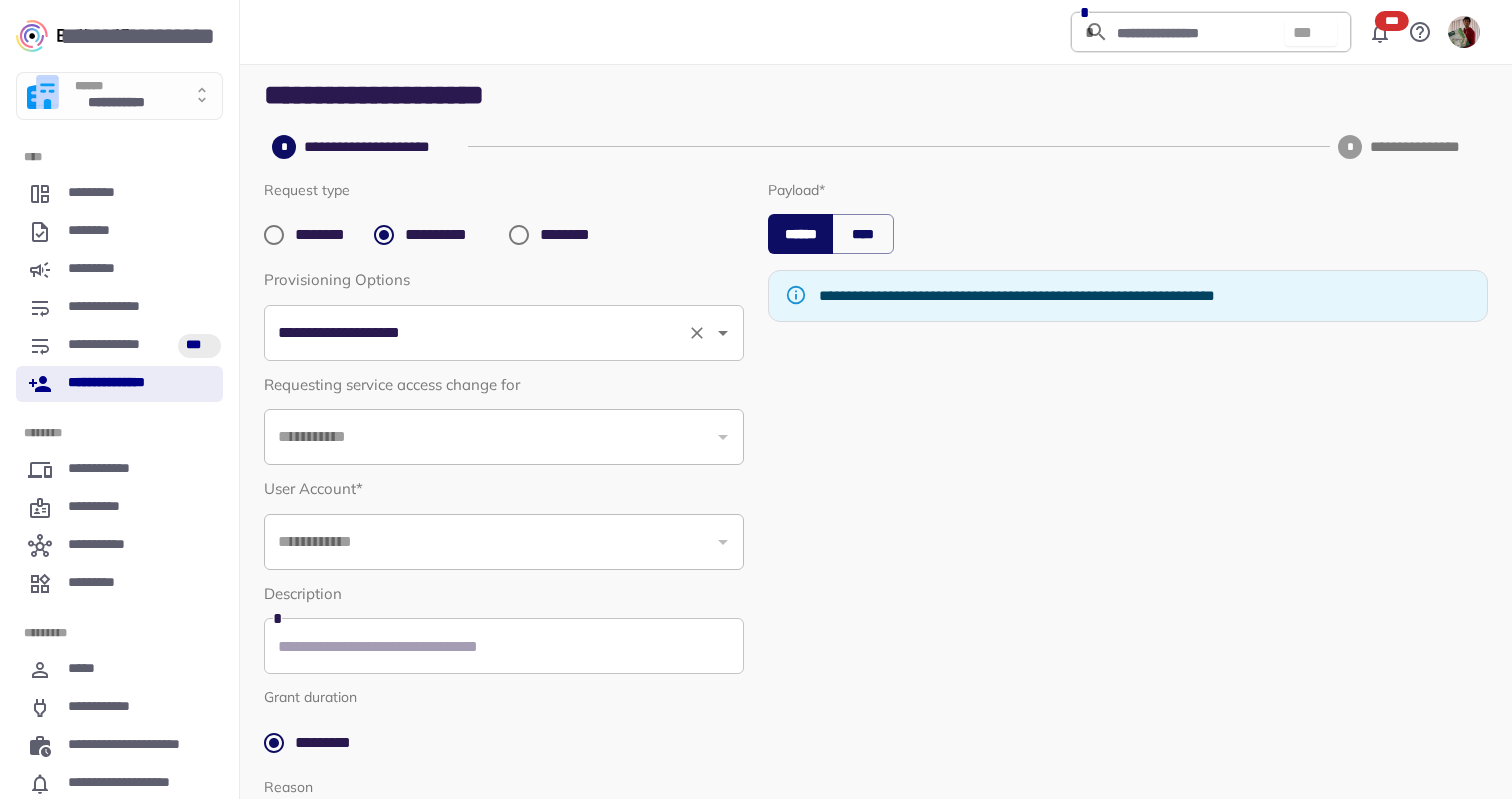 click on "**********" at bounding box center [504, 333] 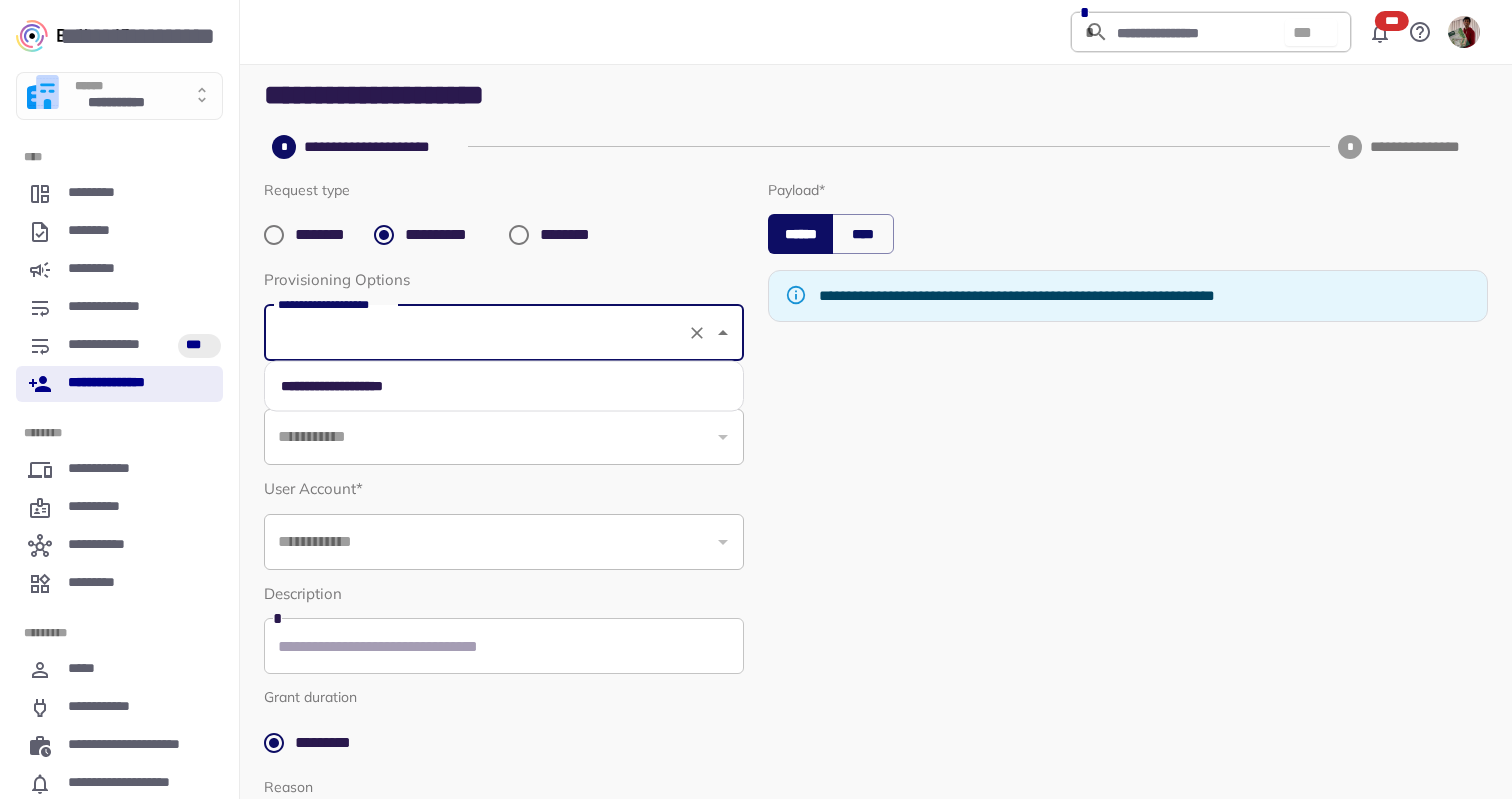click on "**********" at bounding box center (504, 386) 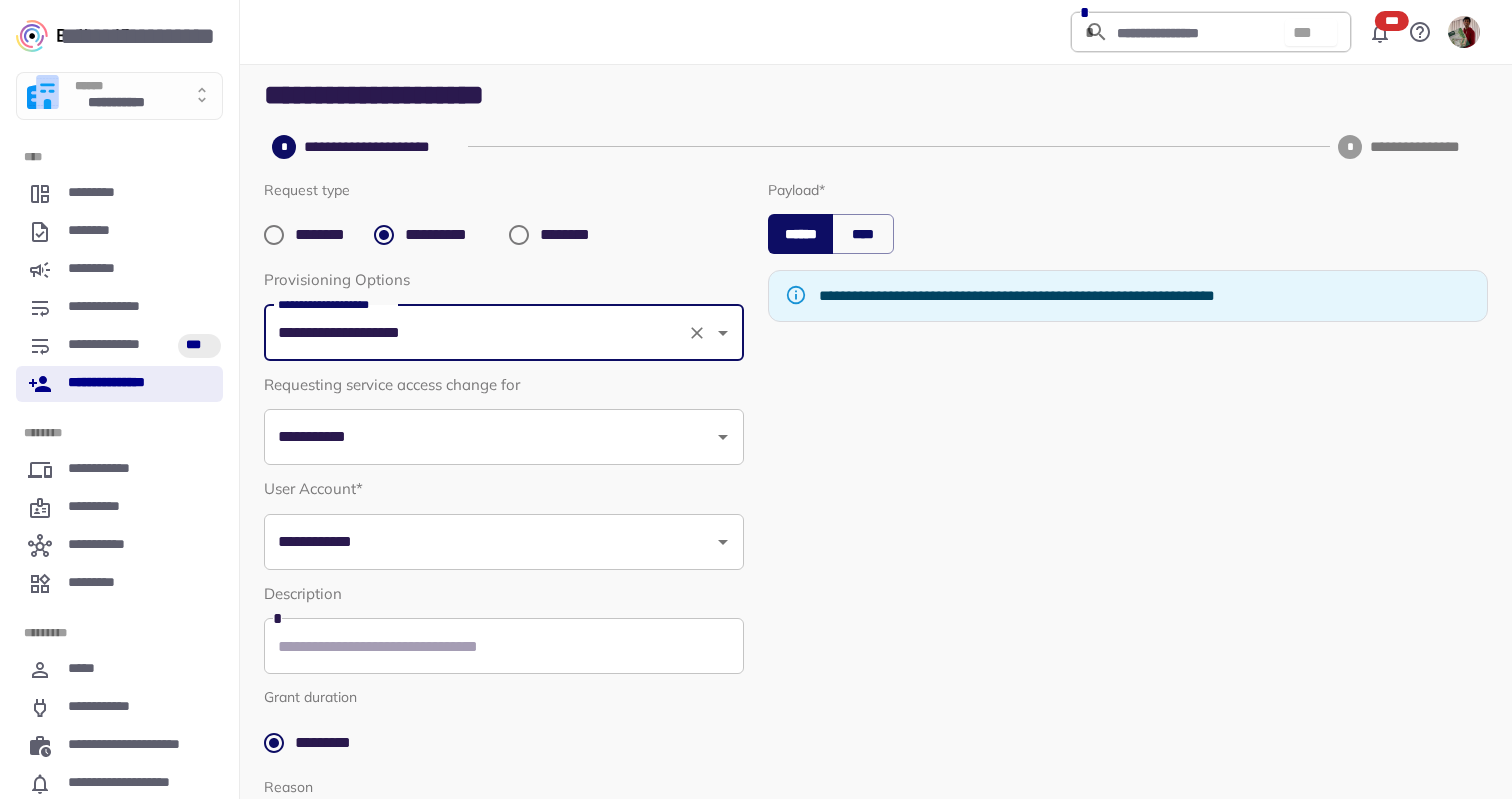 click on "**********" at bounding box center (489, 437) 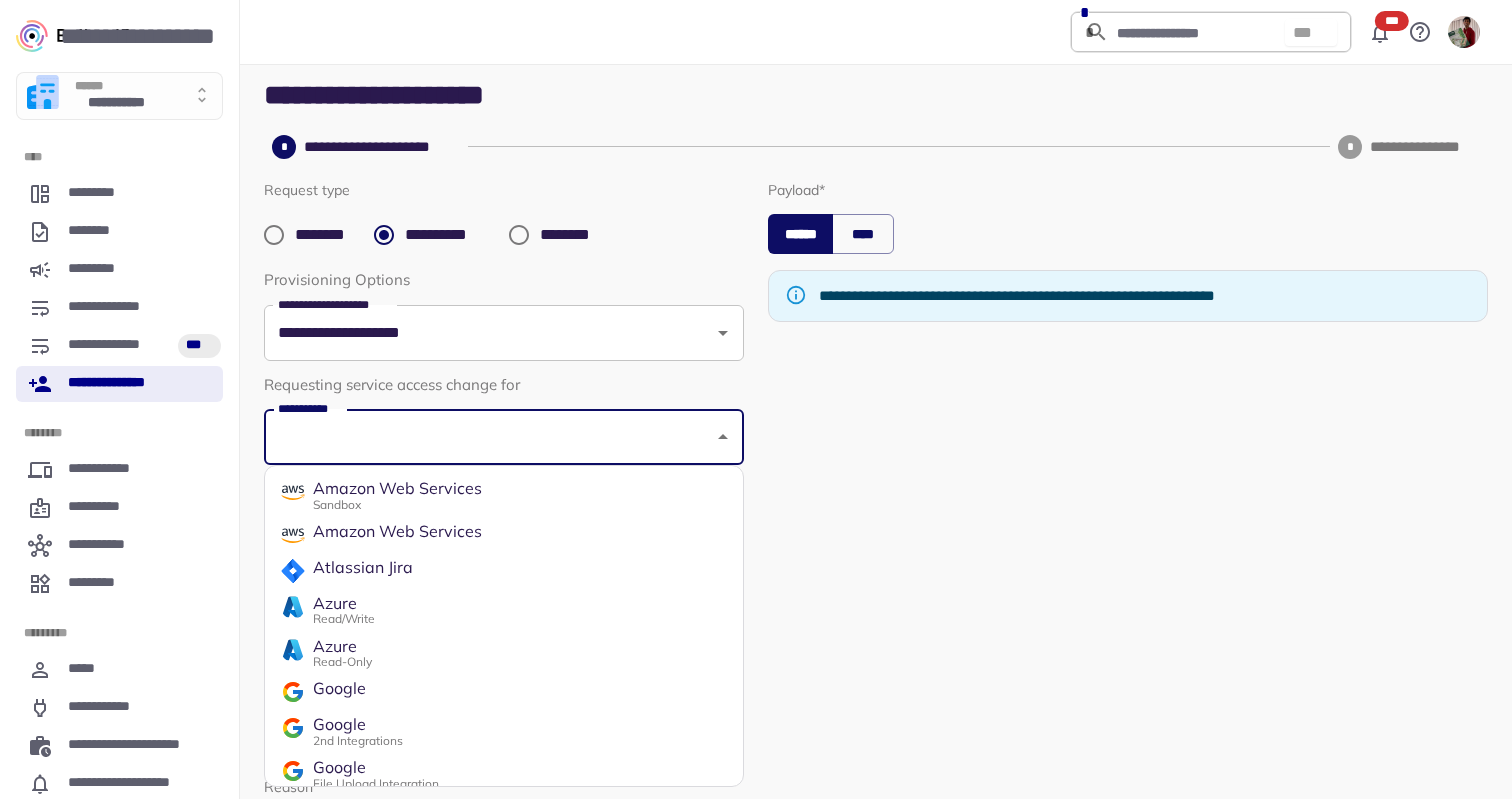 scroll, scrollTop: 1, scrollLeft: 0, axis: vertical 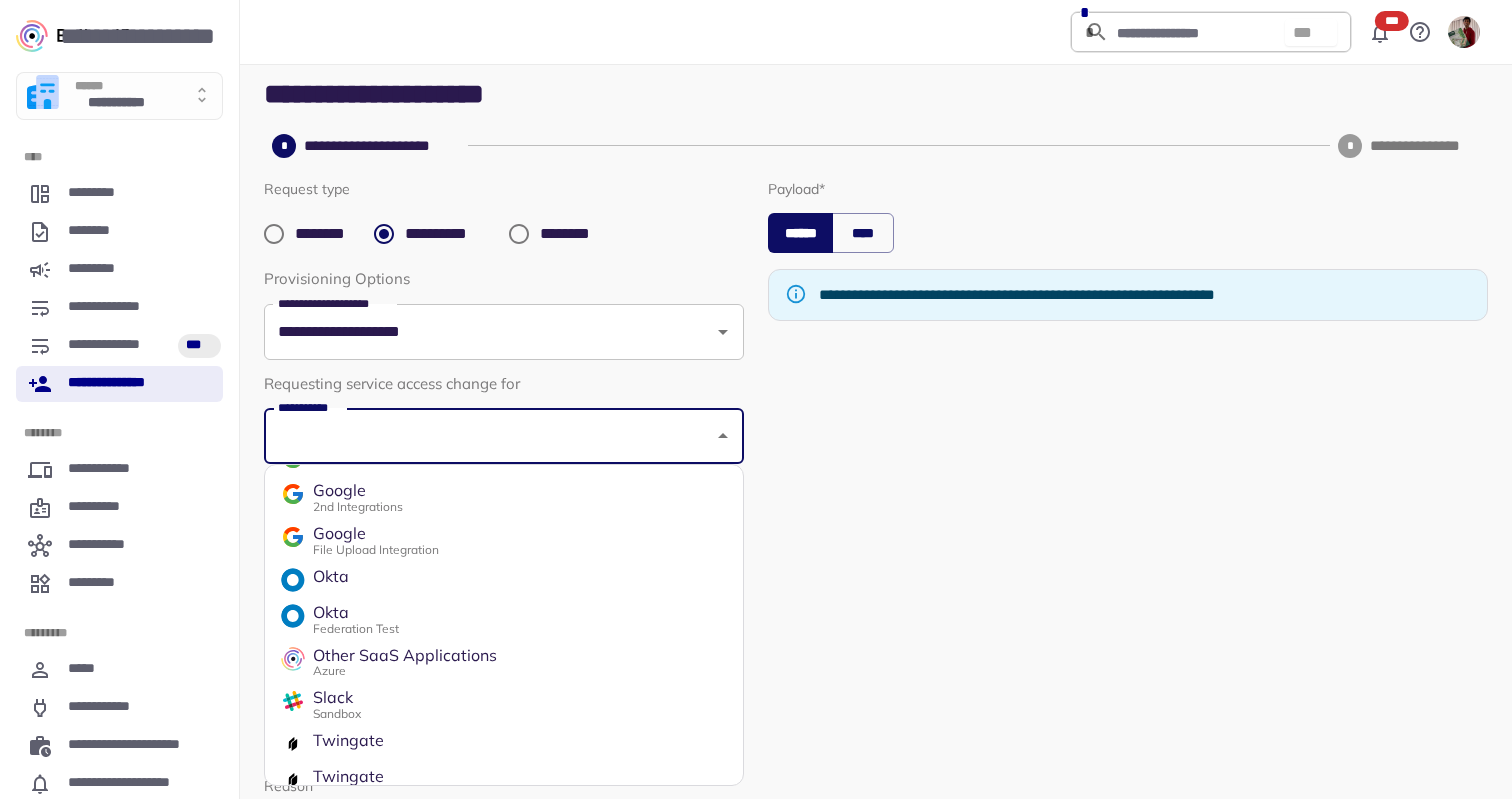 click on "Federation Test" at bounding box center (356, 628) 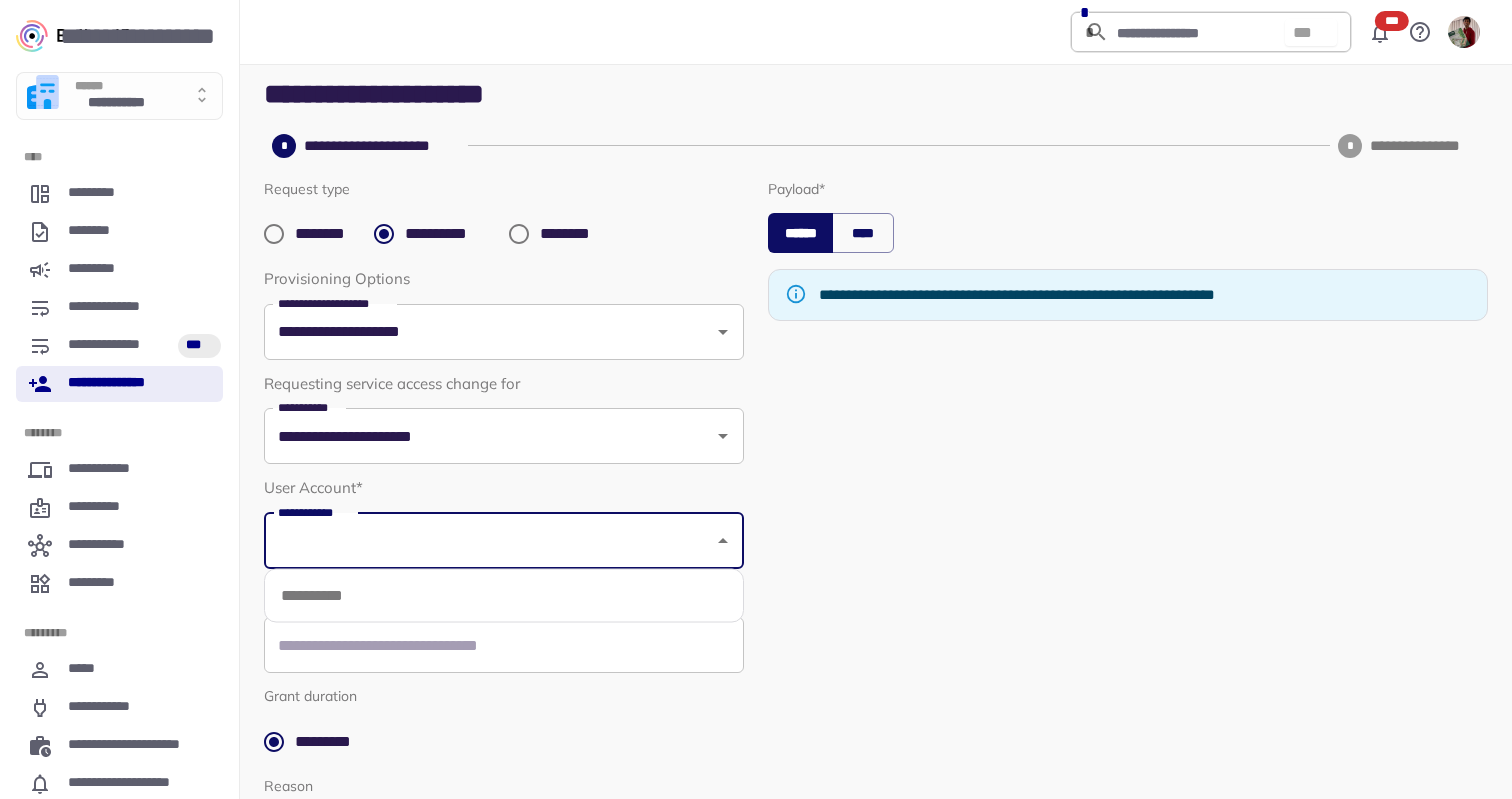 click on "**********" at bounding box center (489, 541) 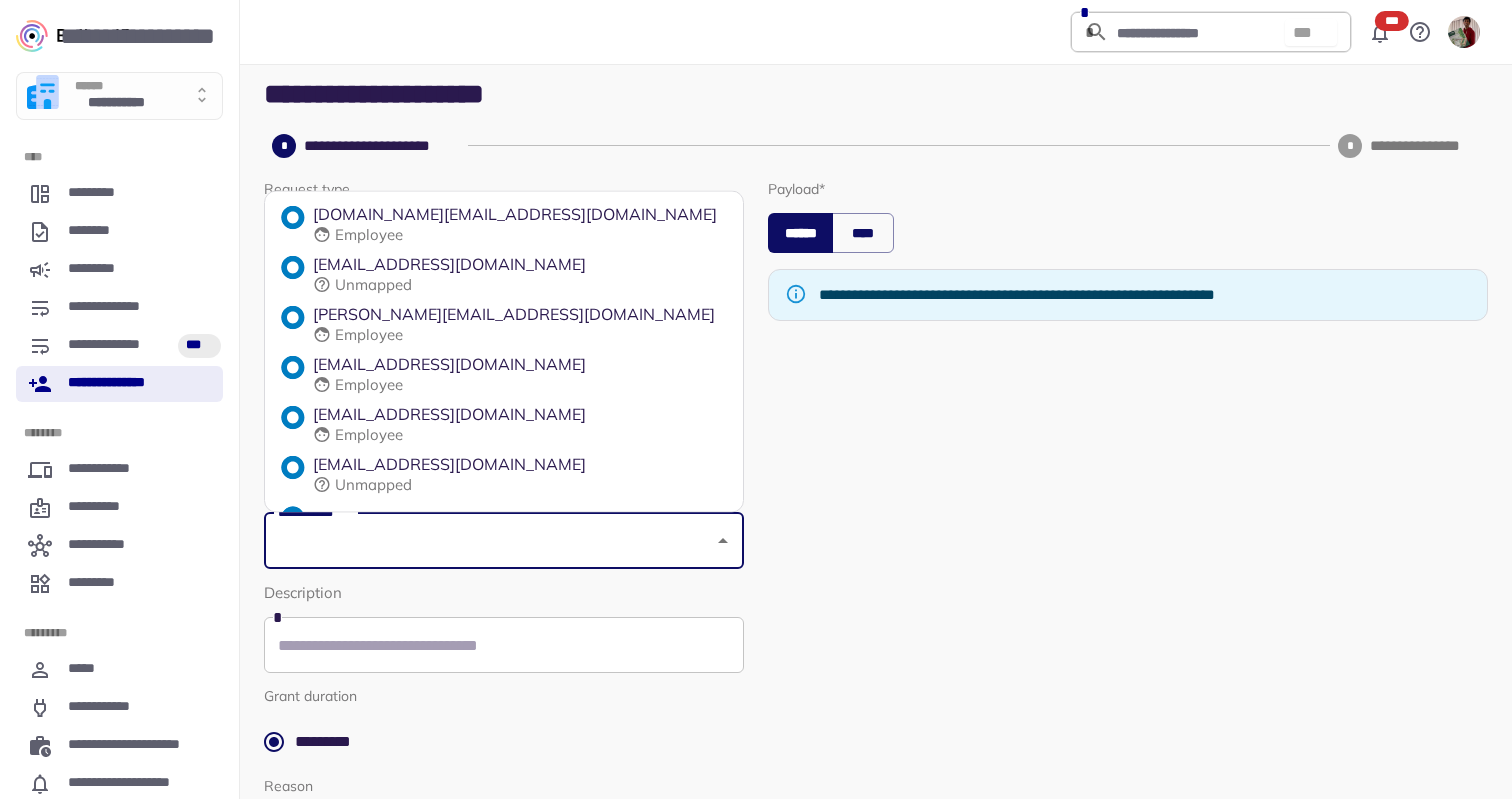 click on "[PERSON_NAME][EMAIL_ADDRESS][DOMAIN_NAME]" at bounding box center (514, 315) 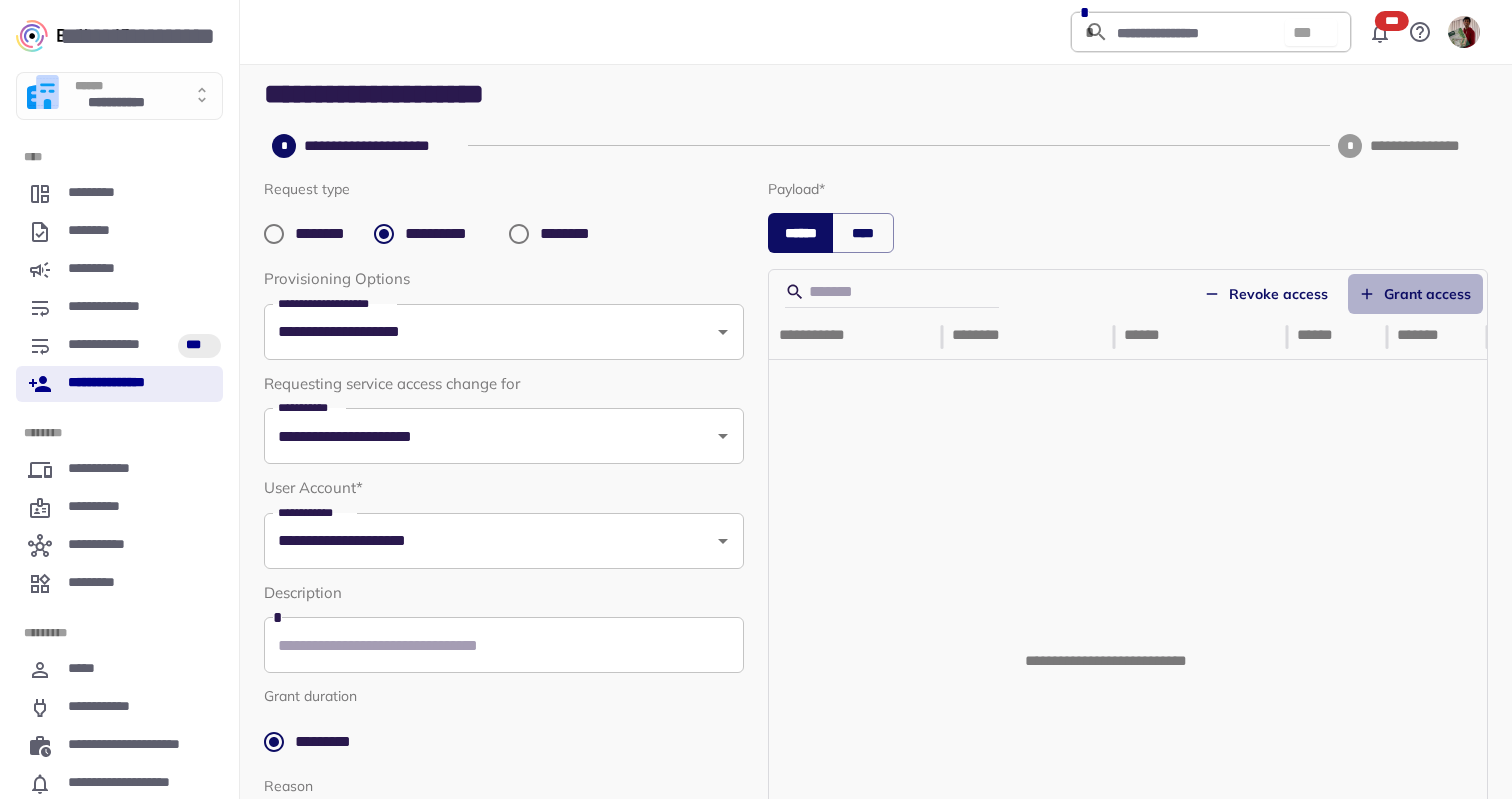 click on "Grant access" at bounding box center (1415, 294) 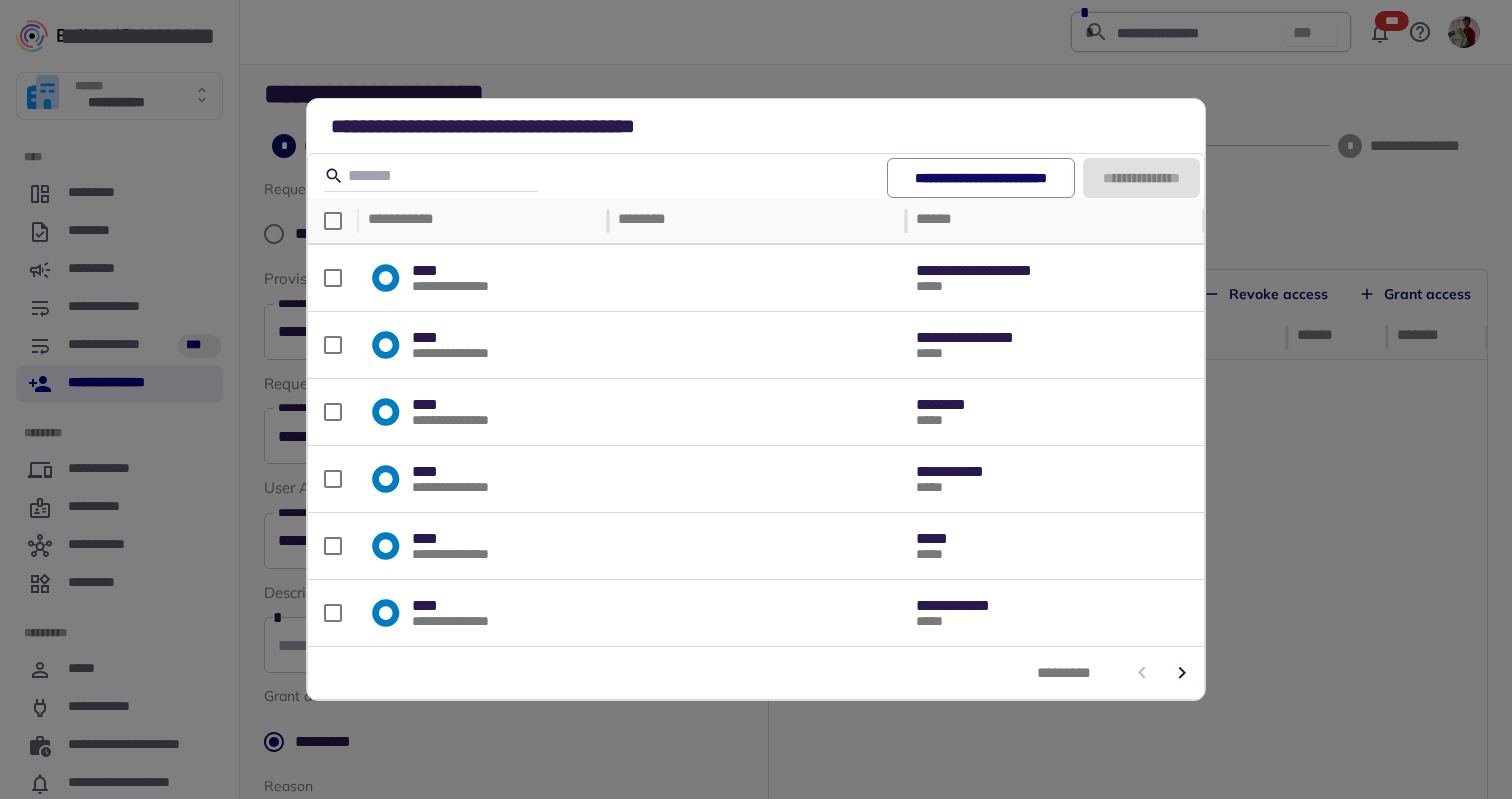 click on "**********" at bounding box center [756, 399] 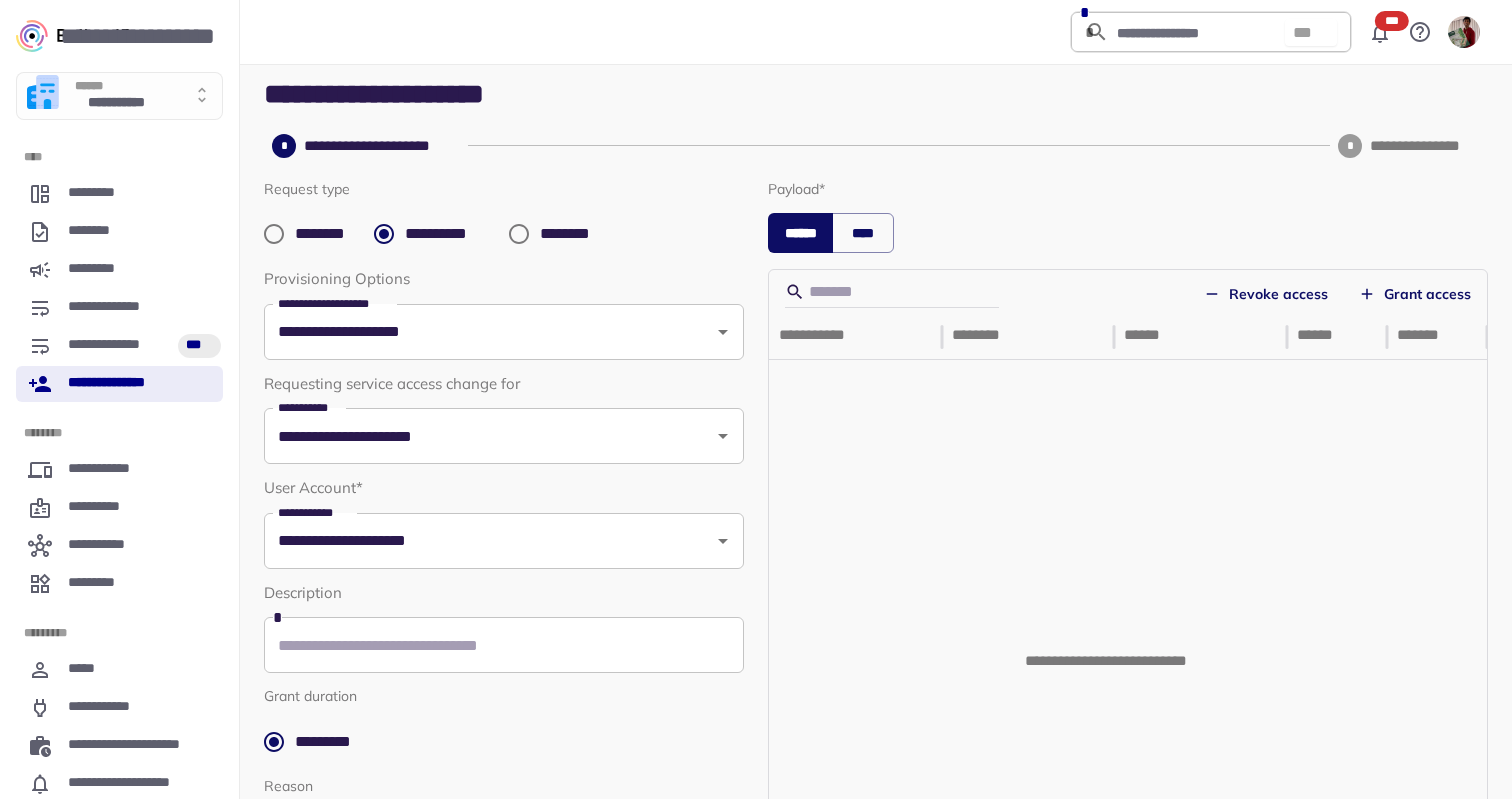 click on "Revoke access" at bounding box center (1266, 294) 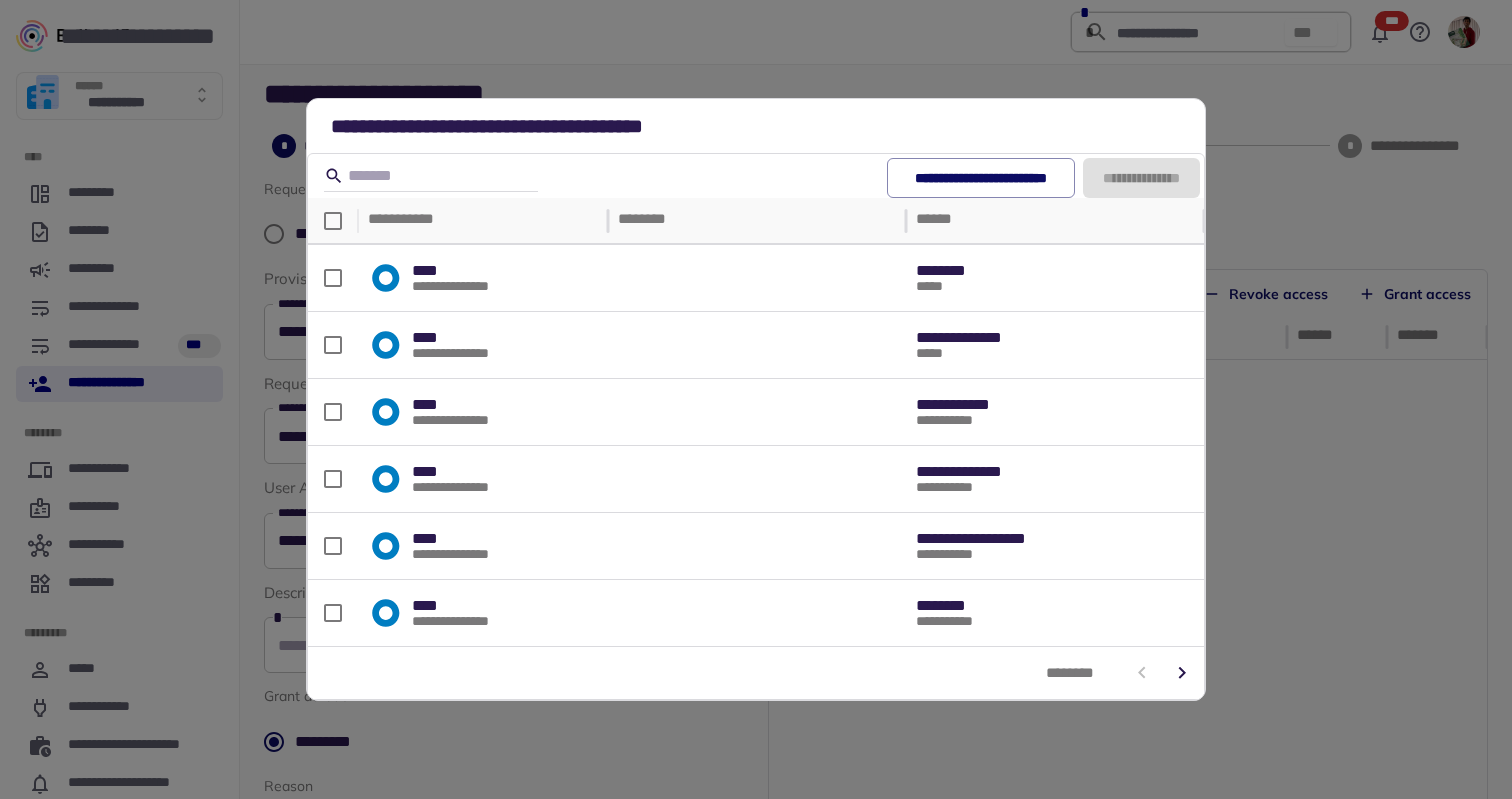 click on "**********" at bounding box center (756, 399) 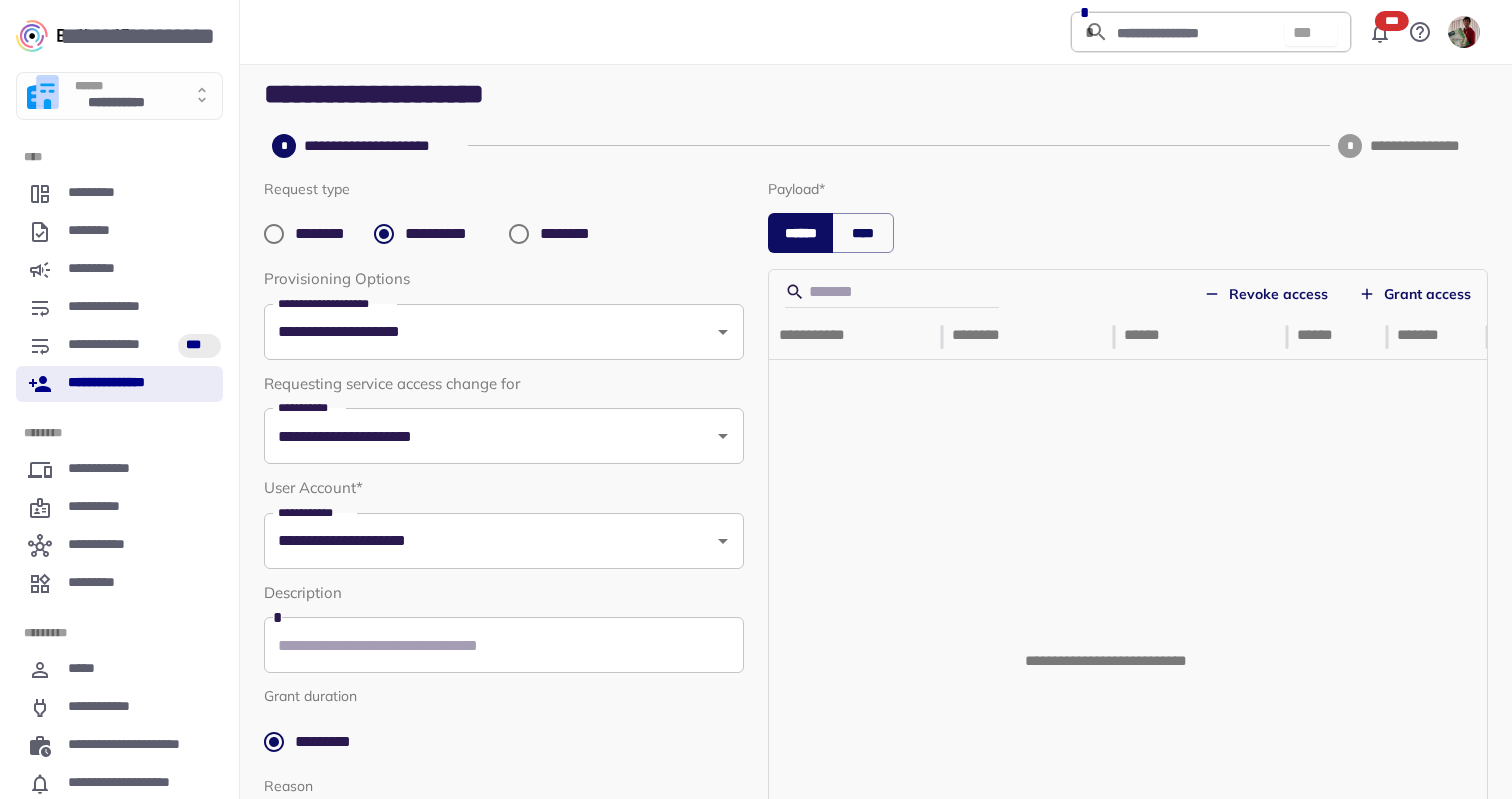 click on "**********" at bounding box center [119, 96] 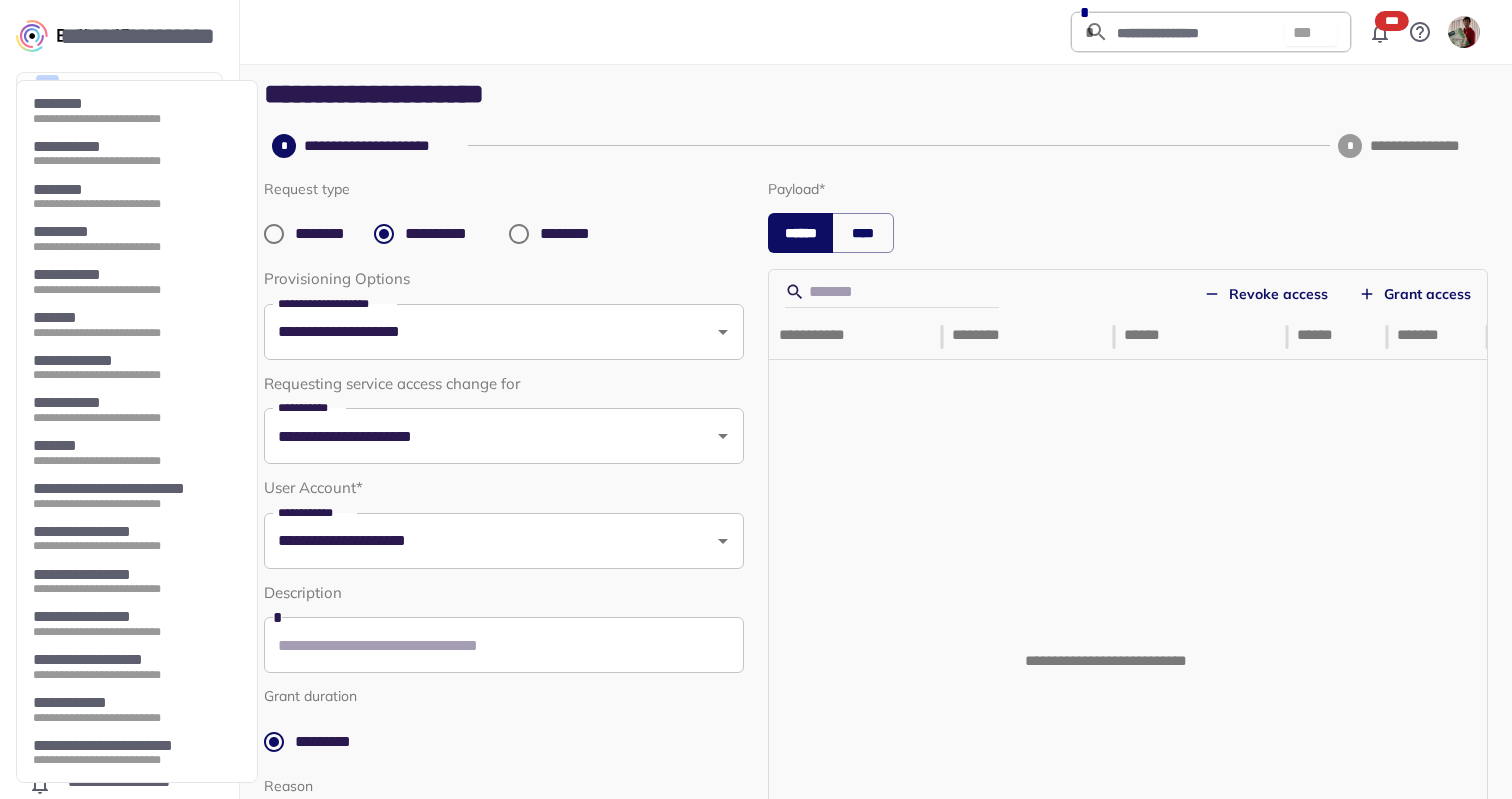 scroll, scrollTop: 42, scrollLeft: 0, axis: vertical 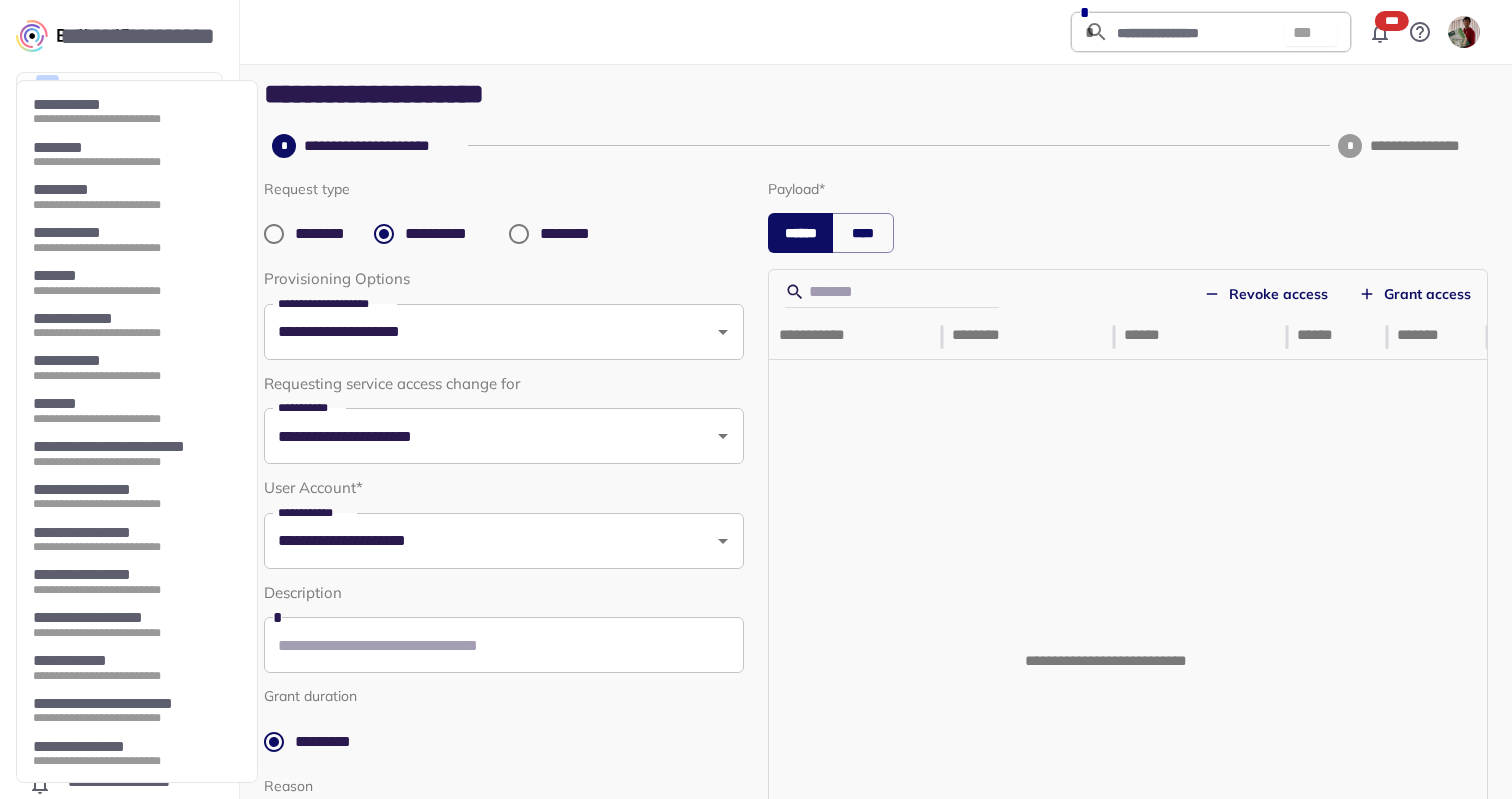 click at bounding box center (756, 399) 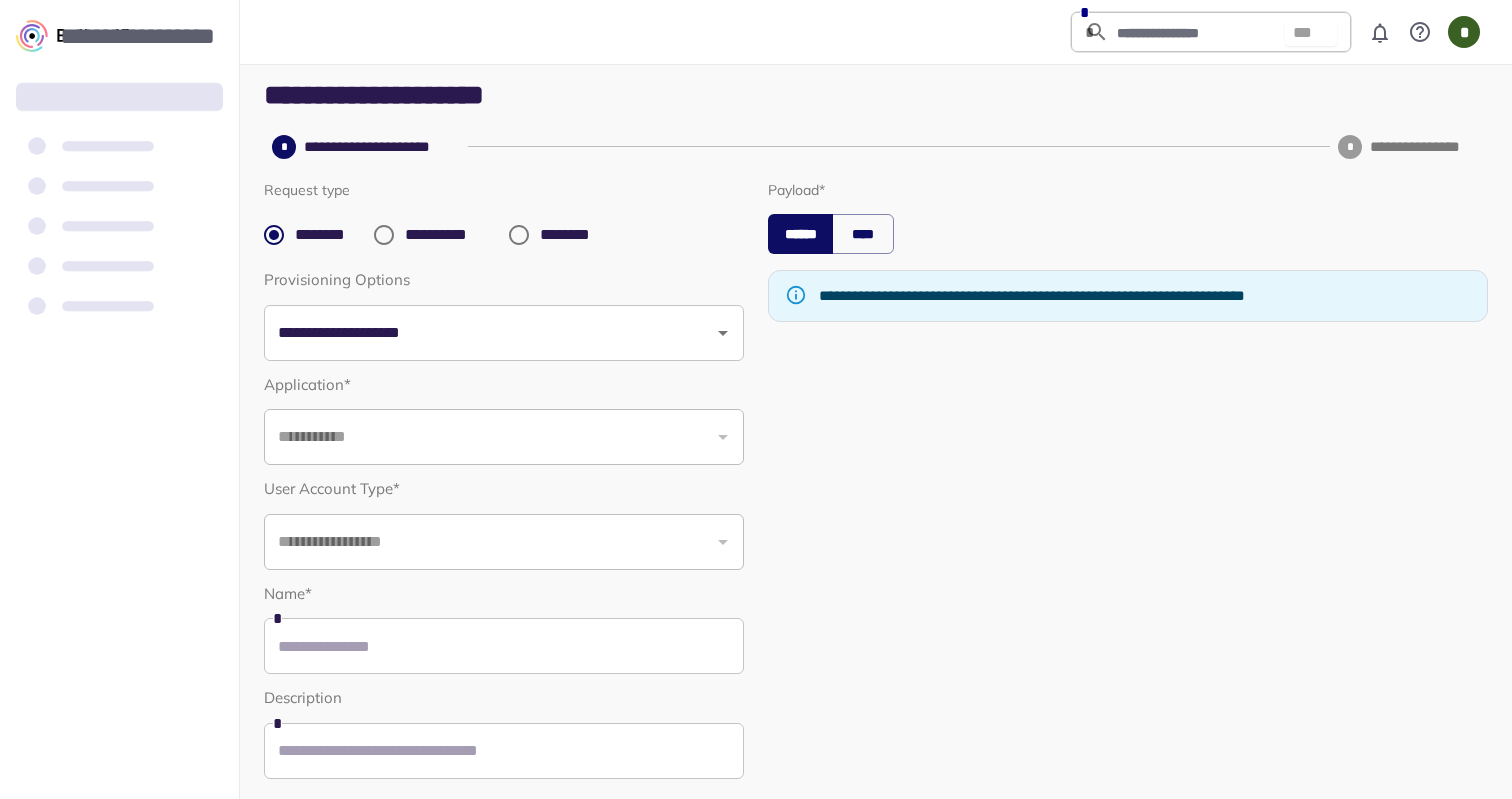 scroll, scrollTop: 1, scrollLeft: 0, axis: vertical 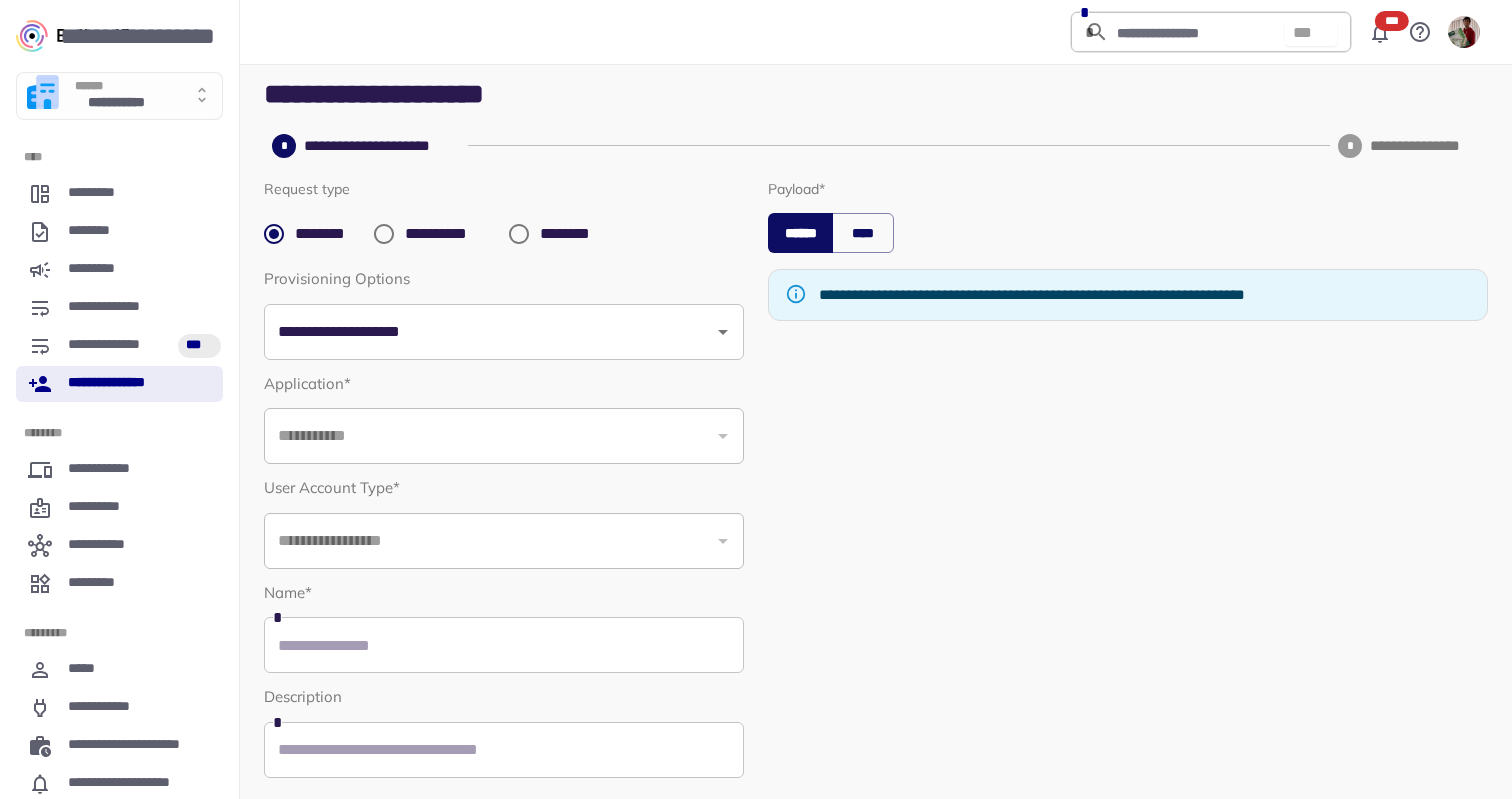 click on "**********" at bounding box center (449, 234) 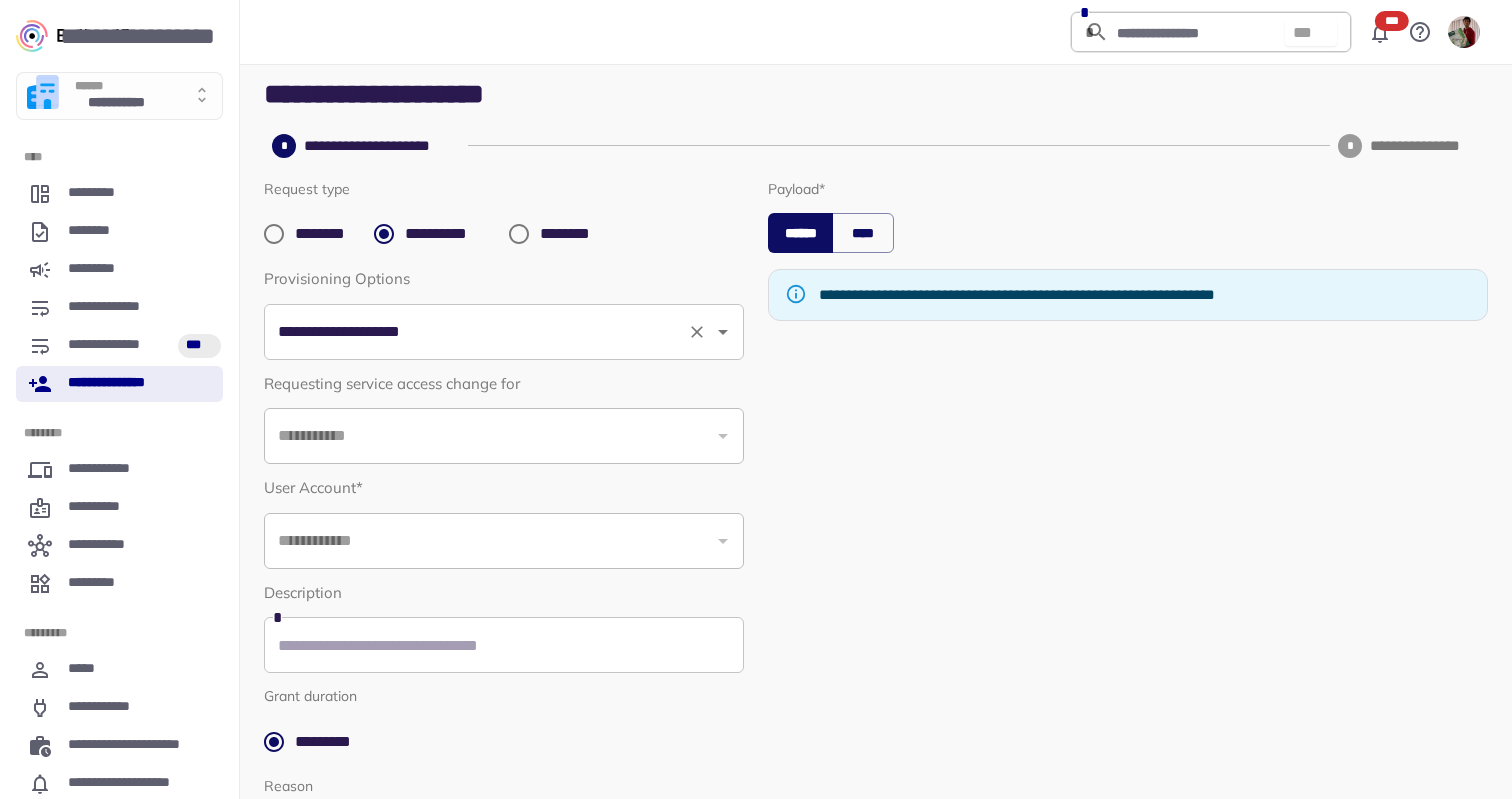 click on "**********" at bounding box center [476, 332] 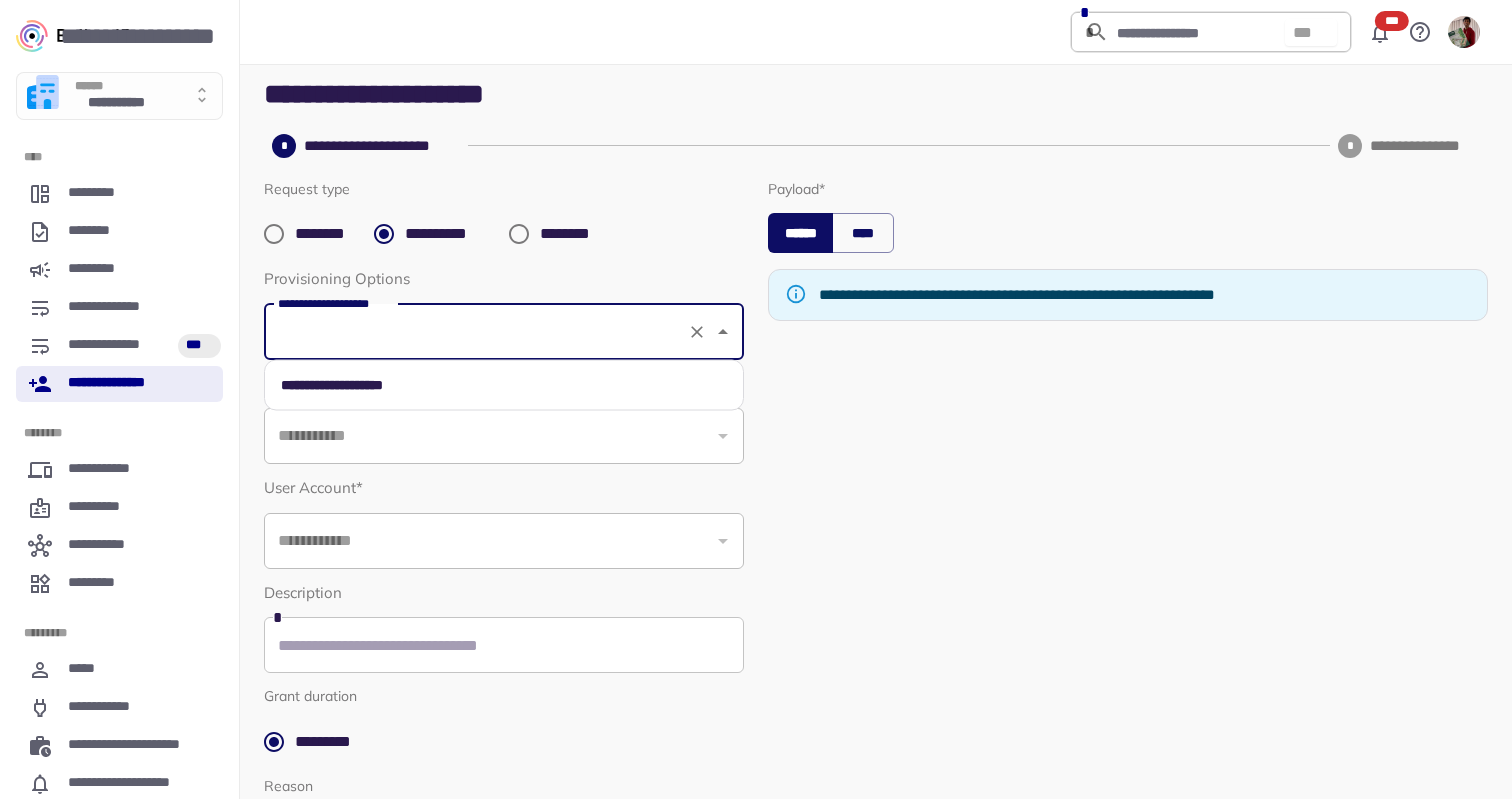 click on "**********" at bounding box center (504, 385) 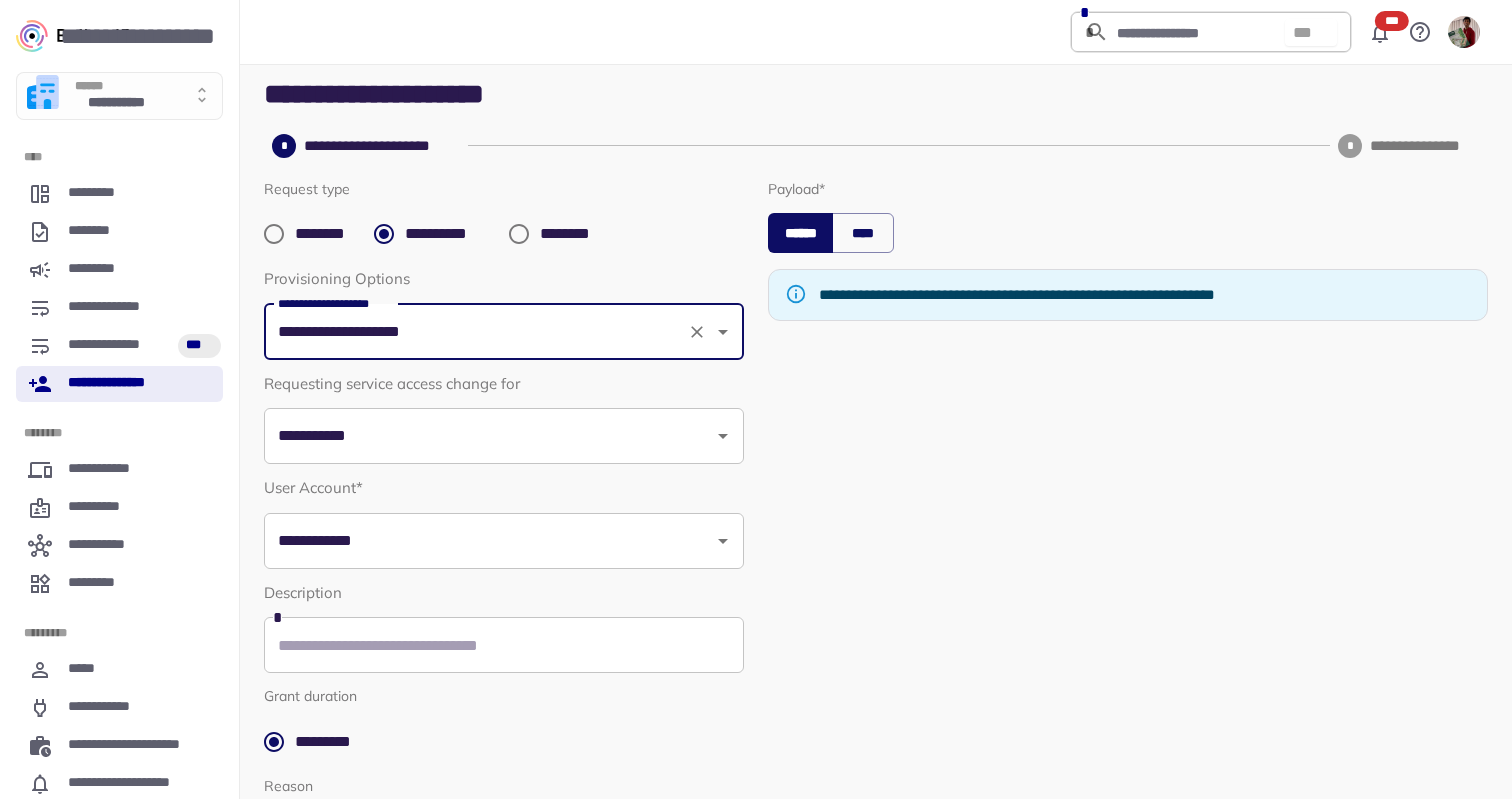 click on "**********" at bounding box center [504, 436] 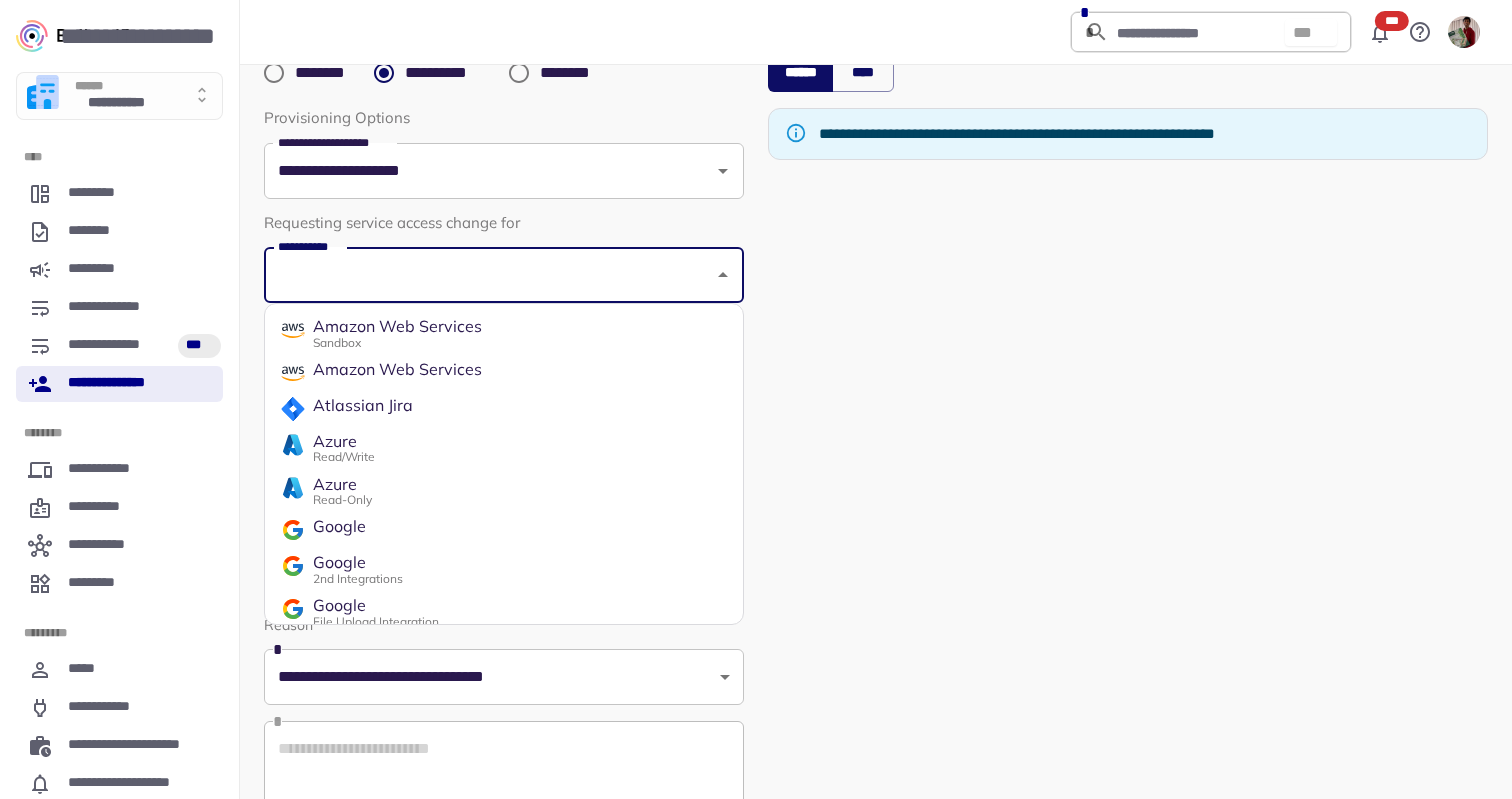 scroll, scrollTop: 290, scrollLeft: 0, axis: vertical 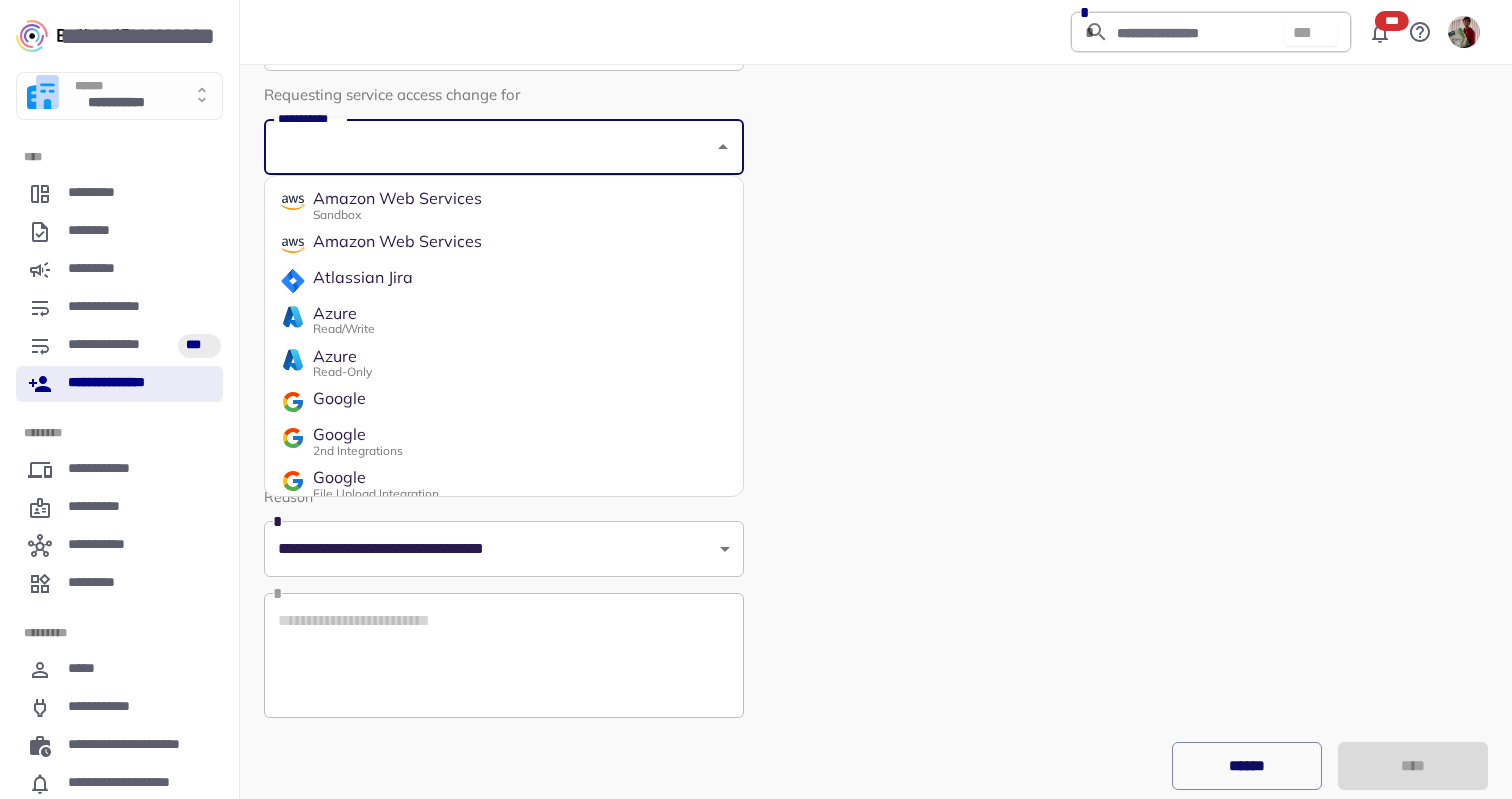 click on "Google" at bounding box center (358, 435) 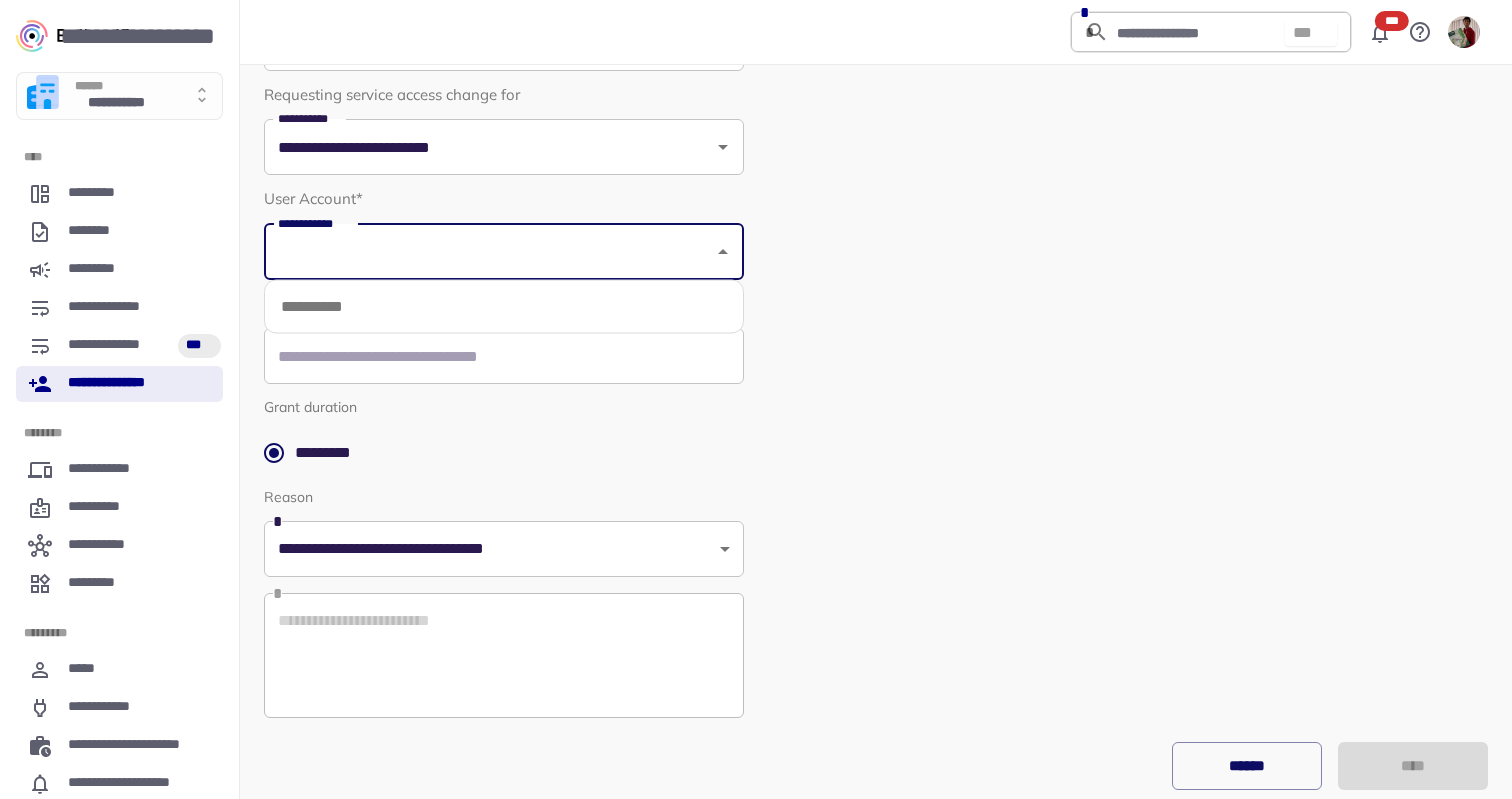 click on "**********" at bounding box center (489, 252) 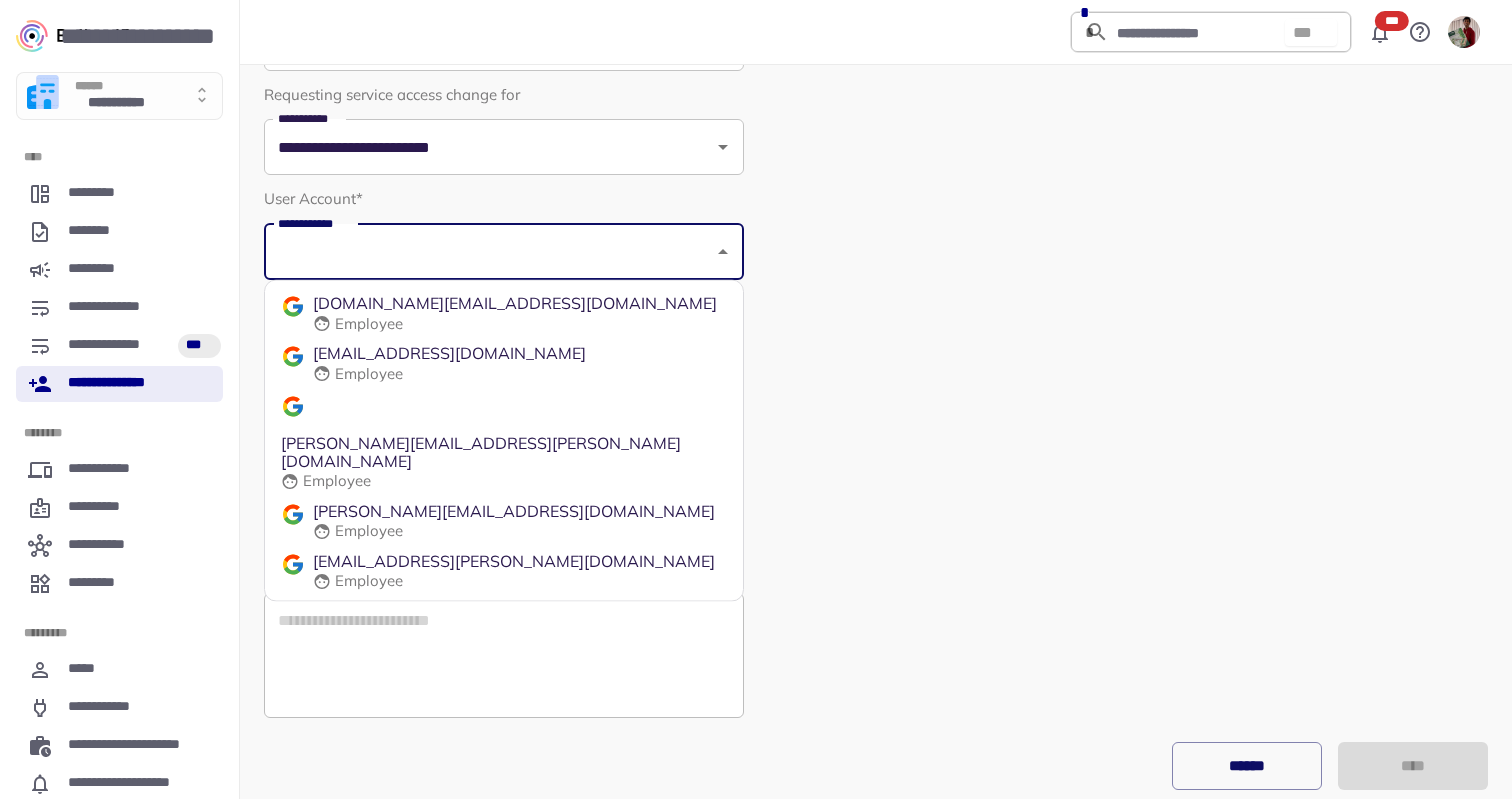 click on "[DOMAIN_NAME][EMAIL_ADDRESS][DOMAIN_NAME]" at bounding box center [515, 304] 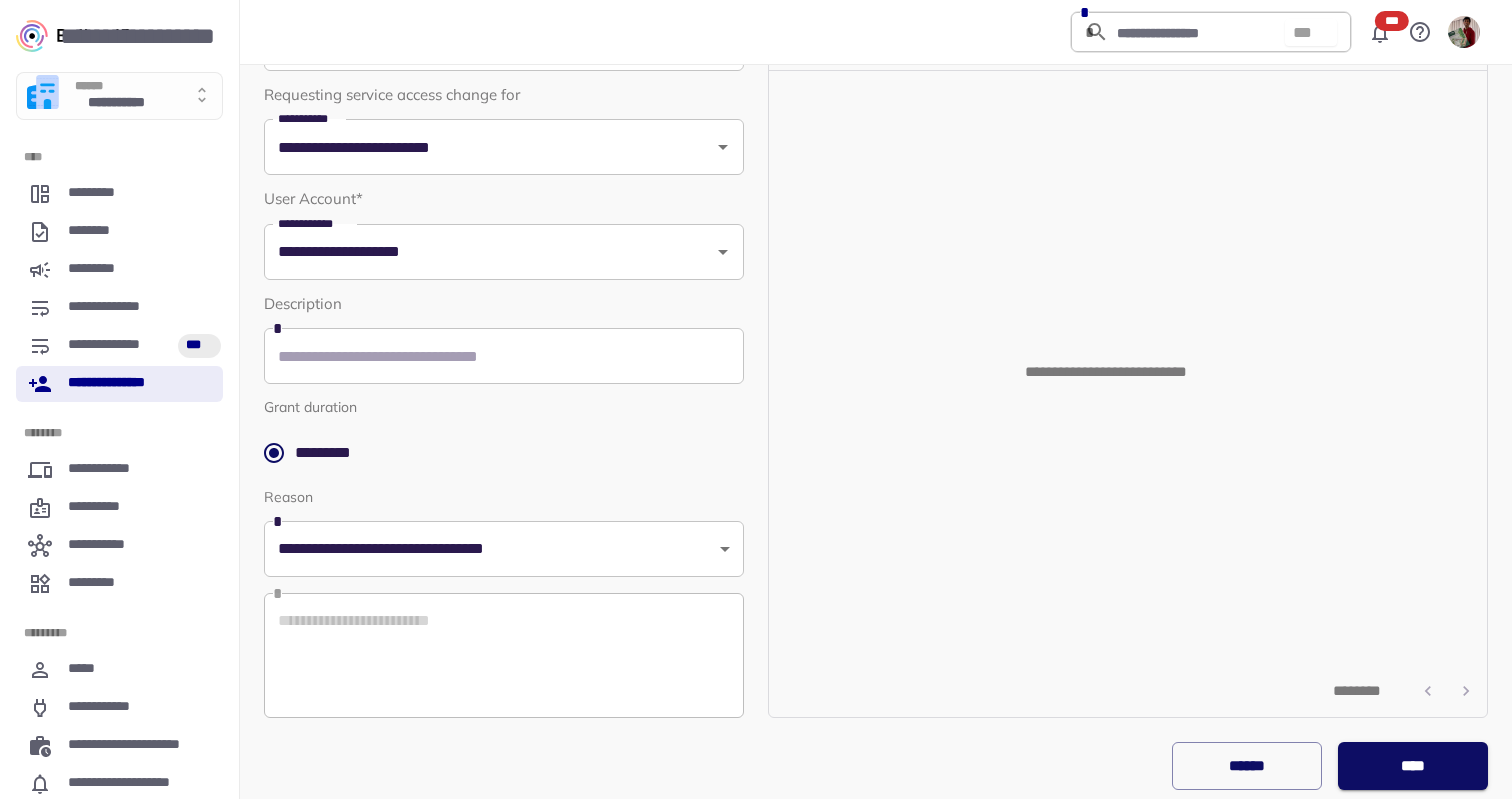 click on "**********" at bounding box center (119, 399) 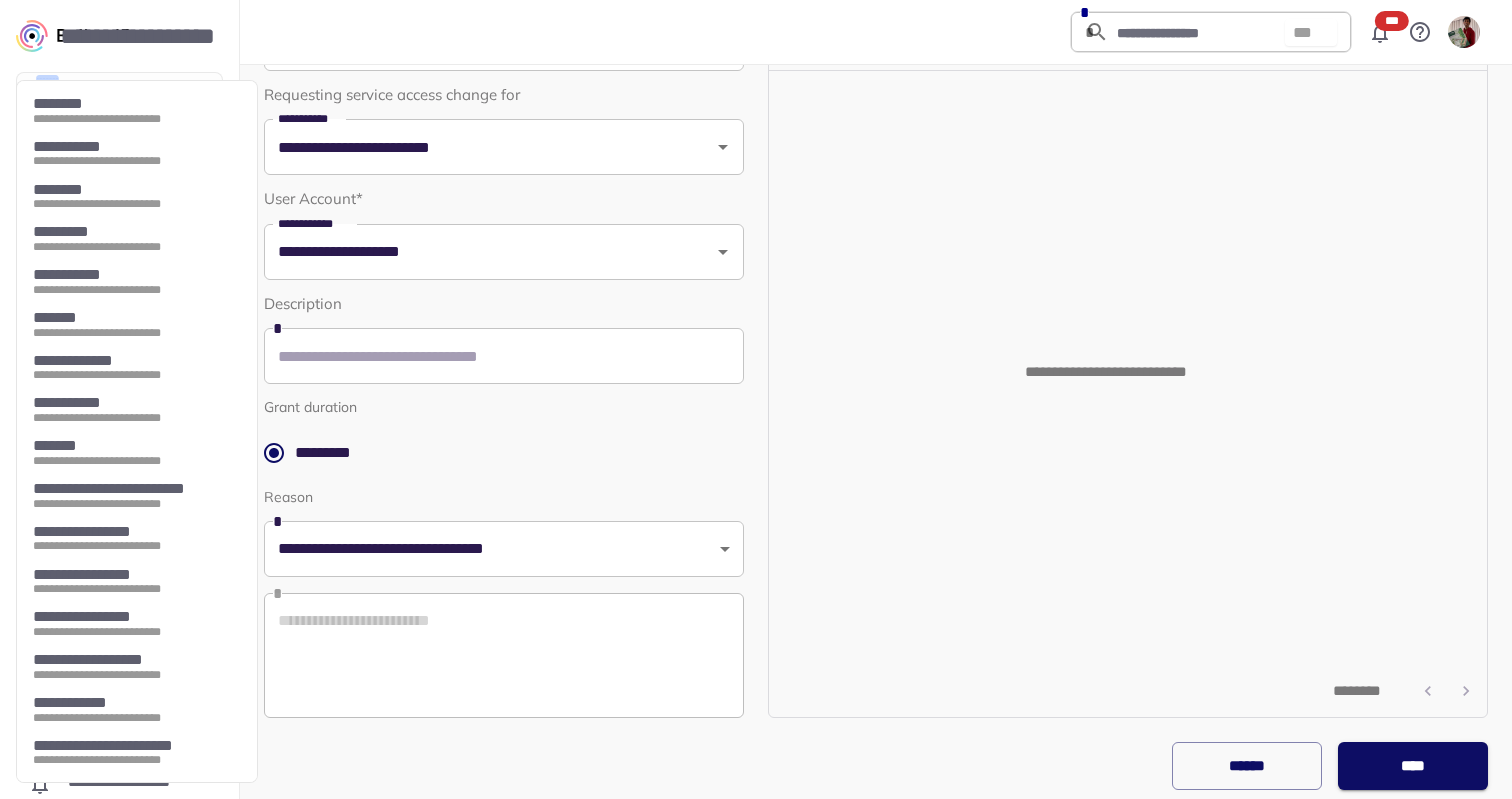 scroll, scrollTop: 85, scrollLeft: 0, axis: vertical 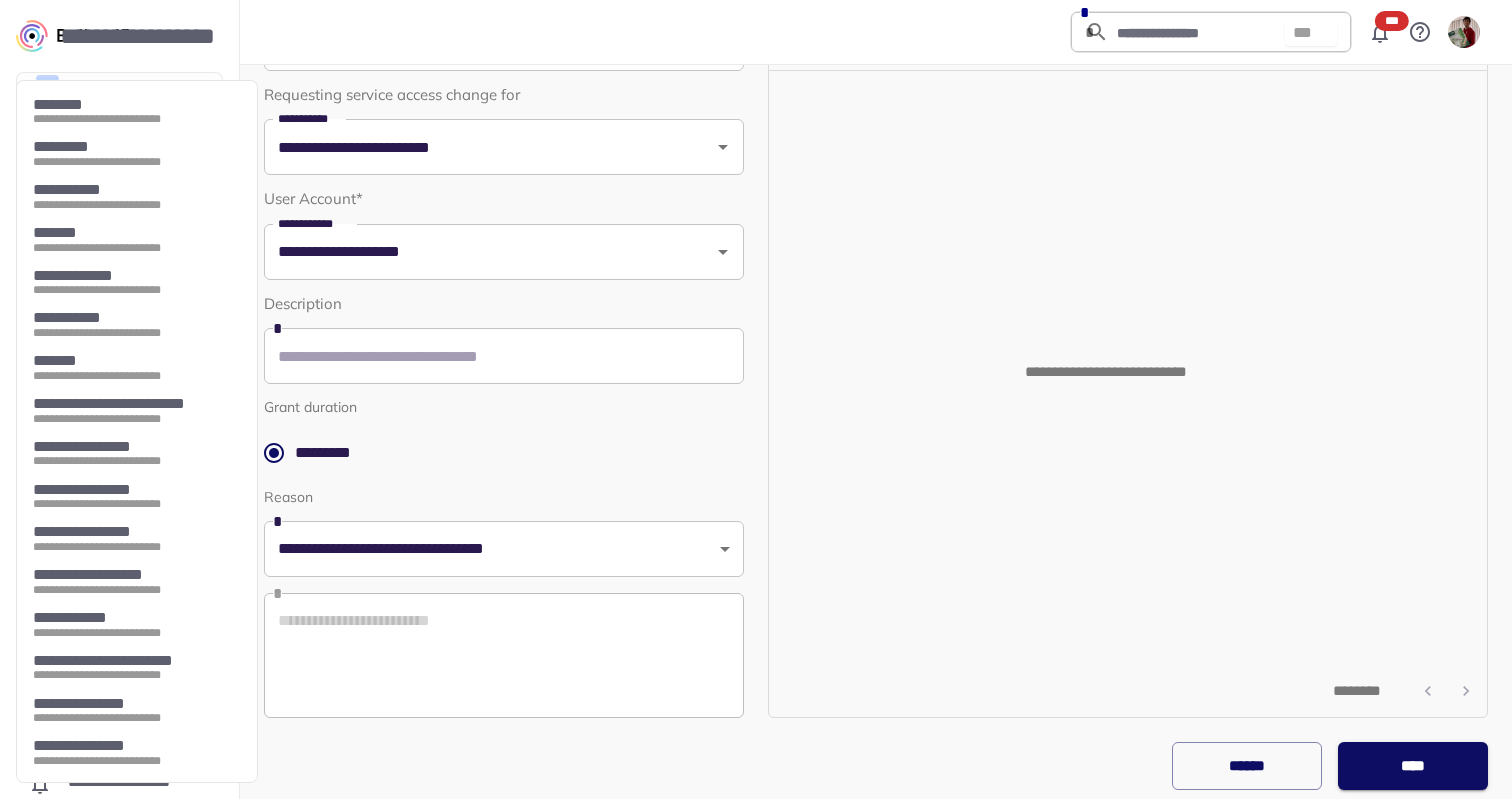 click on "**********" at bounding box center (135, 746) 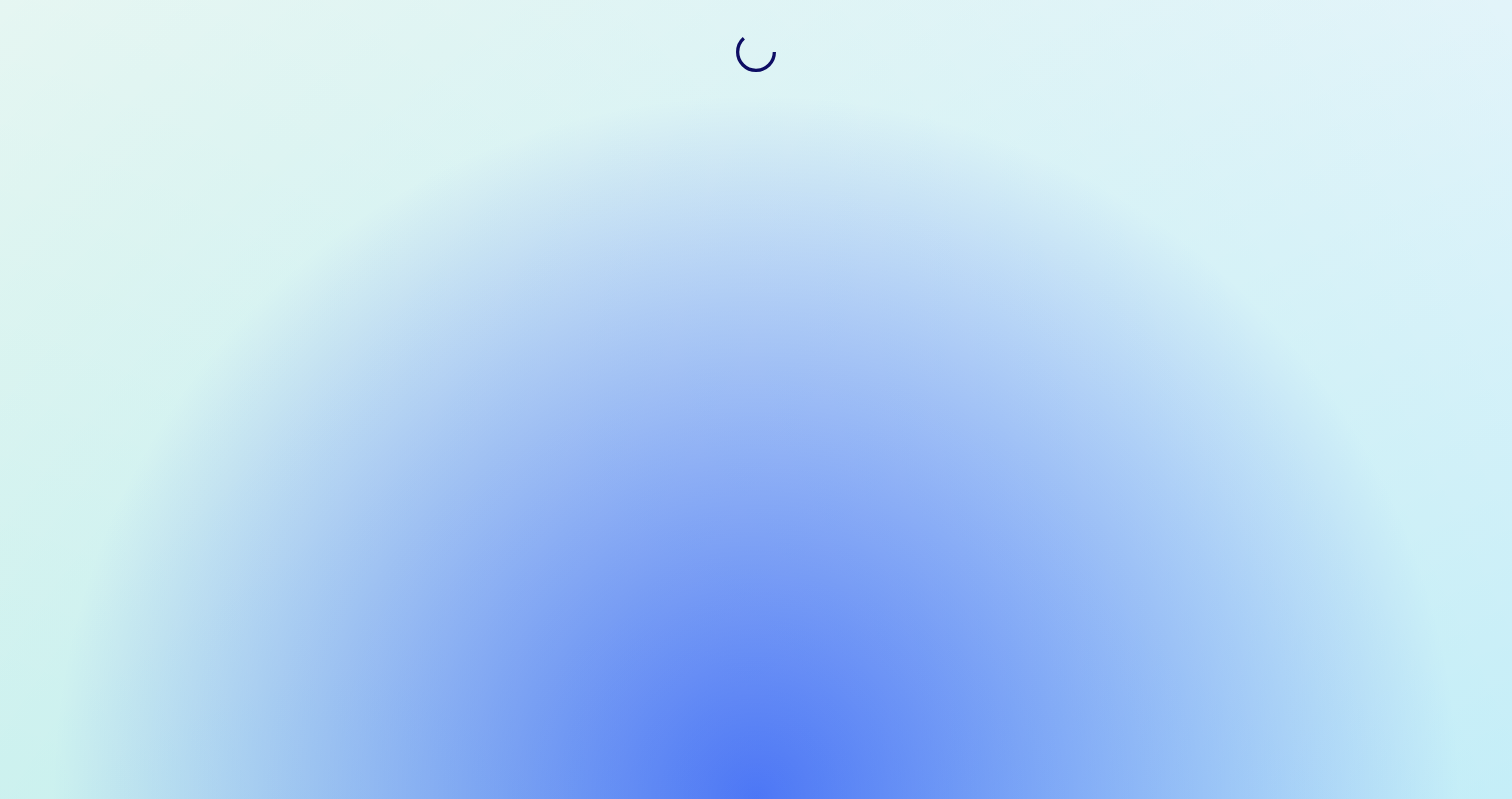 scroll, scrollTop: 0, scrollLeft: 0, axis: both 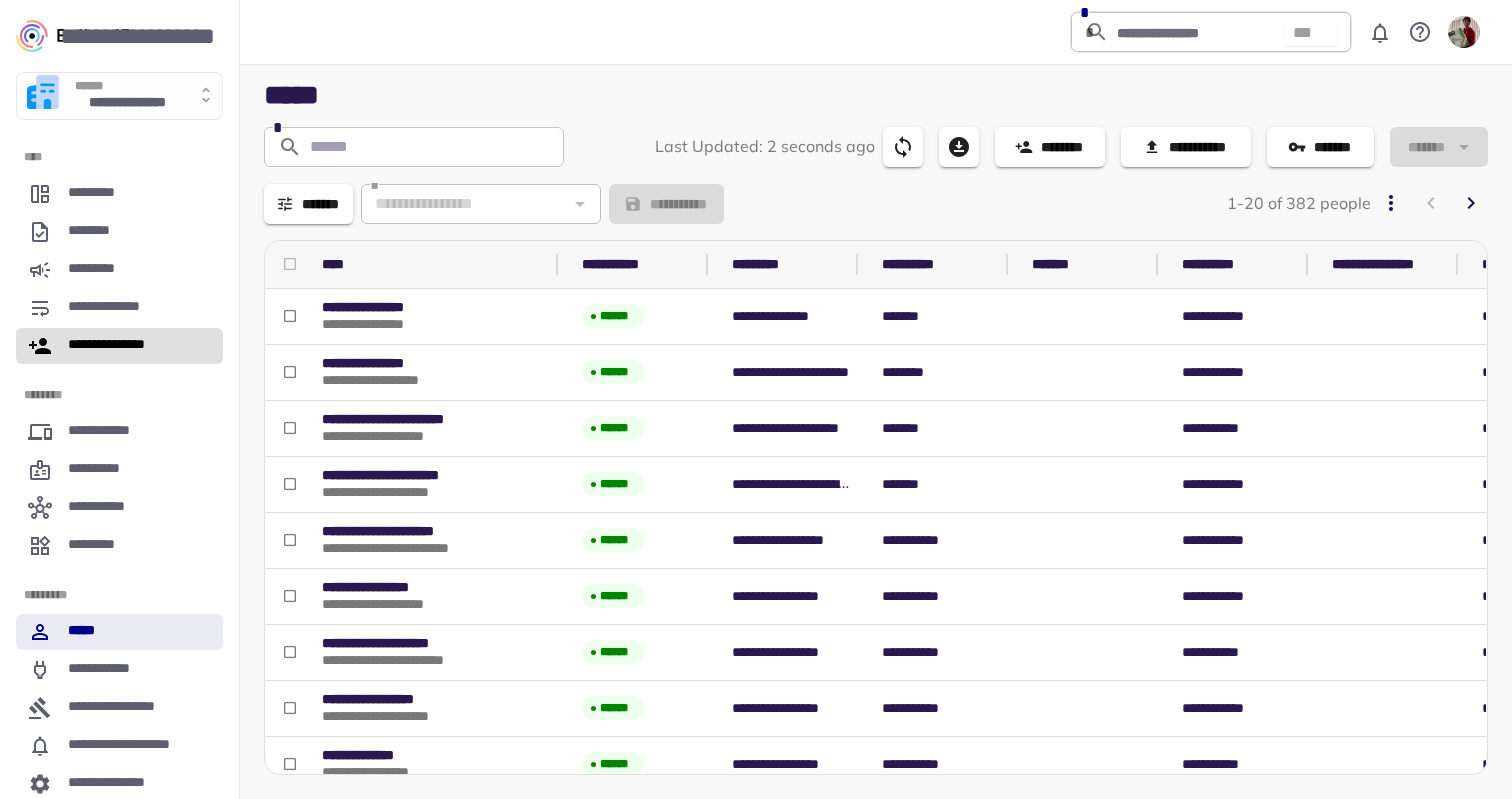 click on "**********" at bounding box center [119, 346] 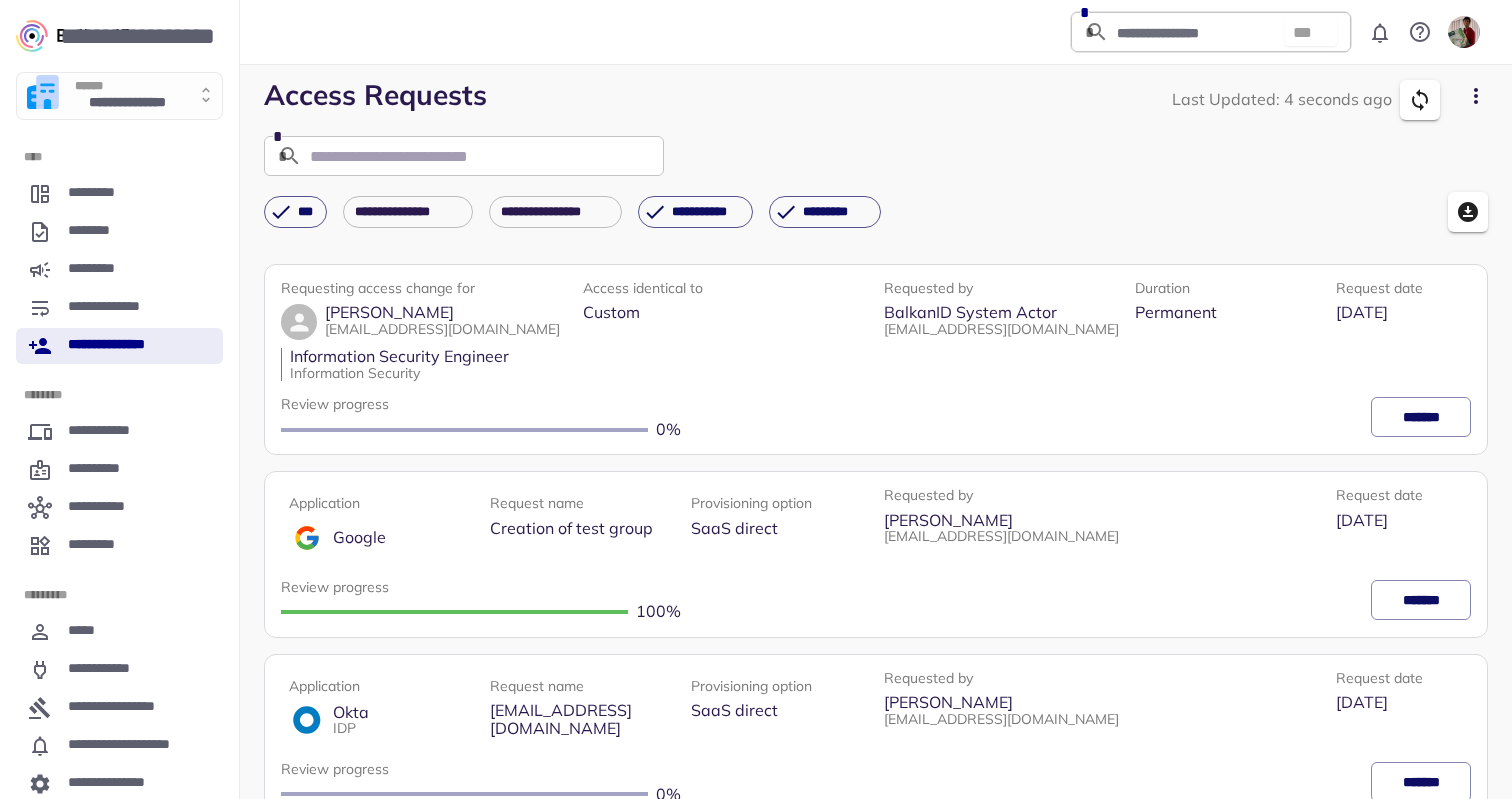 click on "**********" at bounding box center [876, 152] 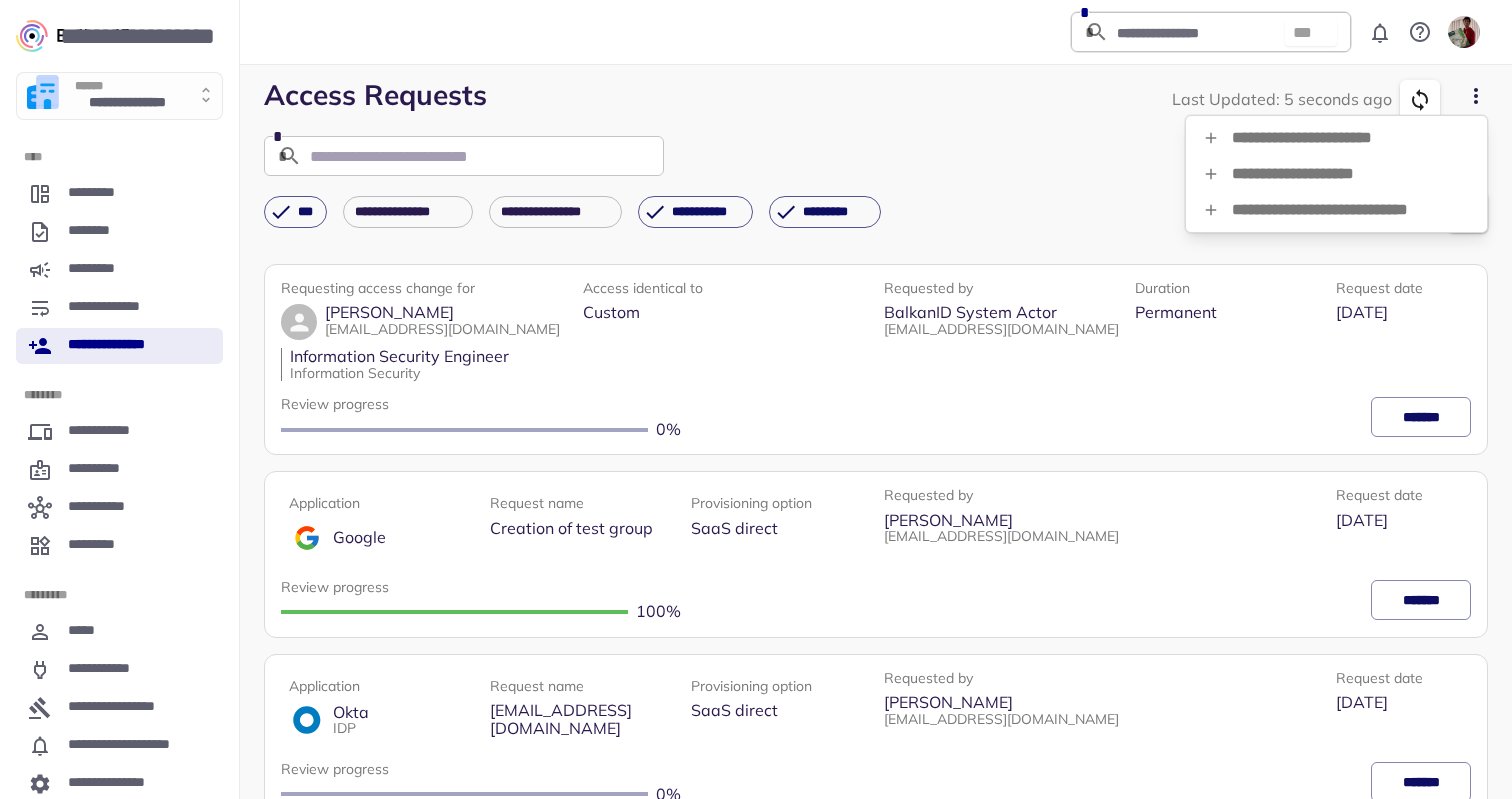 click on "**********" at bounding box center (1336, 174) 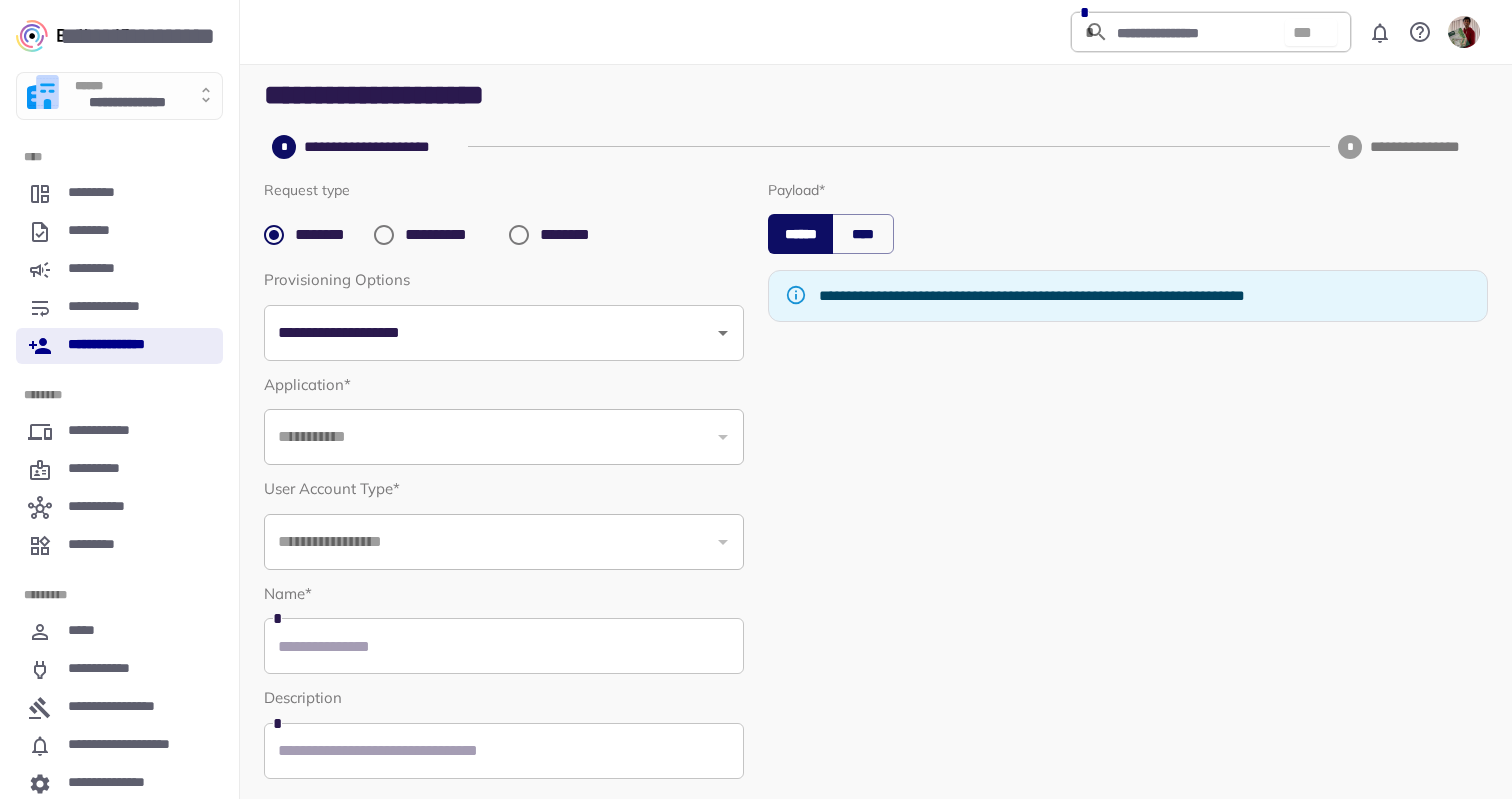 click on "**********" at bounding box center (449, 235) 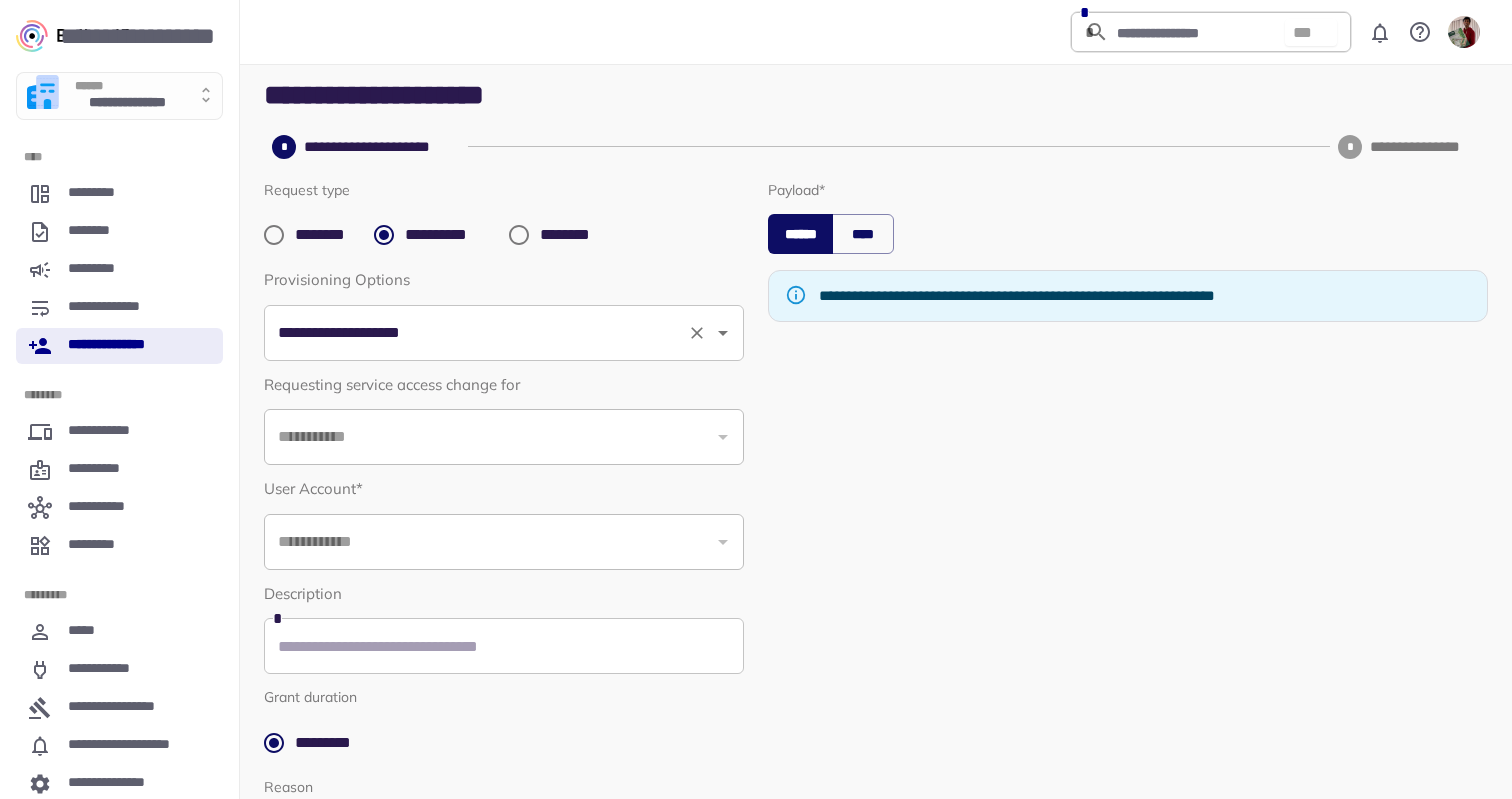 click on "**********" at bounding box center (504, 333) 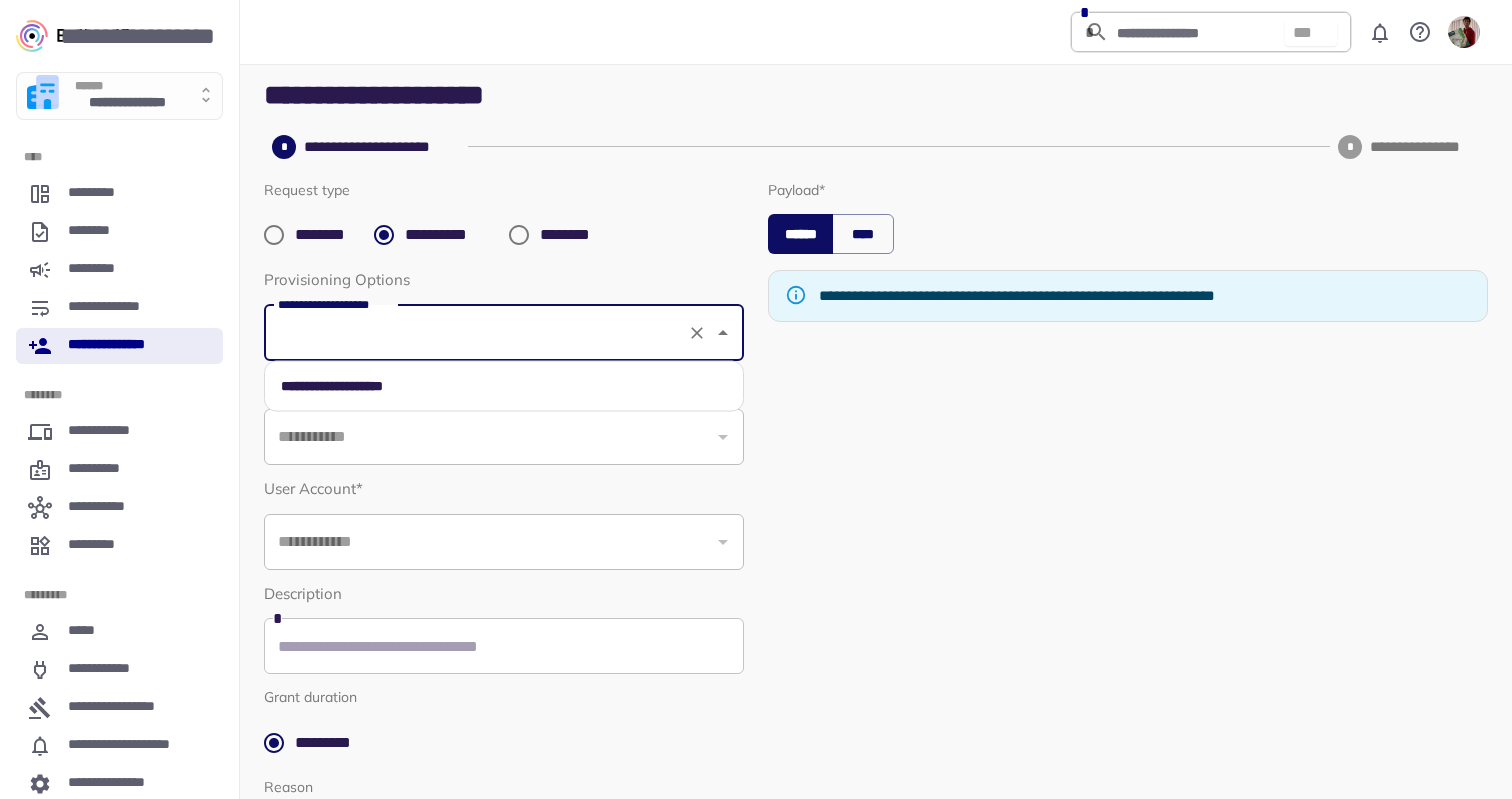 click on "**********" at bounding box center [504, 437] 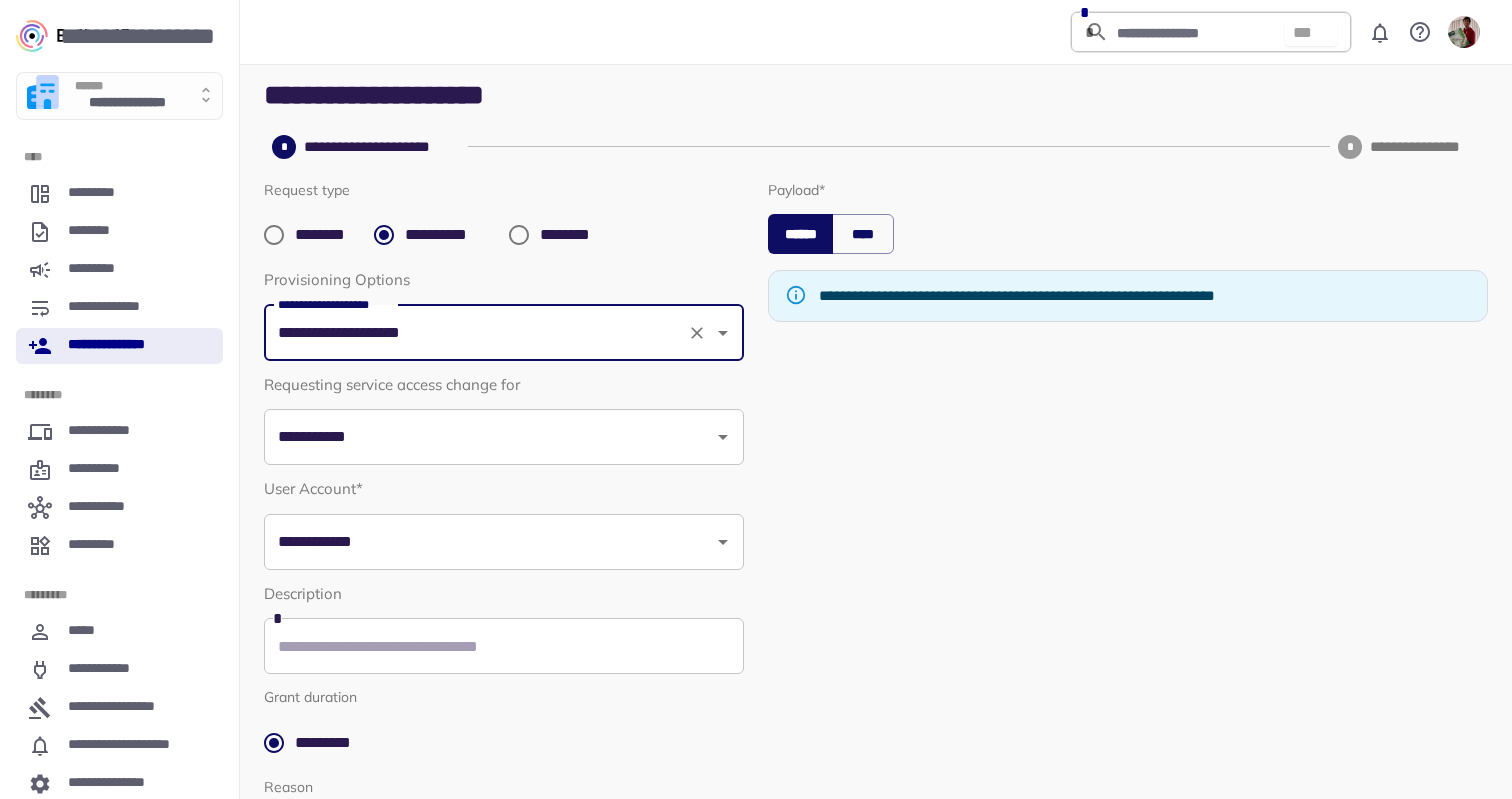 click on "**********" at bounding box center [489, 437] 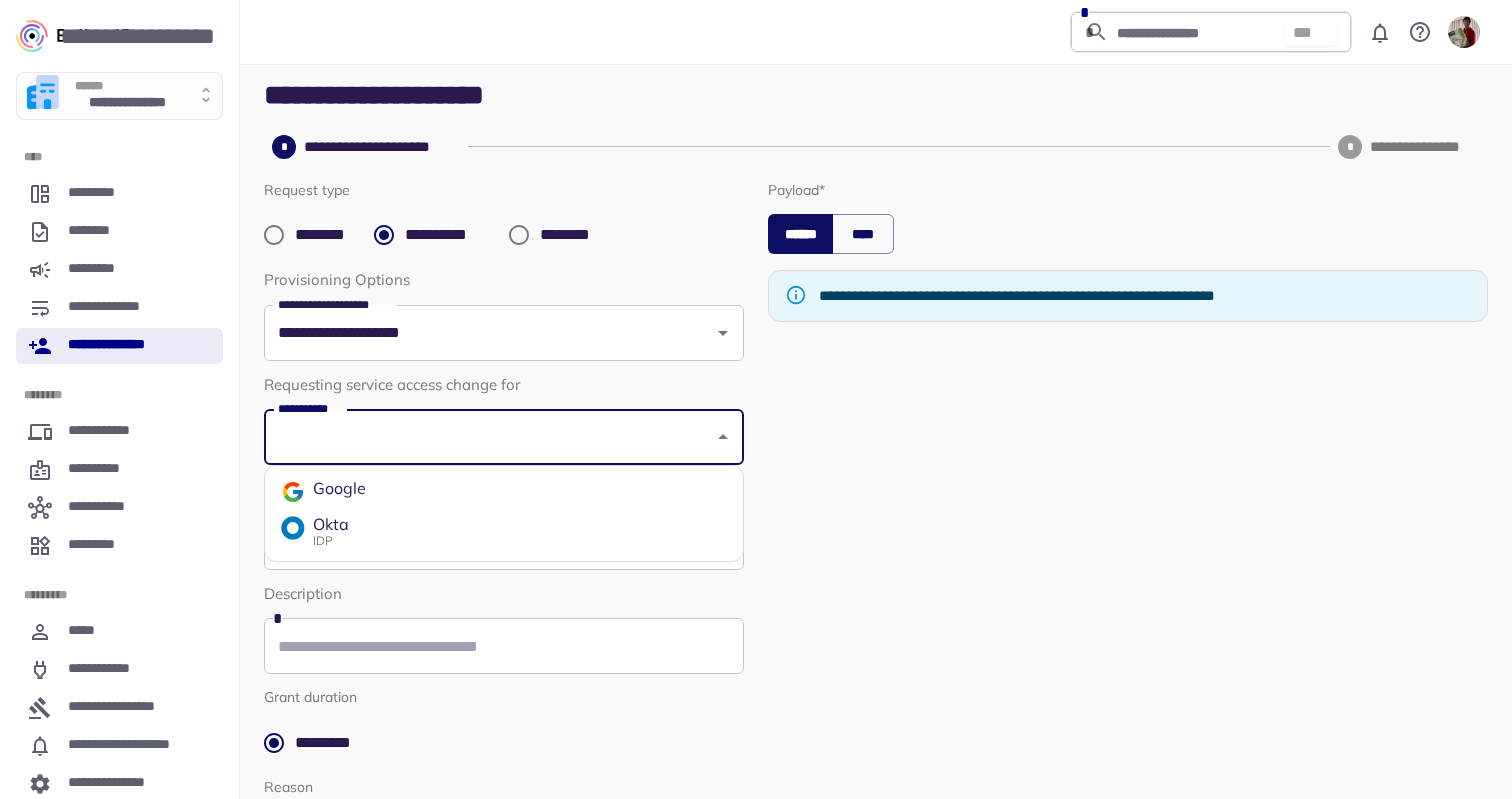 click on "Google" at bounding box center [339, 489] 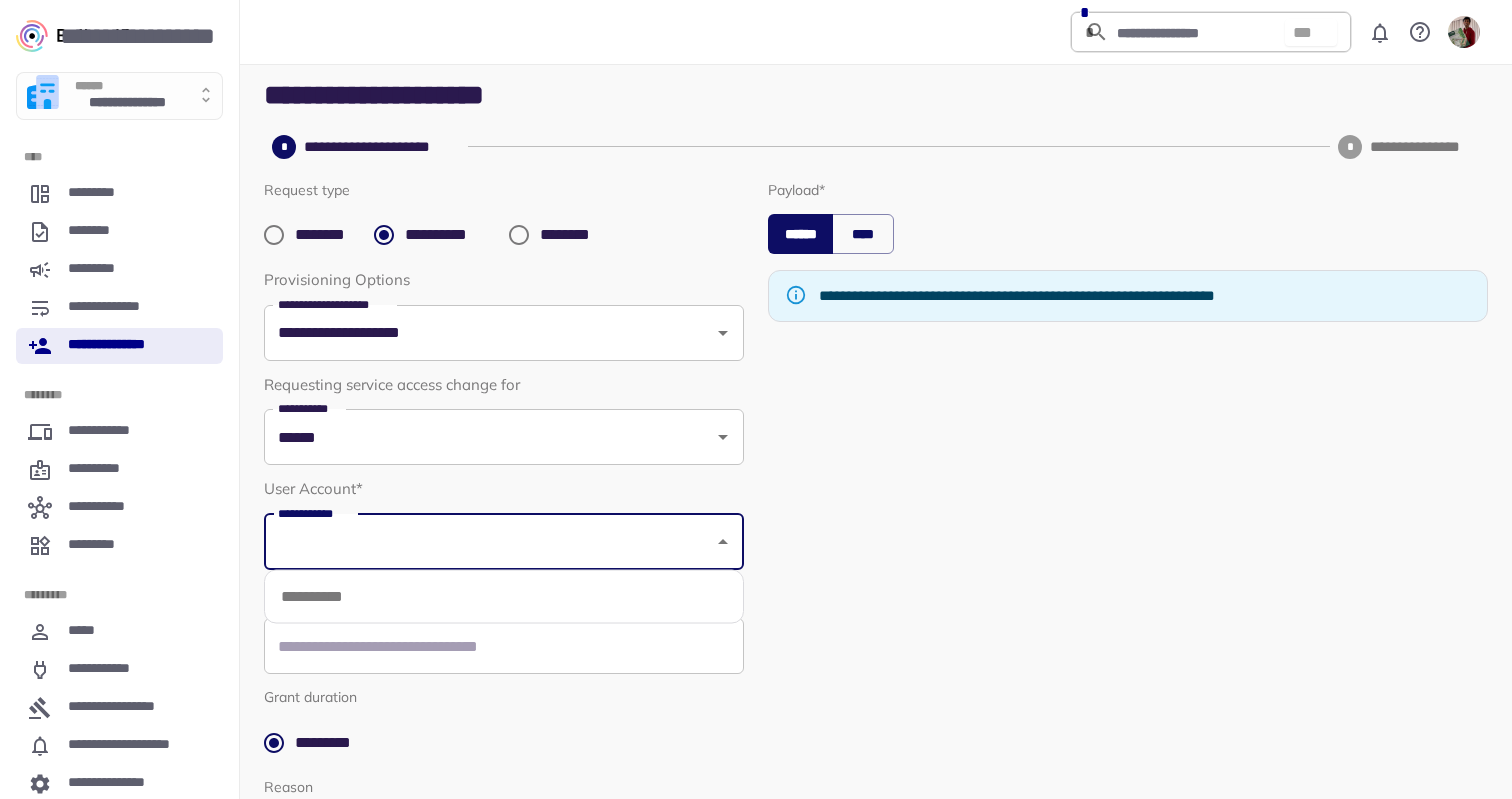 click on "**********" at bounding box center [489, 542] 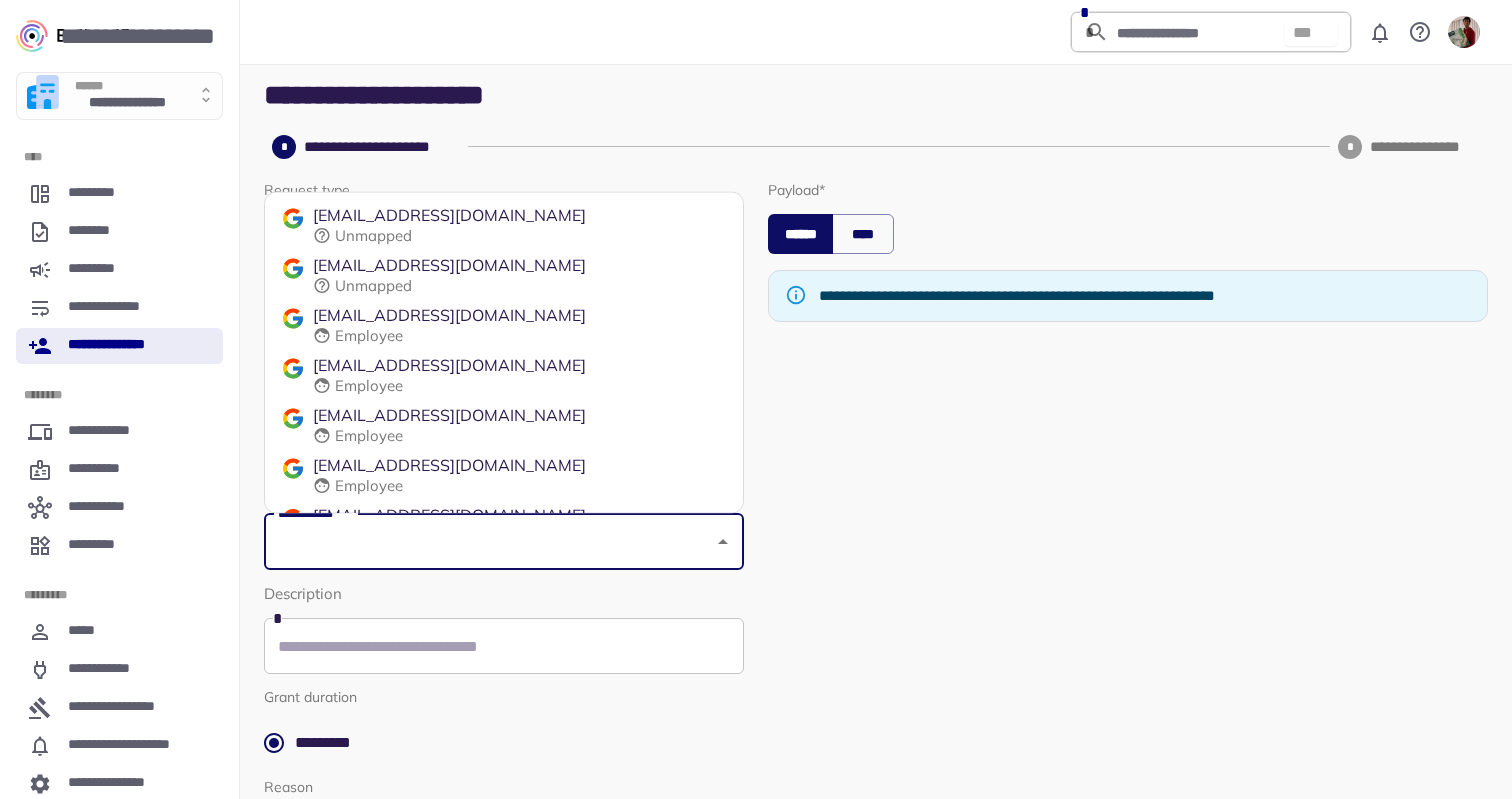 click on "astockl@taxdome.com" at bounding box center (449, 316) 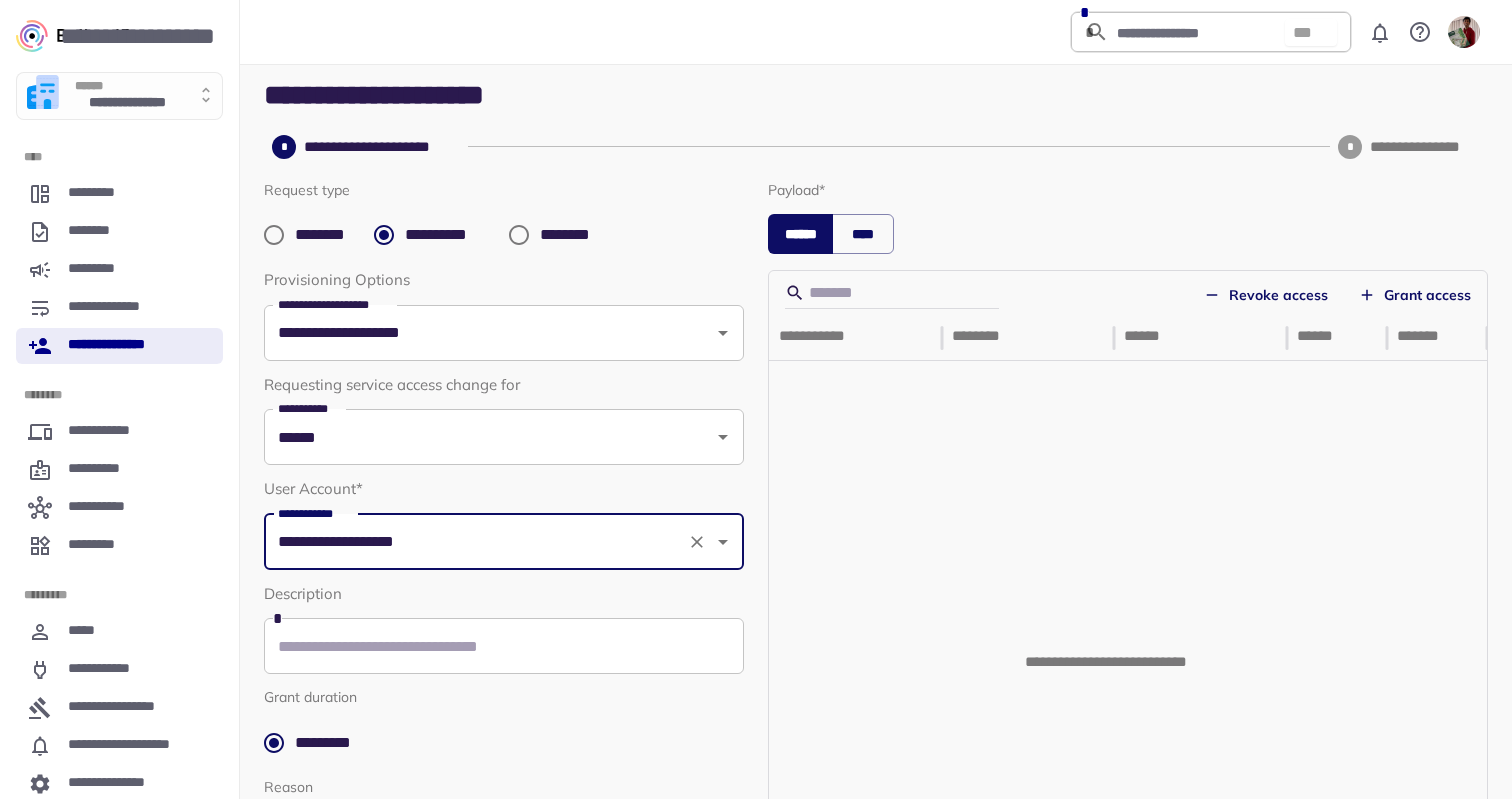 click on "Grant access" at bounding box center [1415, 295] 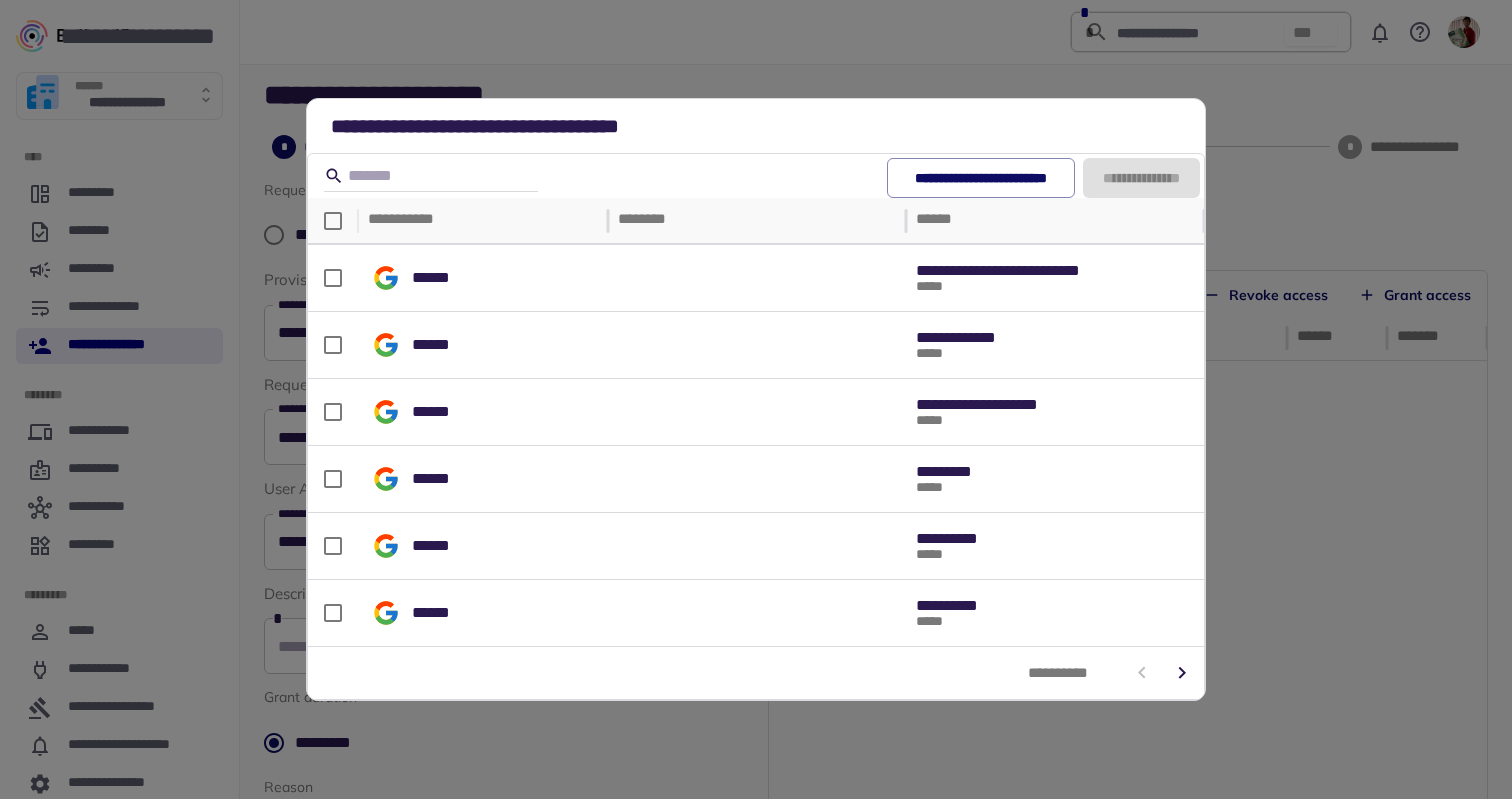 click on "**********" at bounding box center (756, 399) 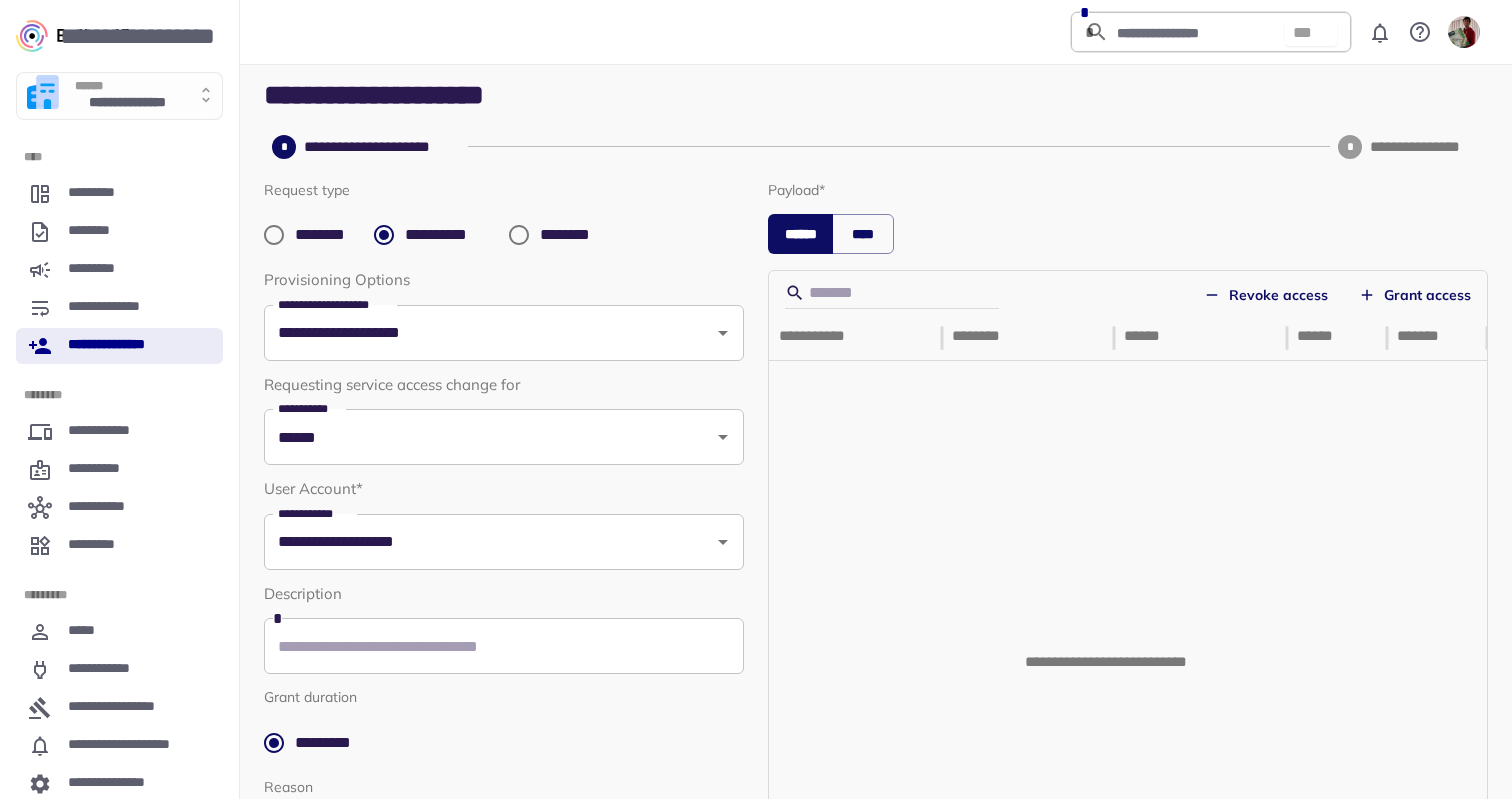 click on "Revoke access" at bounding box center [1266, 295] 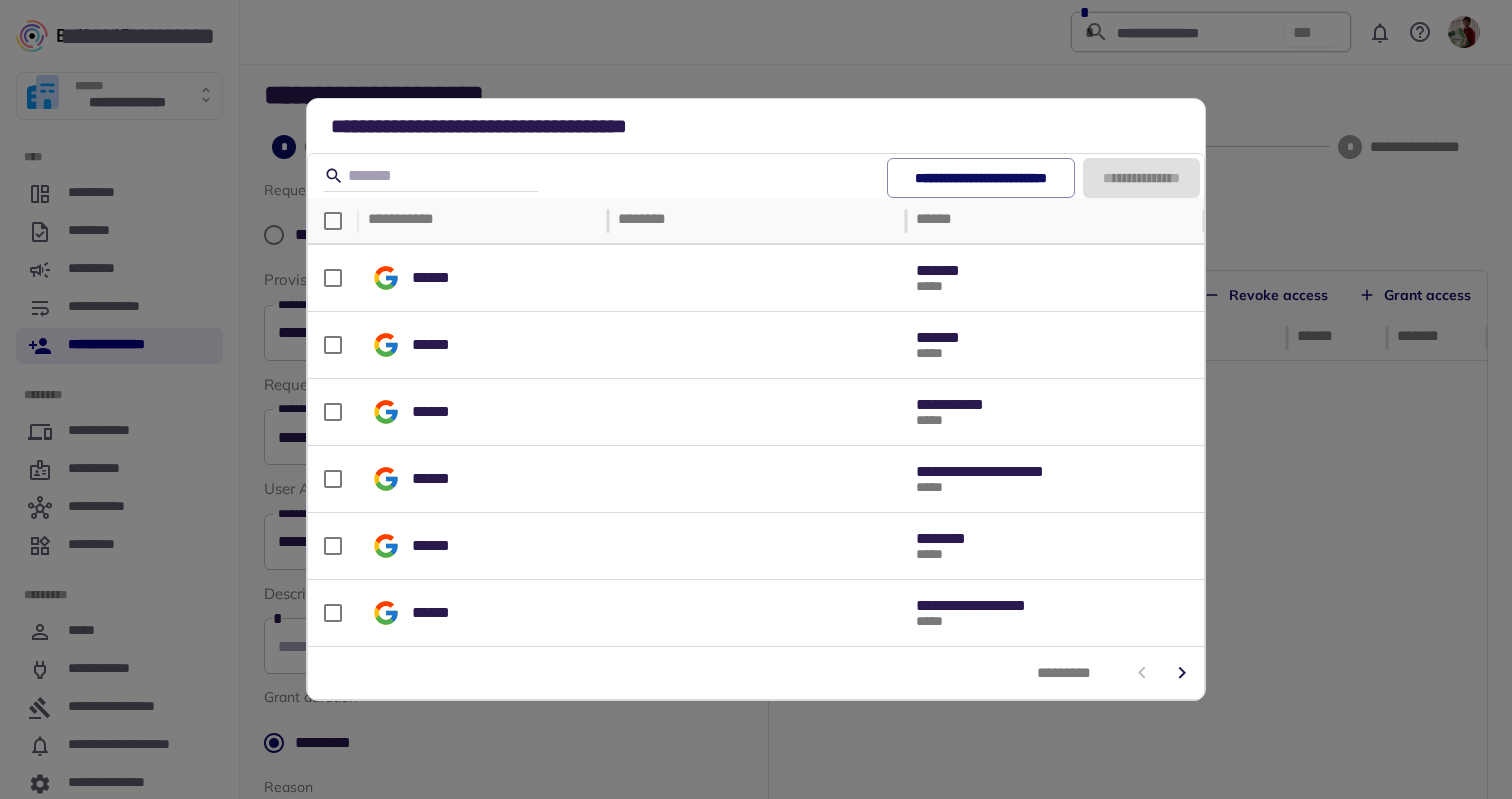 click on "**********" at bounding box center [756, 399] 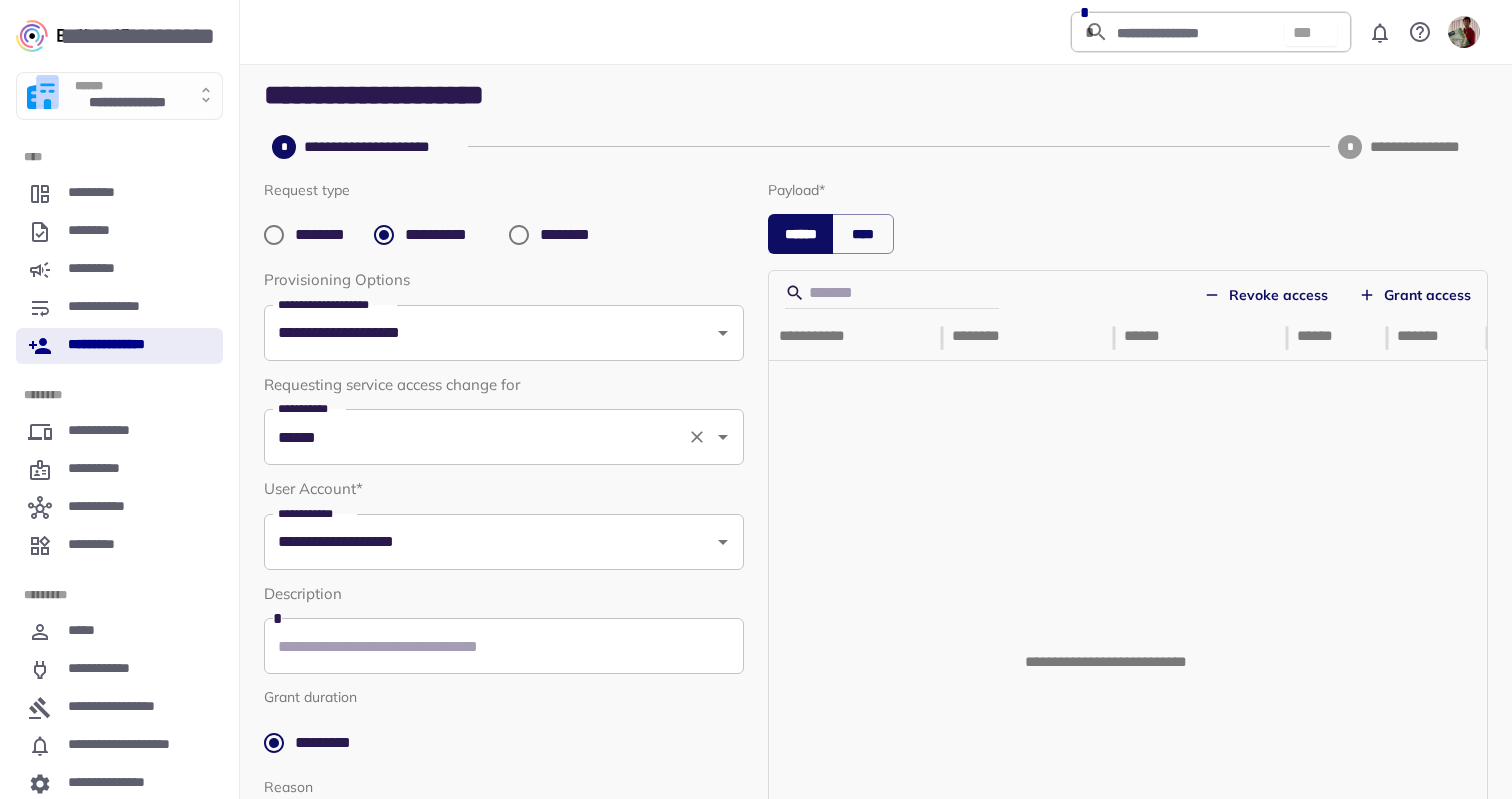click on "******" at bounding box center (476, 437) 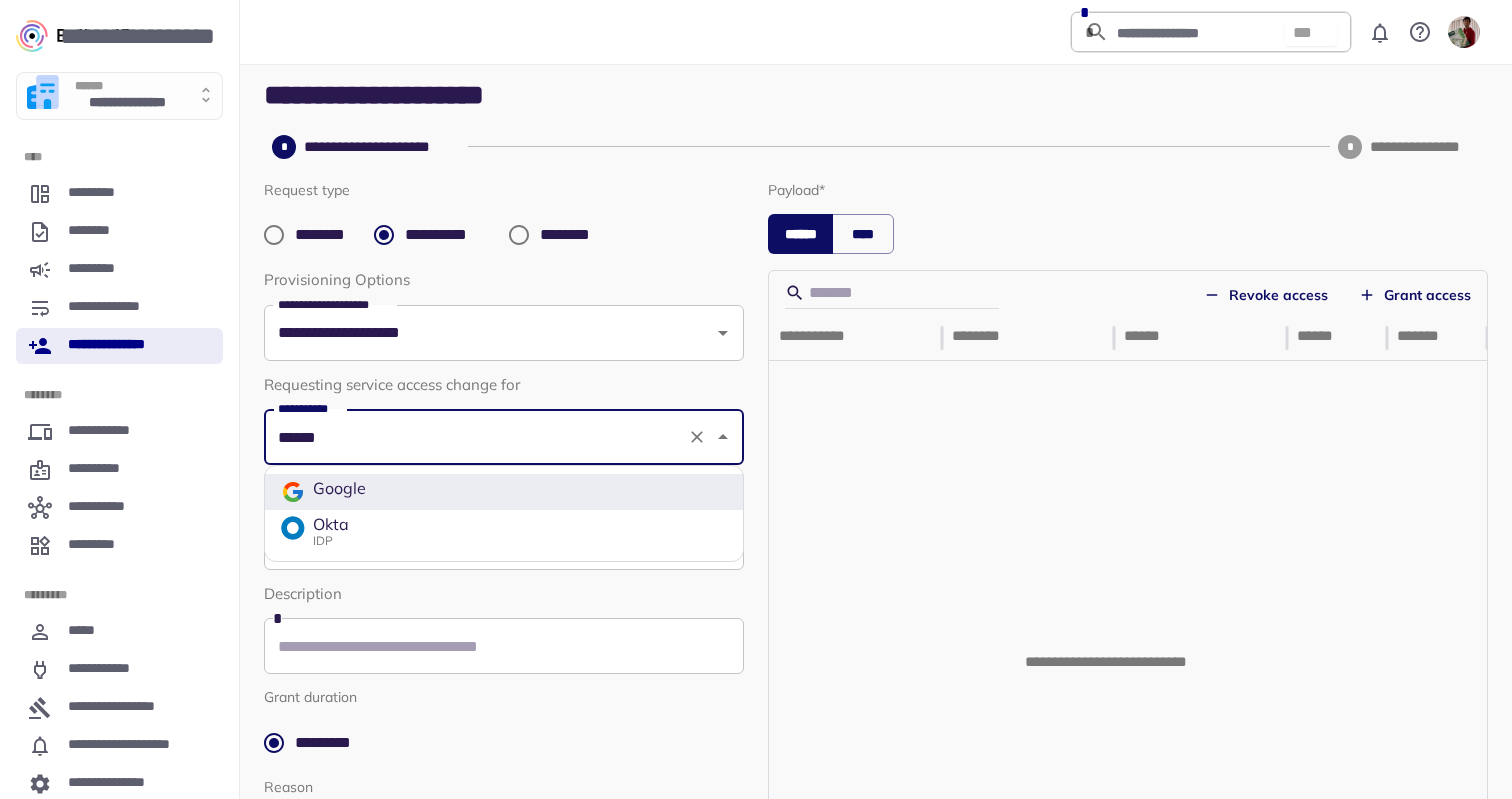 click on "IDP" at bounding box center (331, 540) 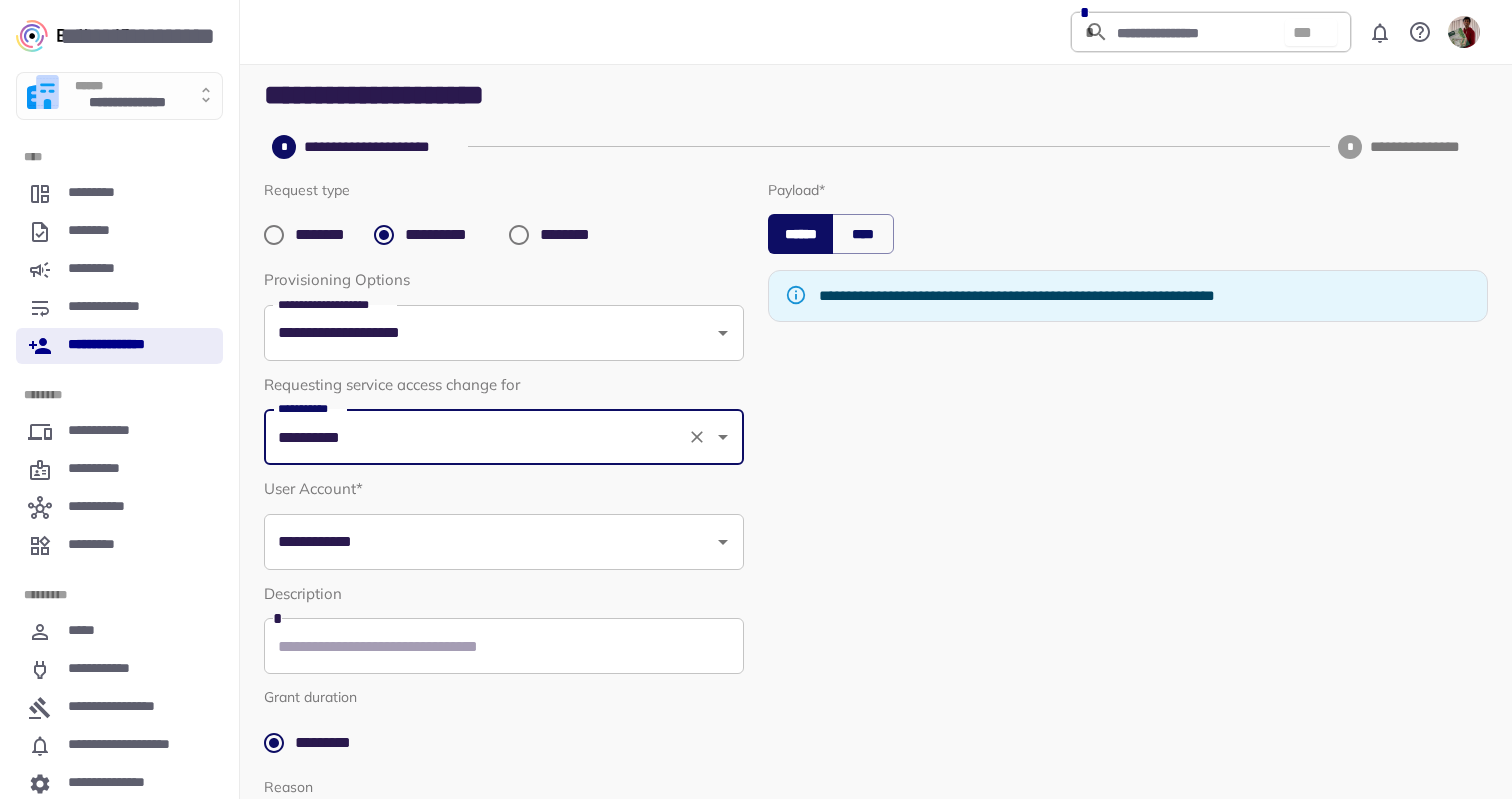 click on "**********" at bounding box center [489, 542] 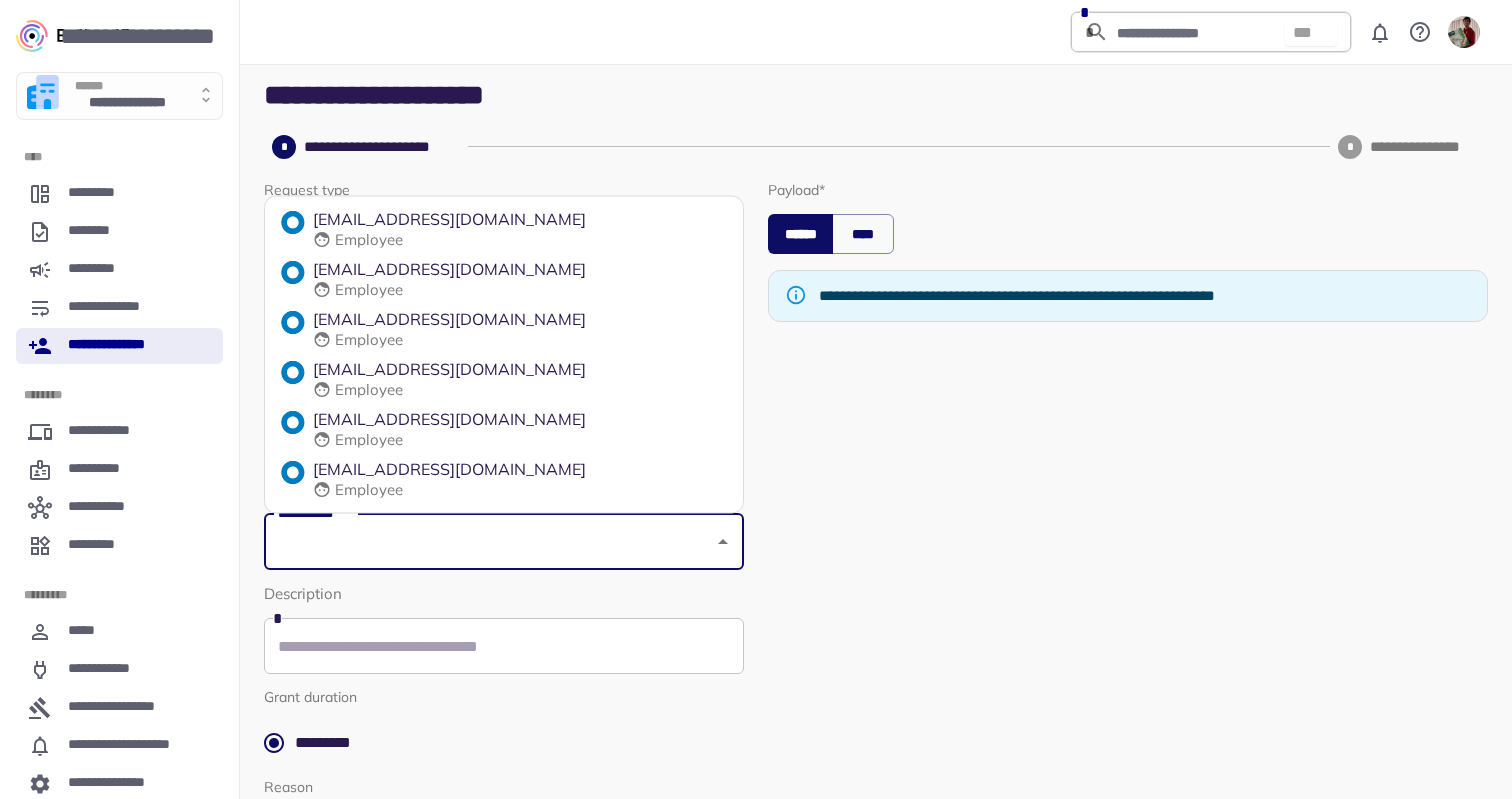 click on "Employee" at bounding box center (449, 238) 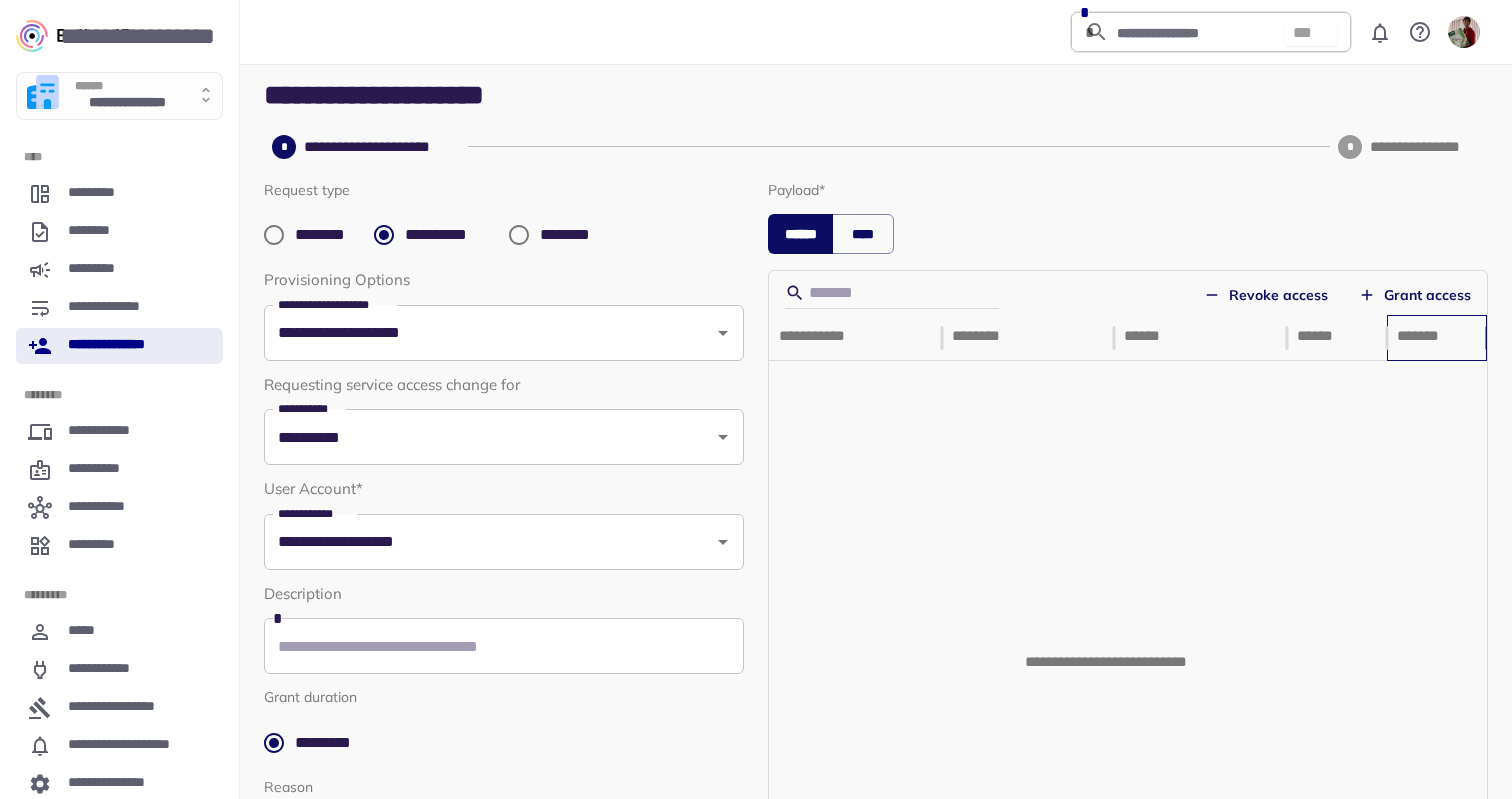 click on "*******" at bounding box center (1437, 337) 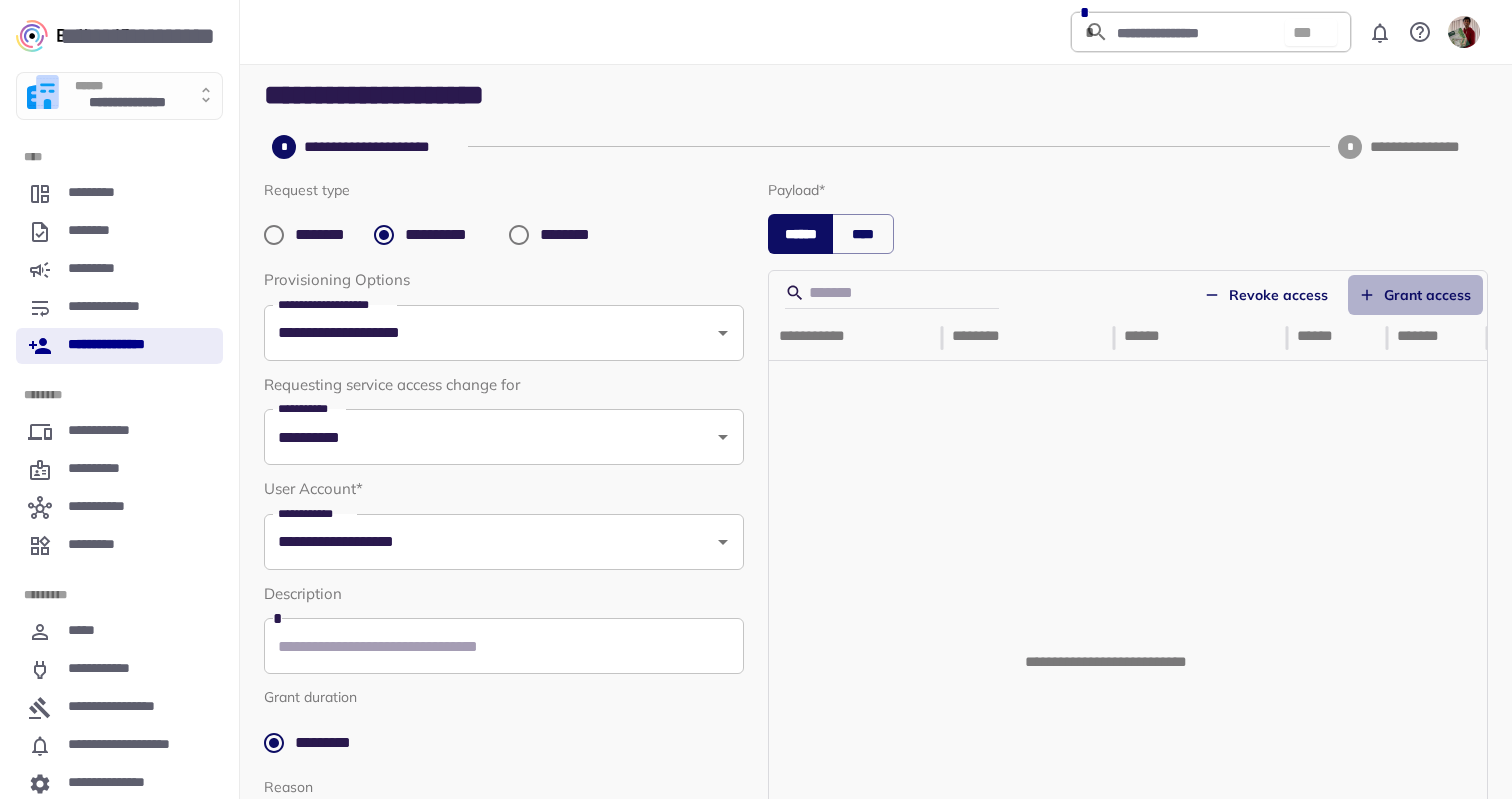 click on "Grant access" at bounding box center [1415, 295] 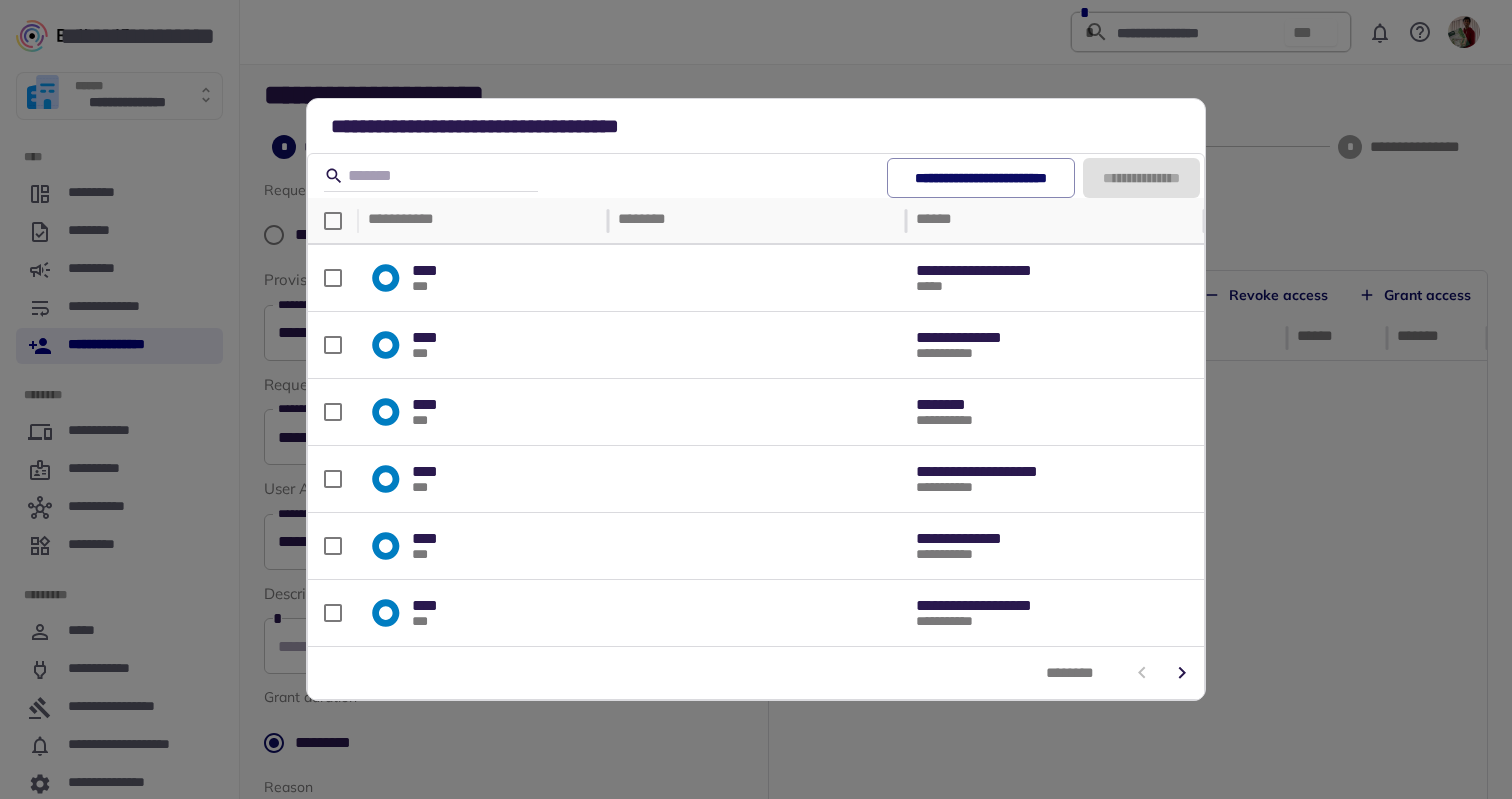 click on "**********" at bounding box center [756, 399] 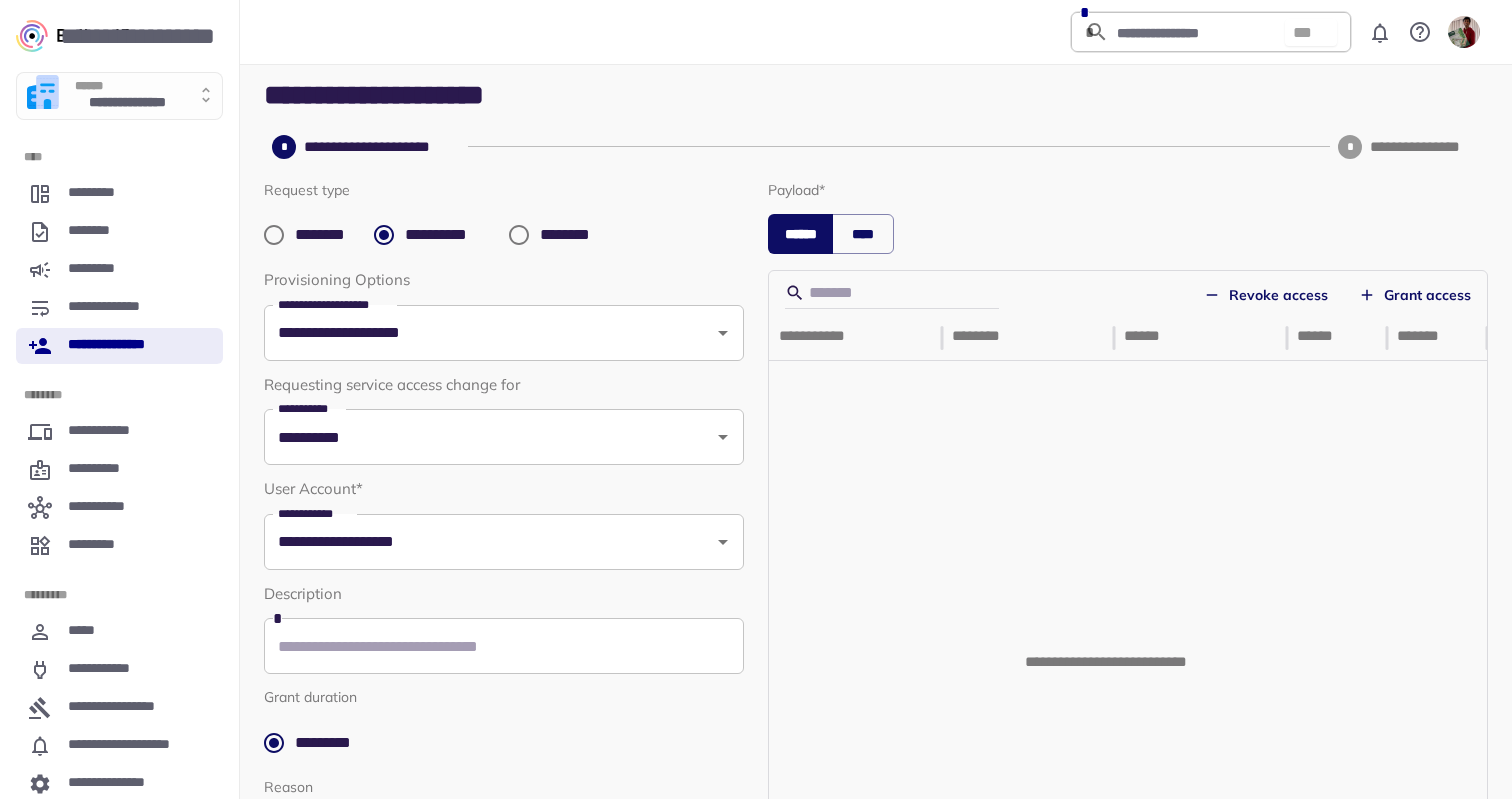click on "Revoke access" at bounding box center [1266, 295] 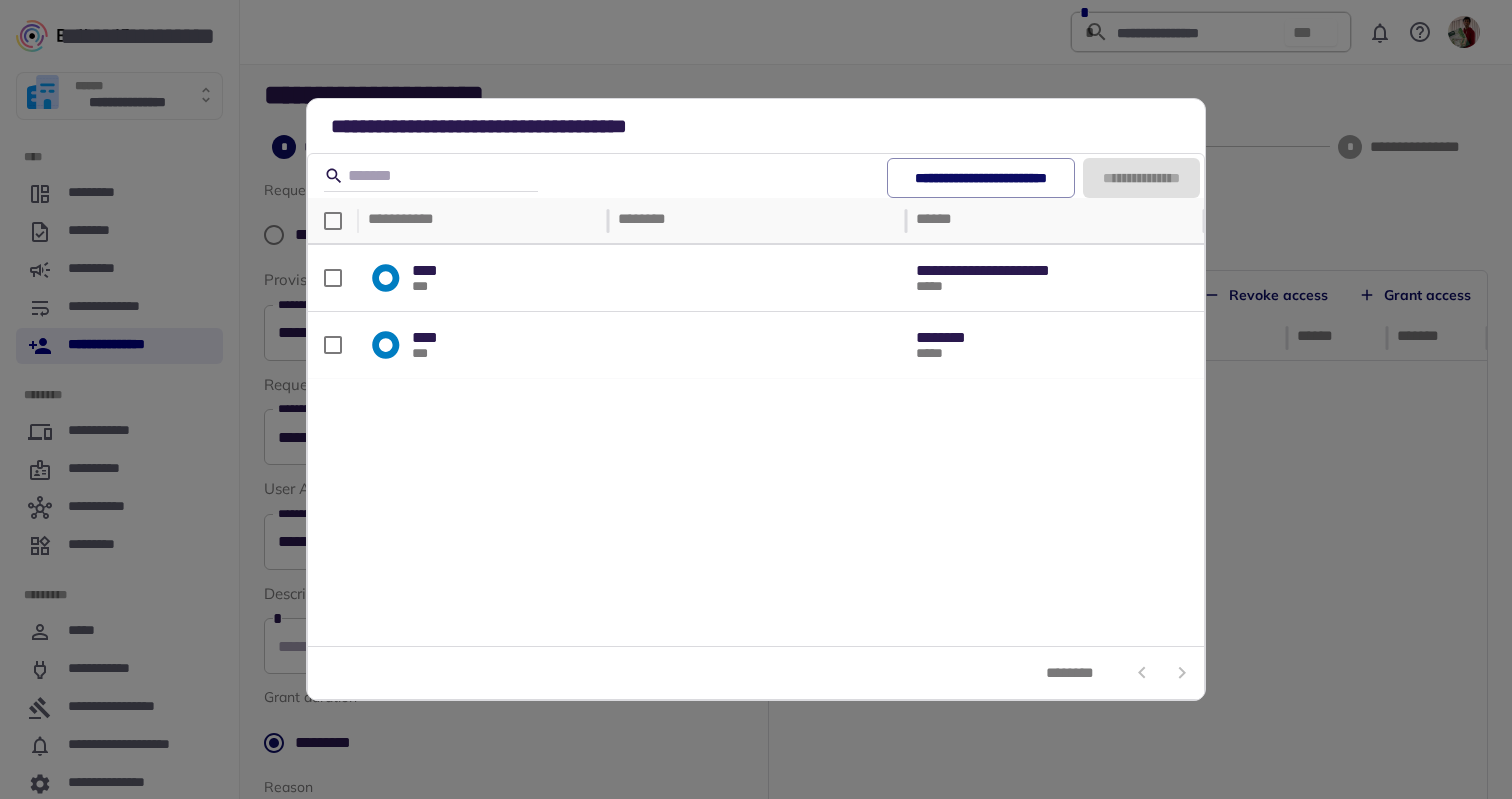 click on "**********" at bounding box center (756, 399) 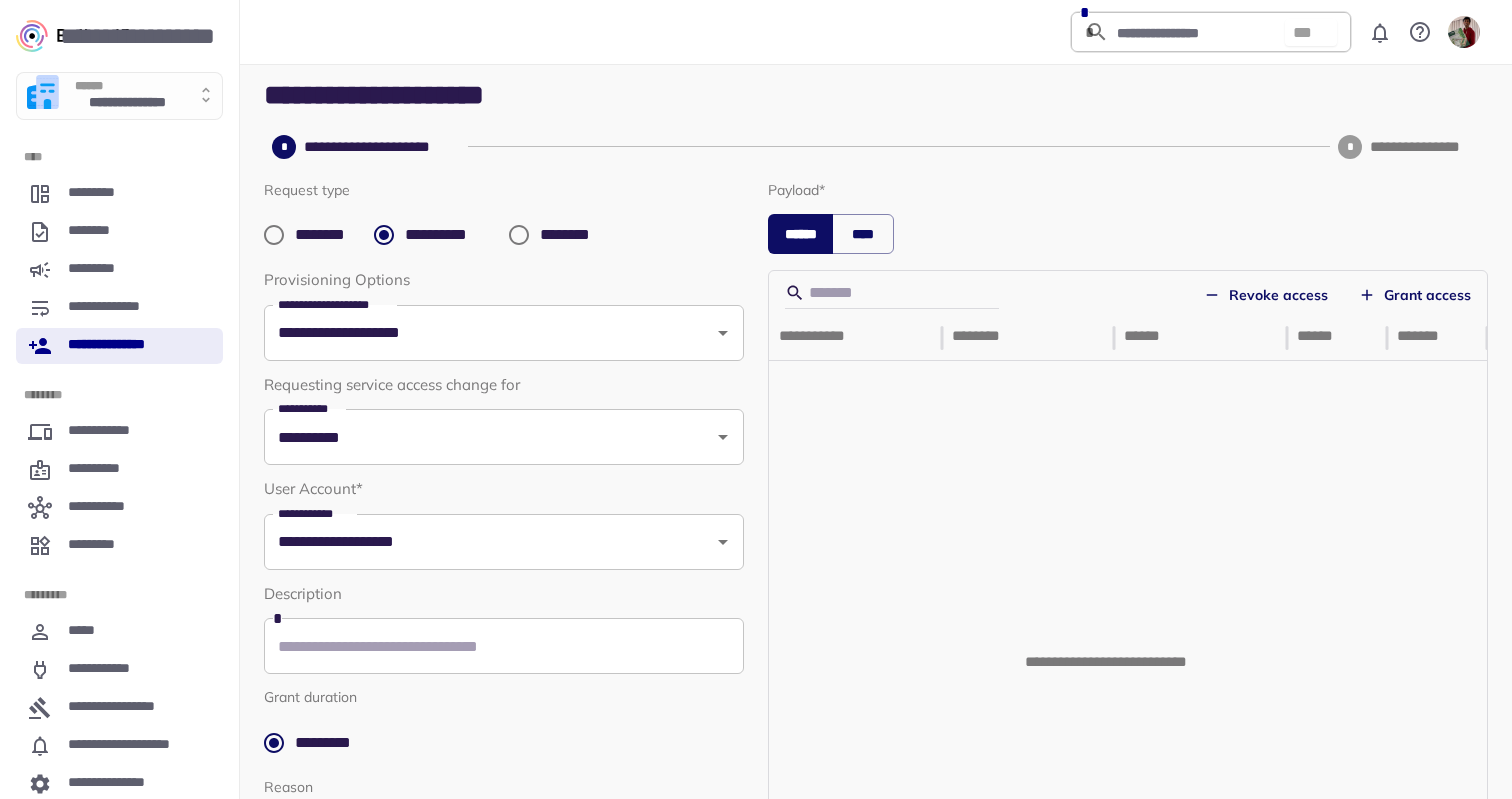 click on "**********" at bounding box center [119, 346] 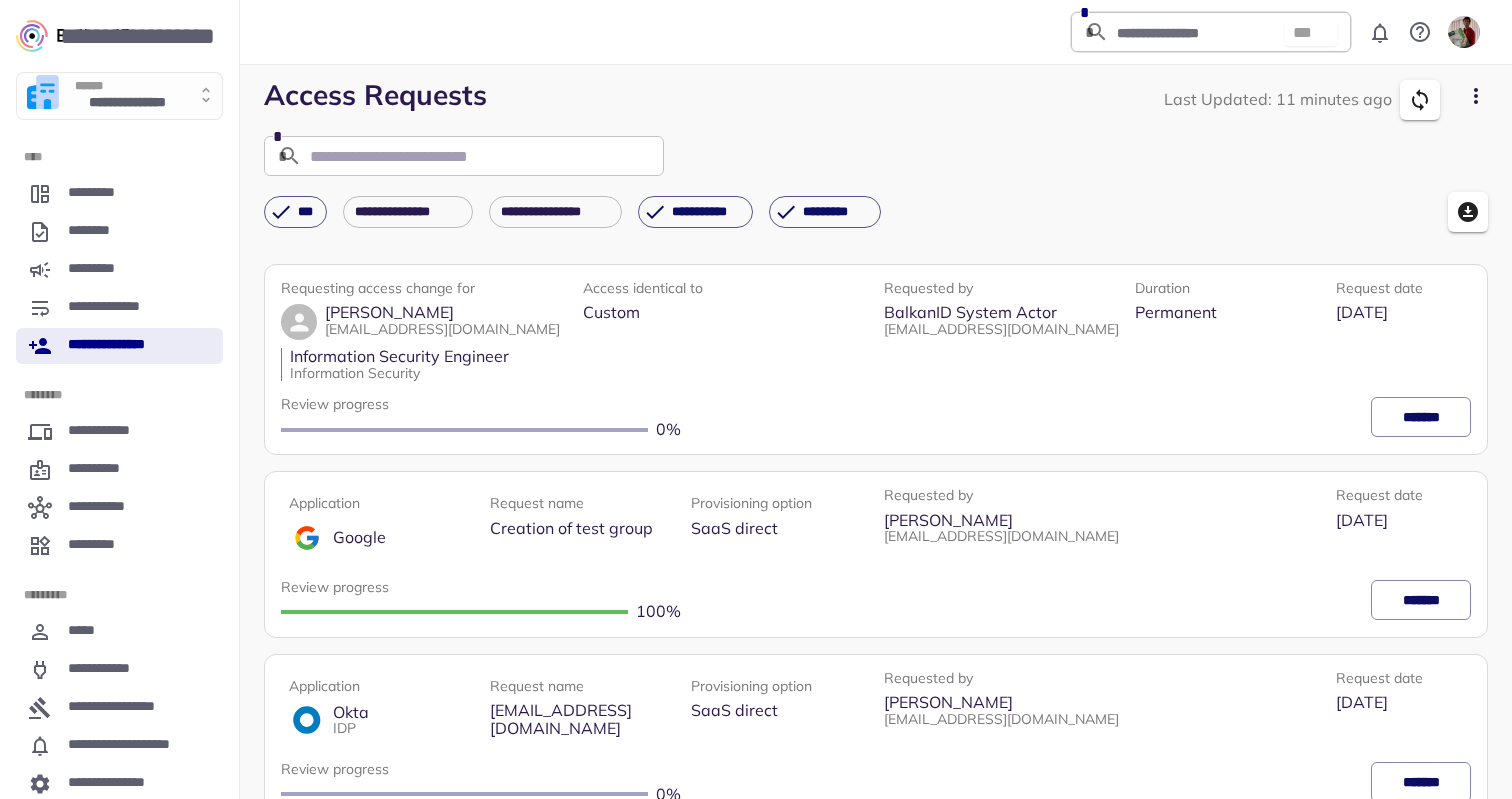 click on "**********" at bounding box center (119, 346) 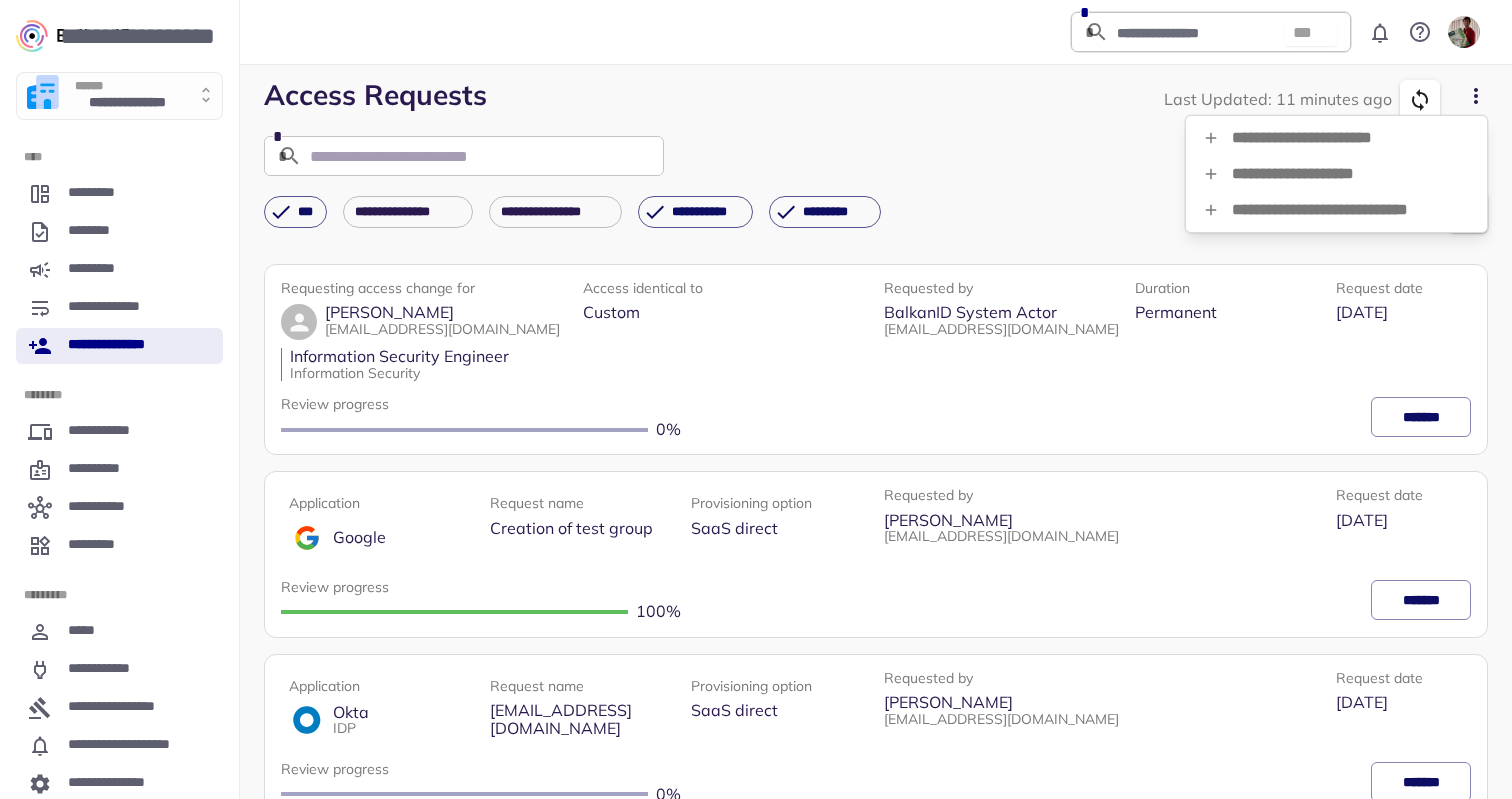 click on "**********" at bounding box center (1336, 138) 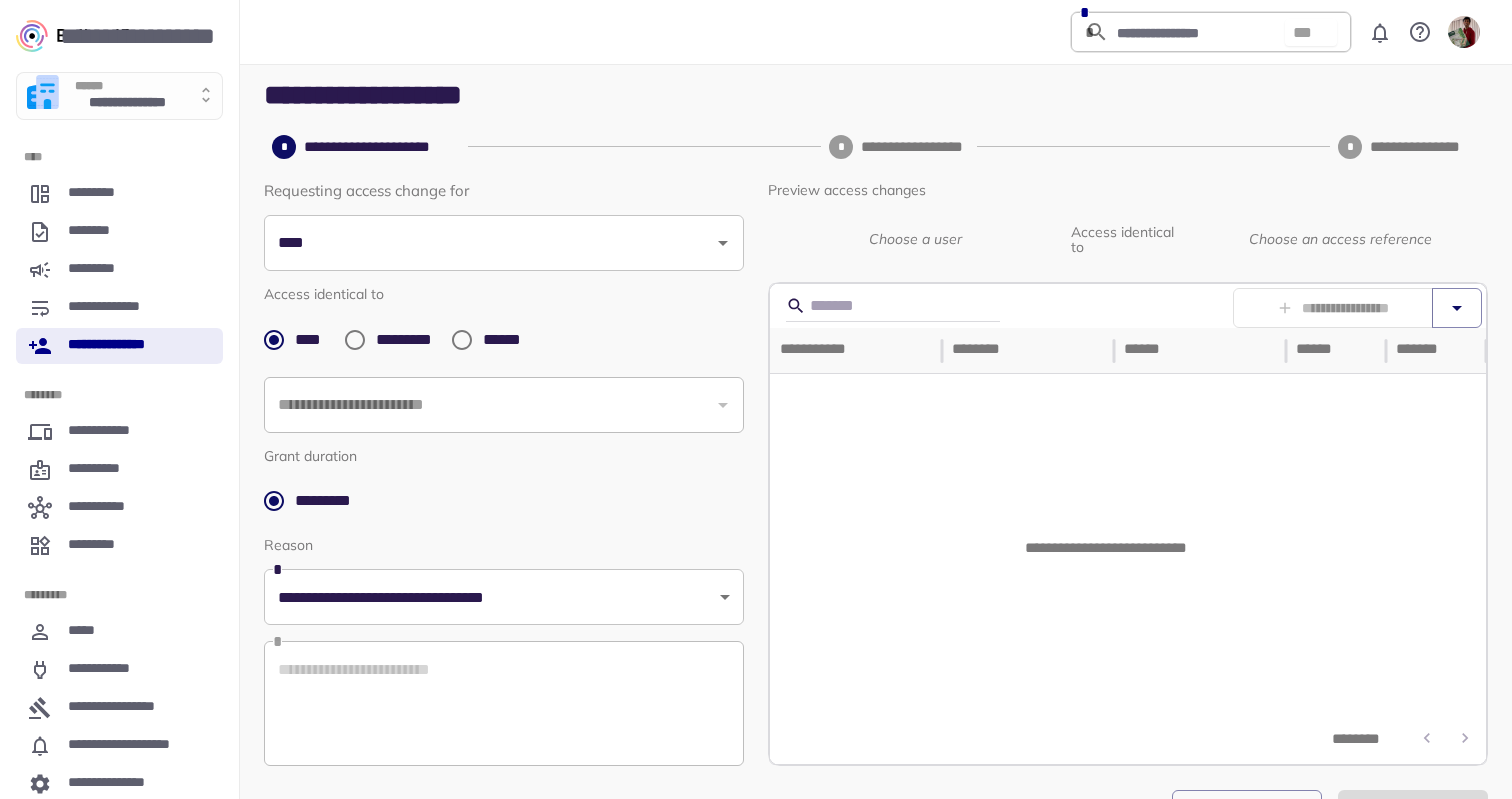 click on "****" at bounding box center (489, 243) 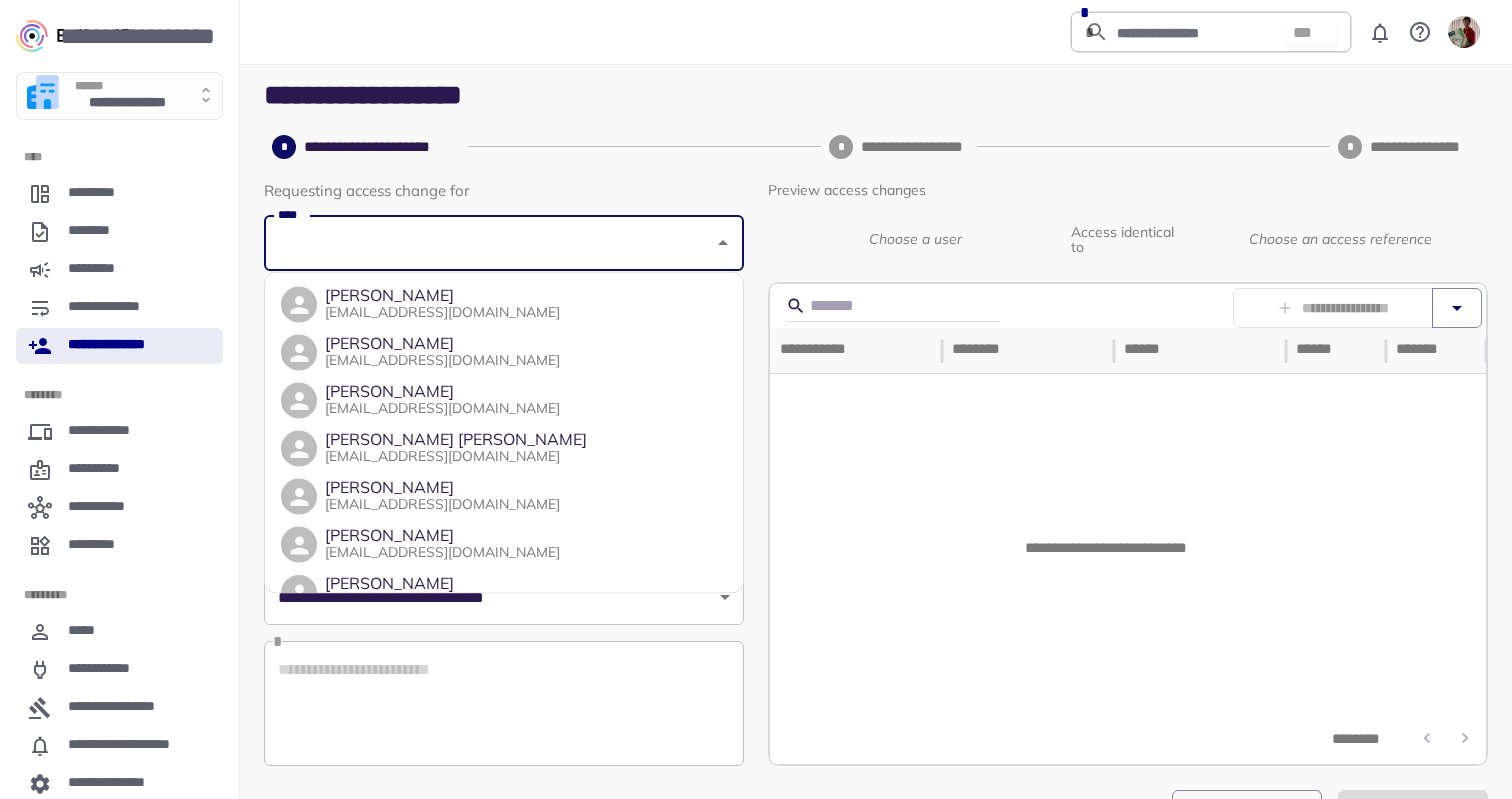 click on "Albus Dumbledore edzyuba@taxdome.com" at bounding box center [504, 353] 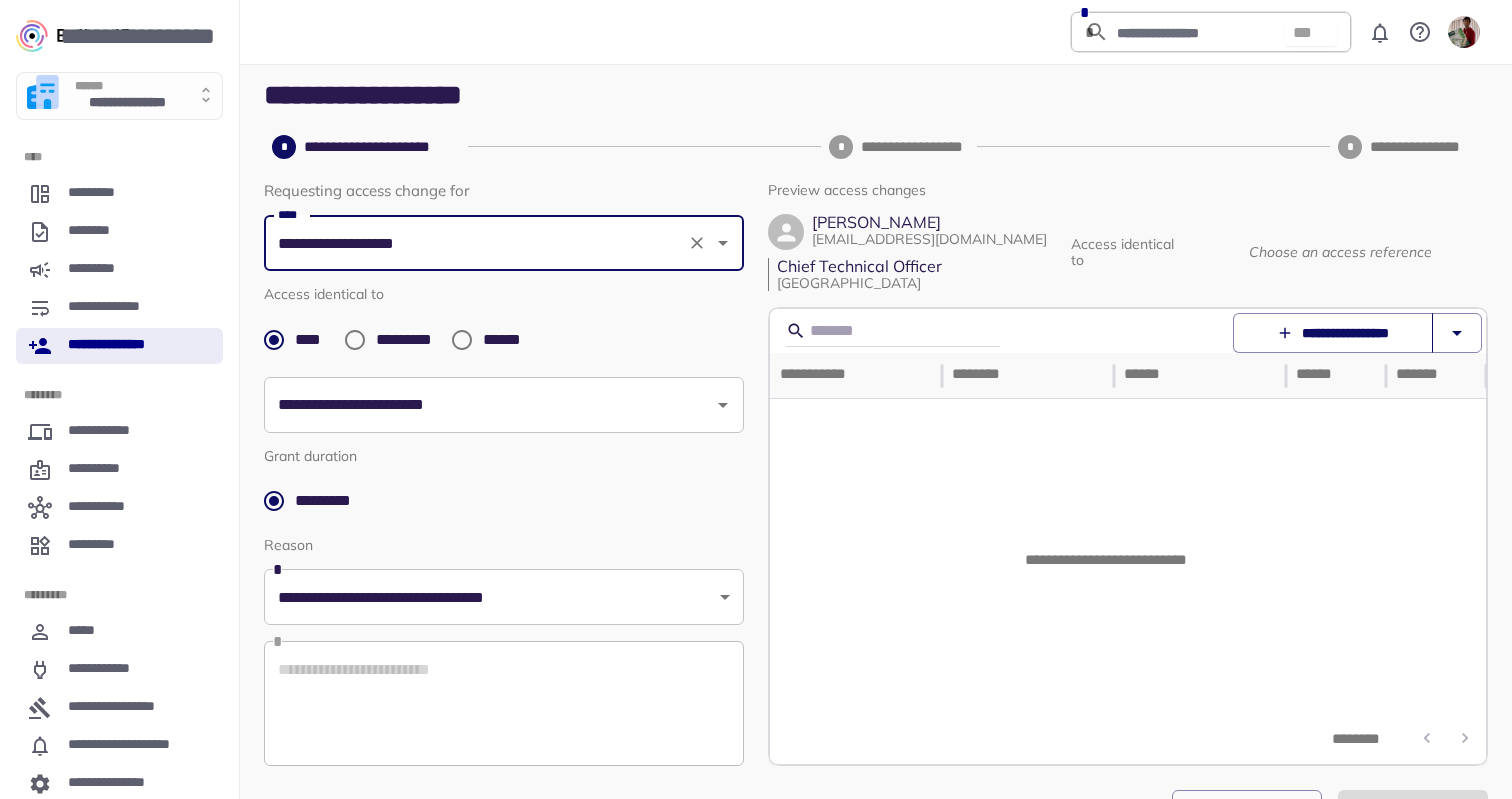 click on "**********" at bounding box center [1333, 333] 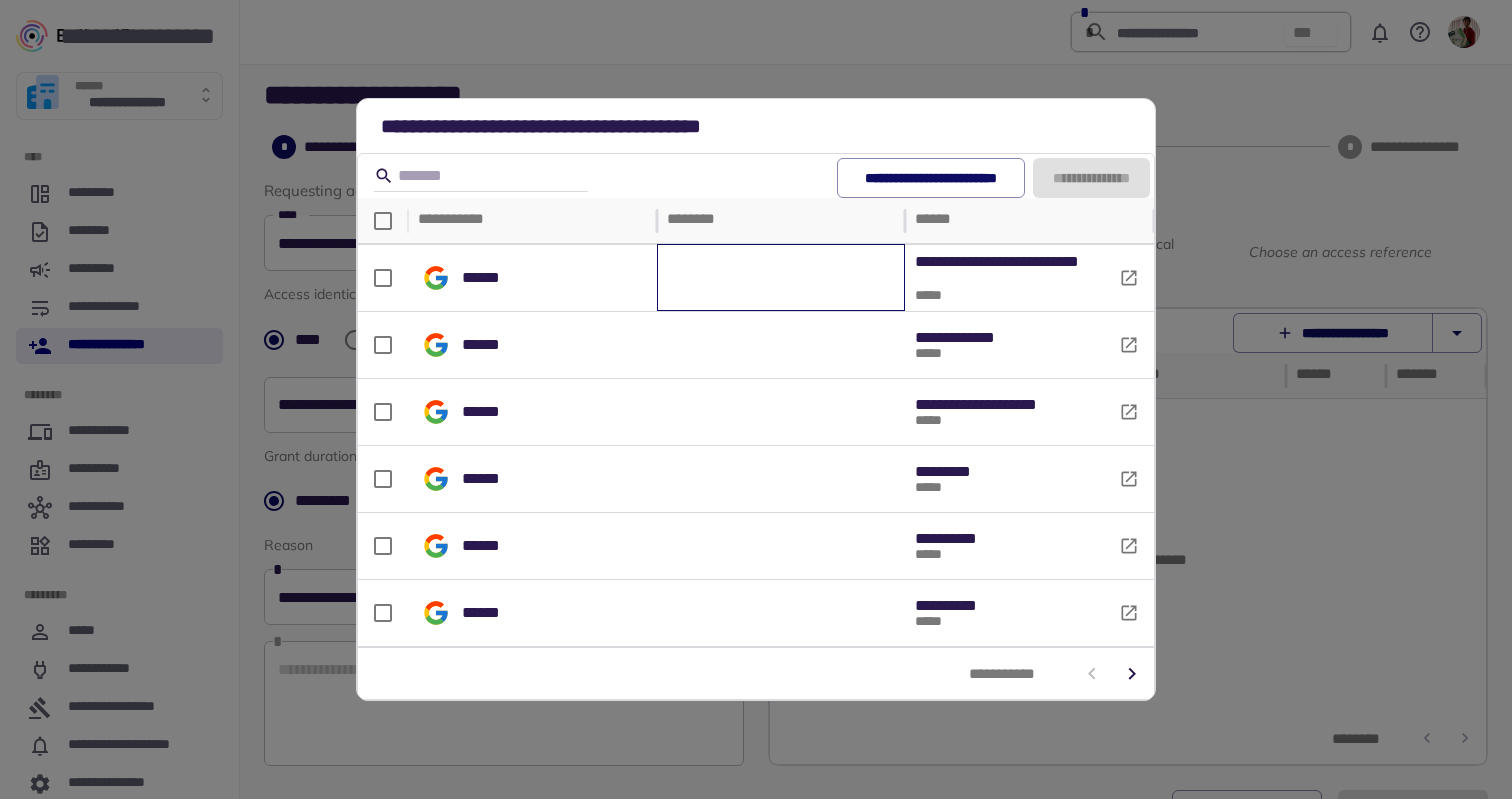click at bounding box center [781, 278] 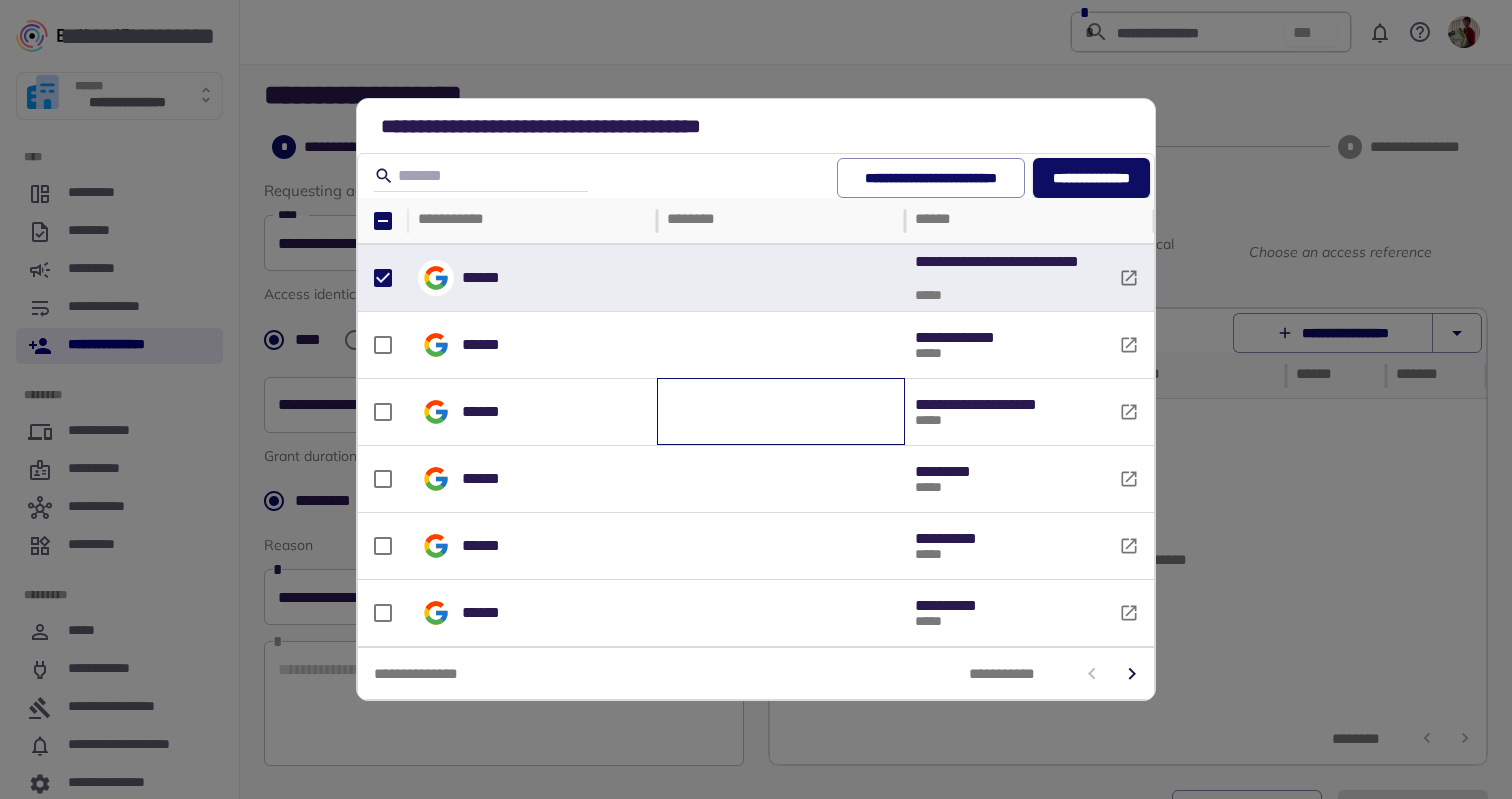click at bounding box center [781, 412] 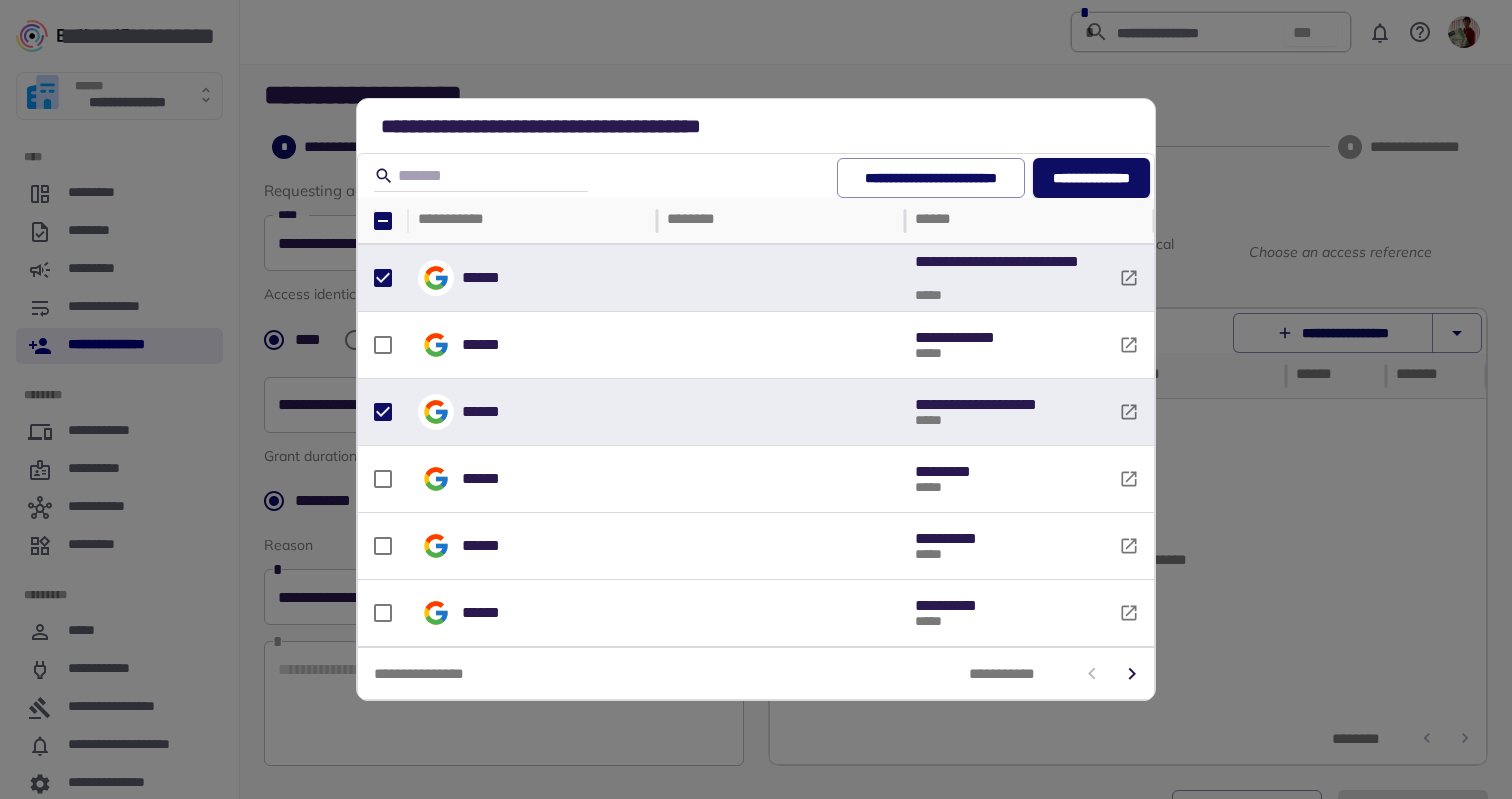 click on "**********" at bounding box center [1091, 178] 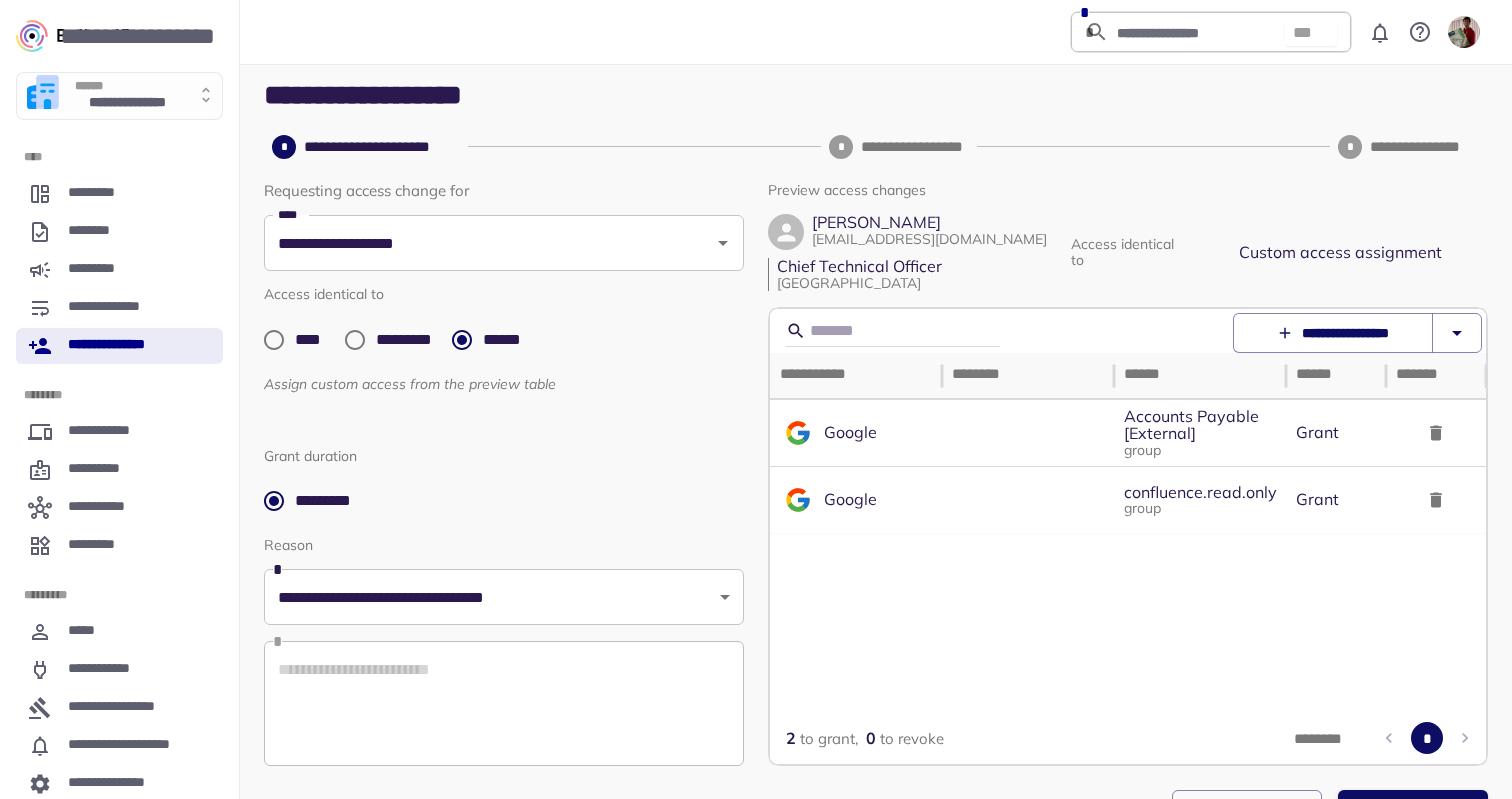 scroll, scrollTop: 63, scrollLeft: 0, axis: vertical 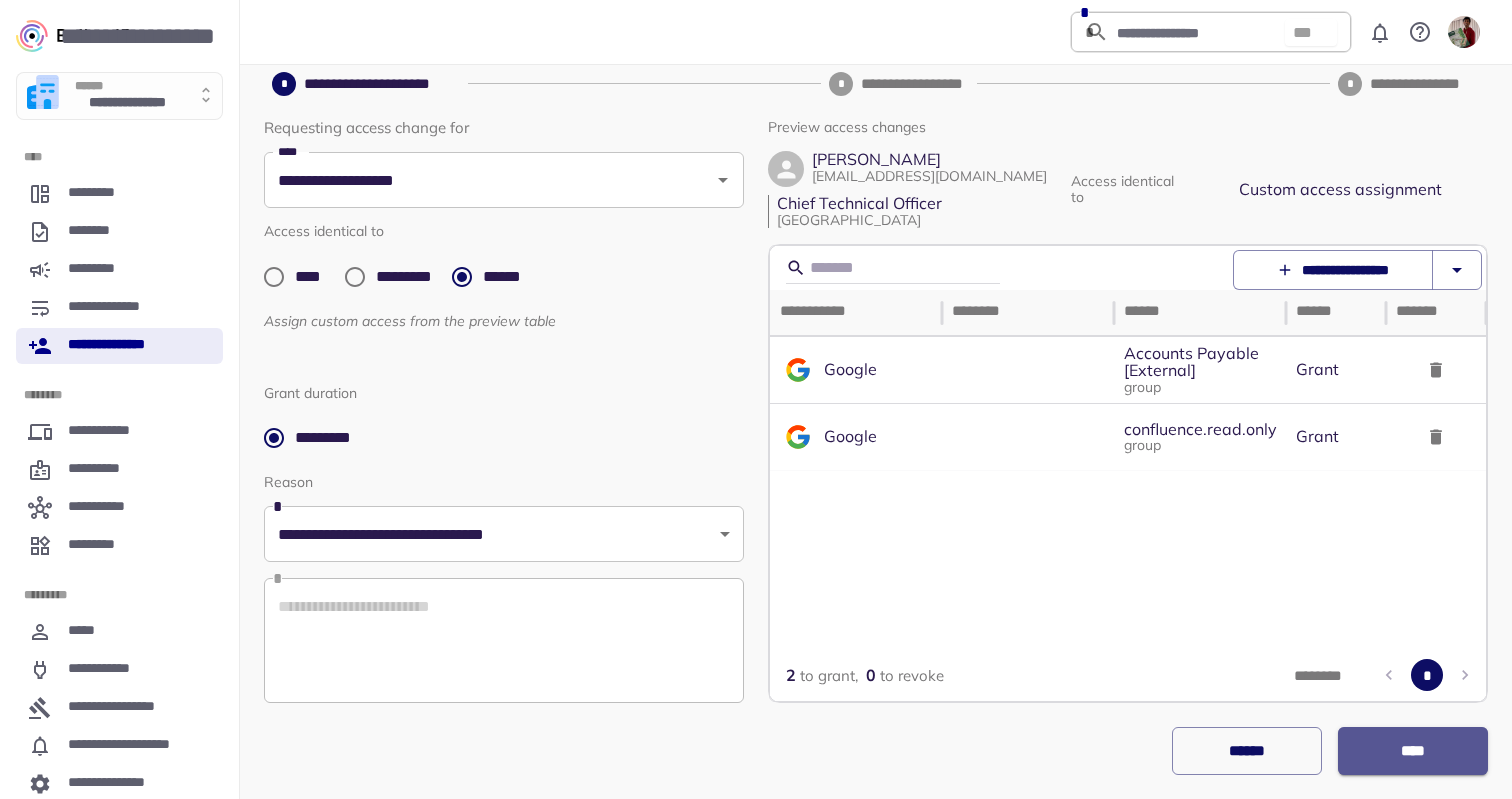 click on "****" at bounding box center [1413, 751] 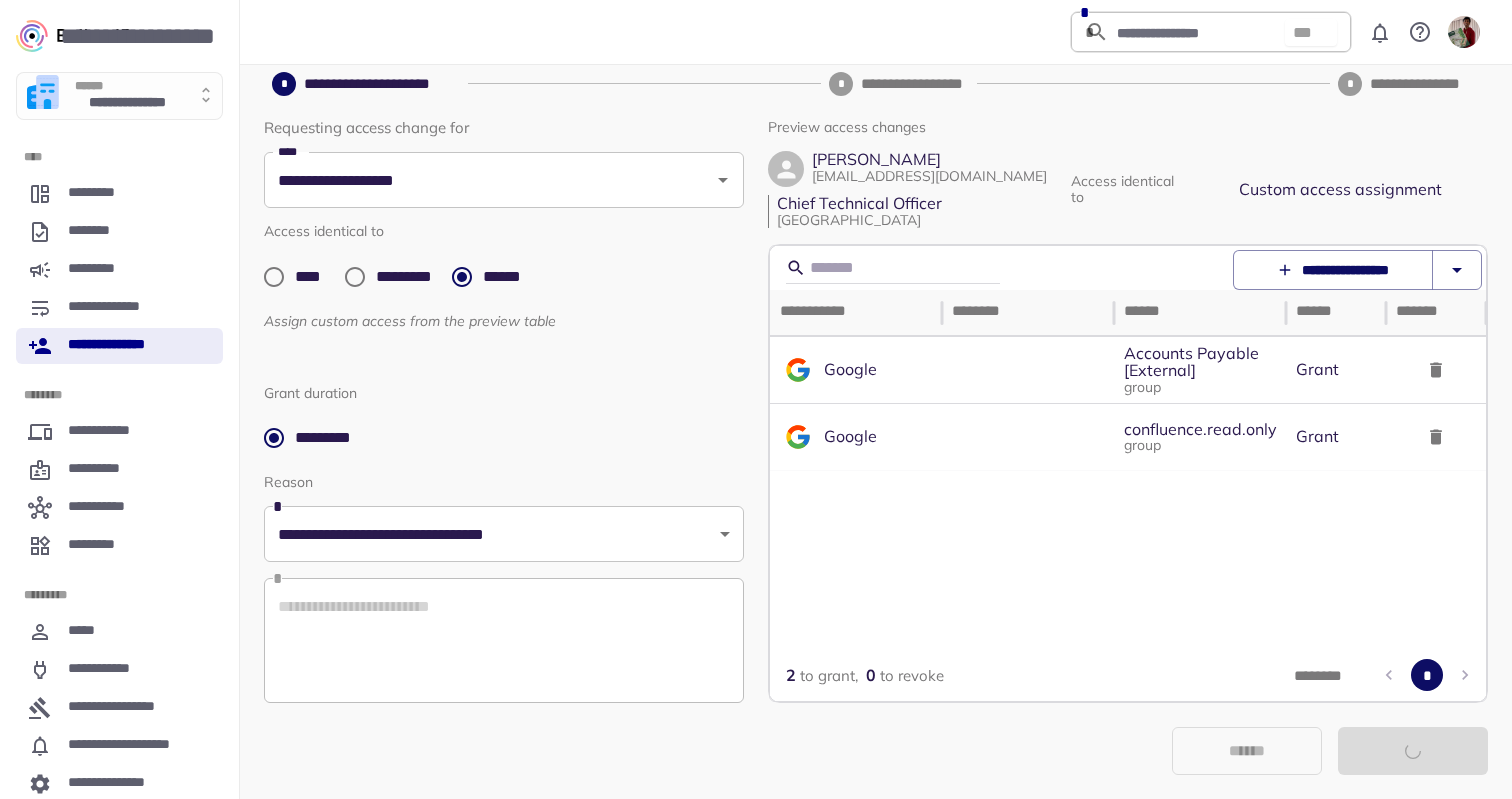 scroll, scrollTop: 0, scrollLeft: 0, axis: both 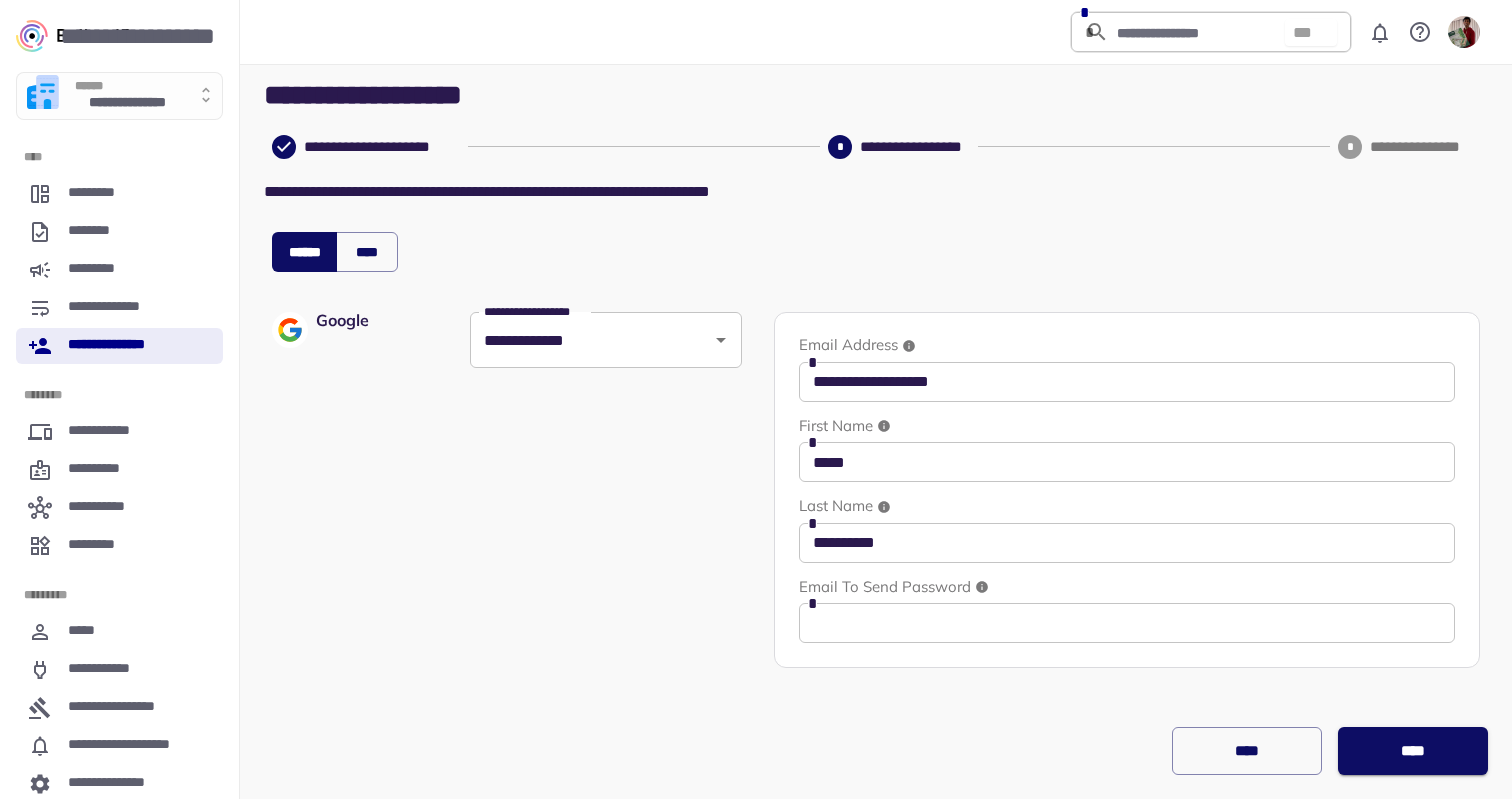 click on "**********" at bounding box center (507, 332) 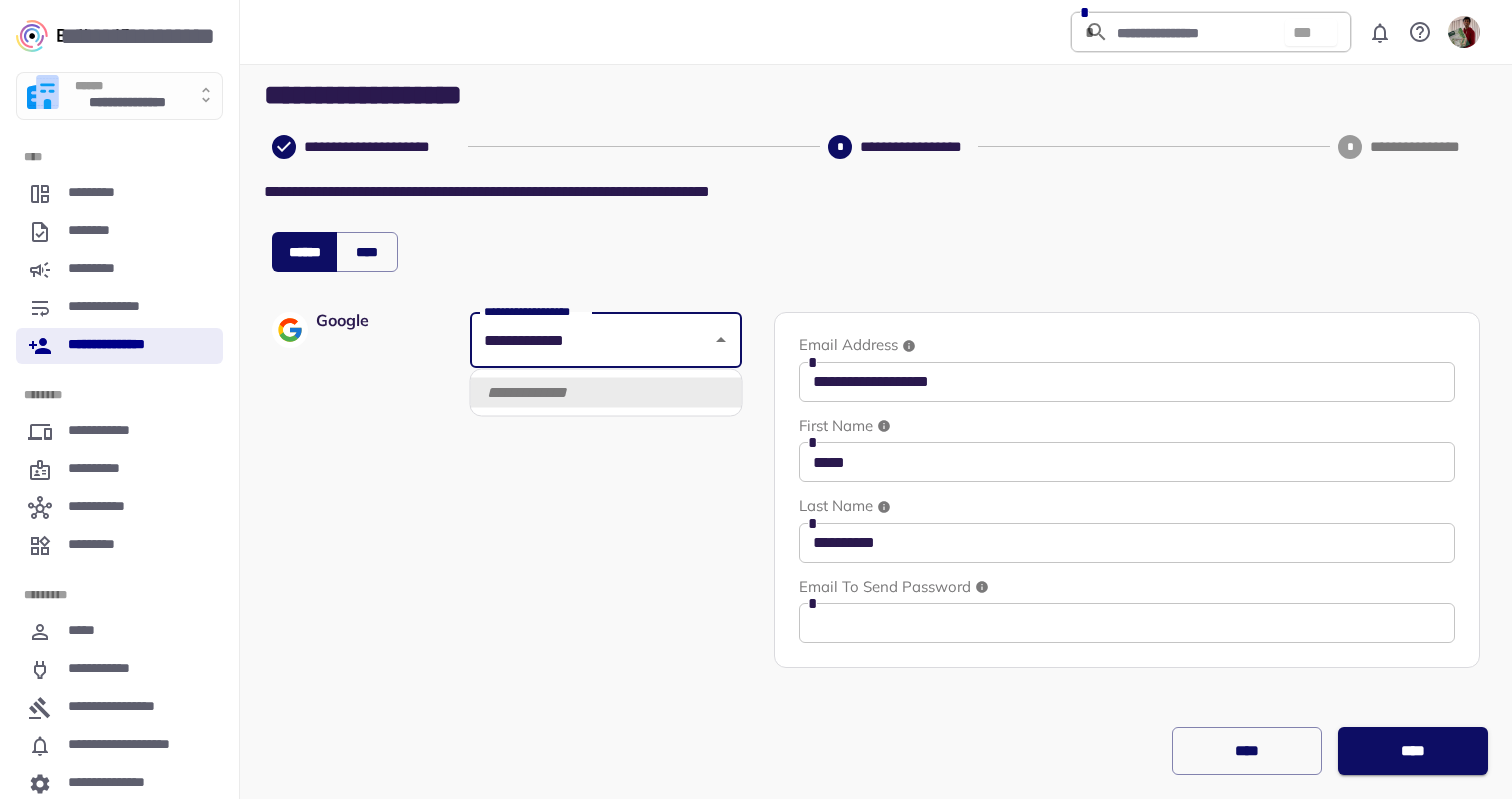 click on "**********" at bounding box center (119, 399) 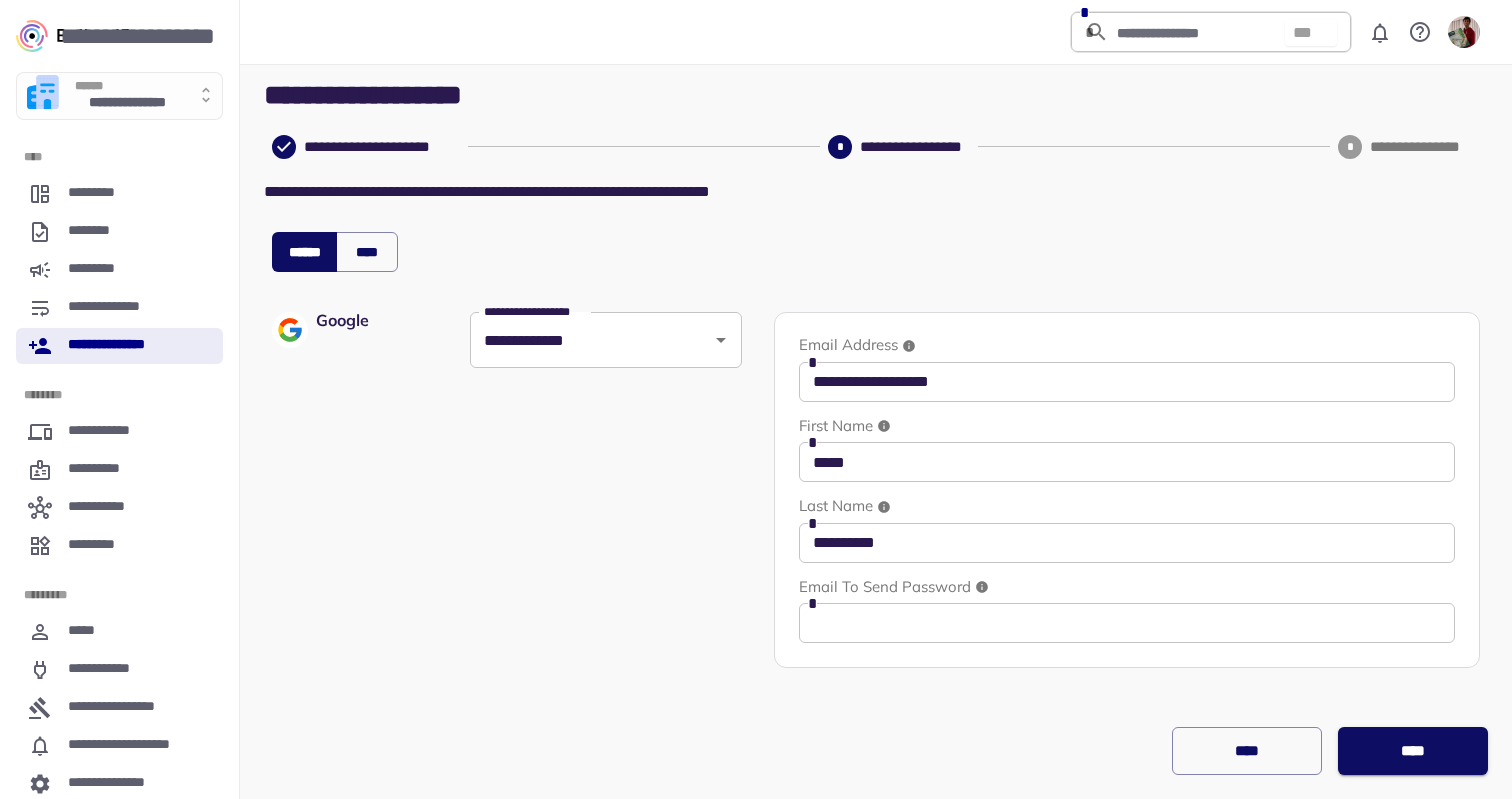 click on "**********" at bounding box center (119, 346) 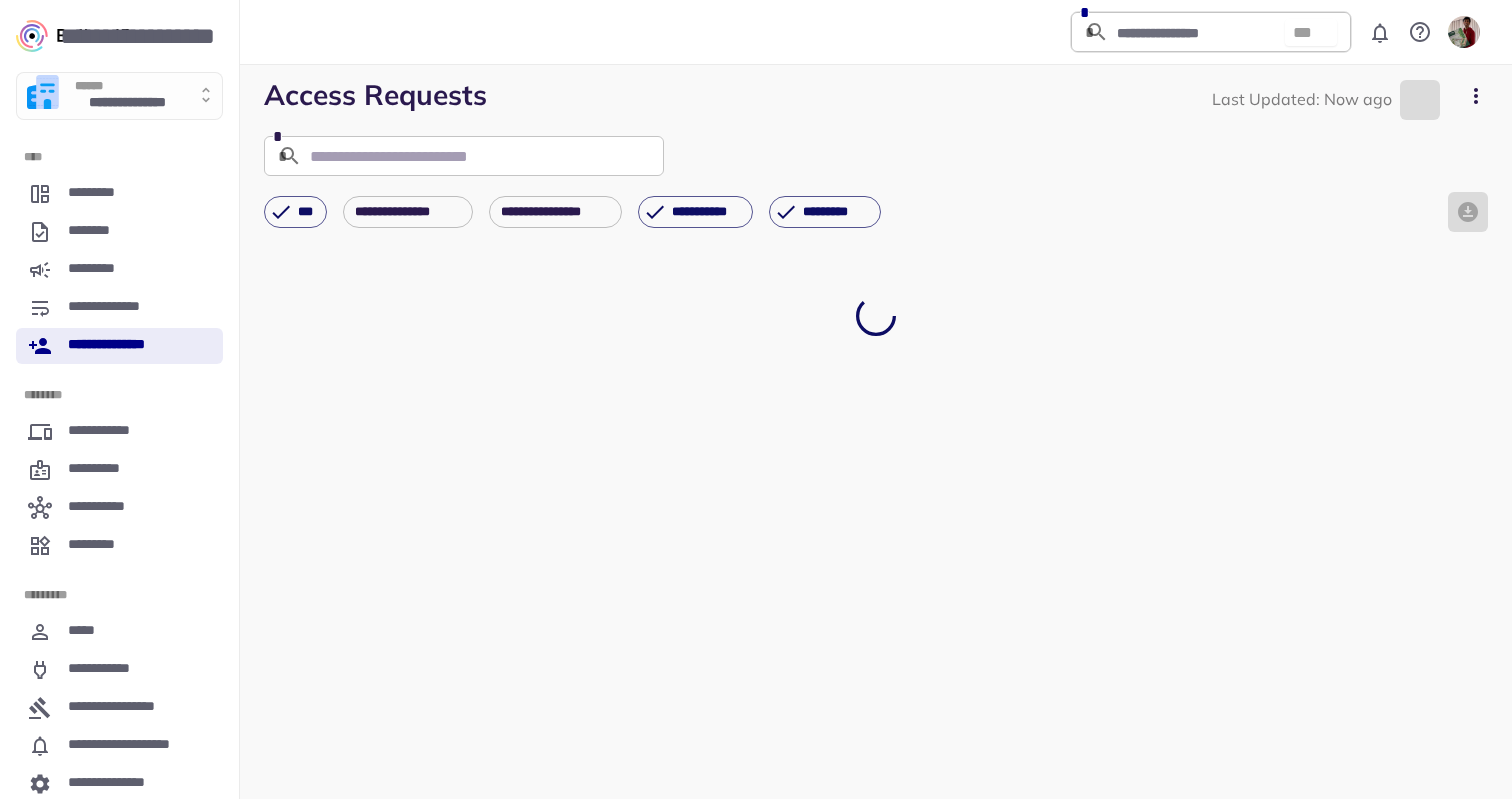 click on "******" at bounding box center (127, 87) 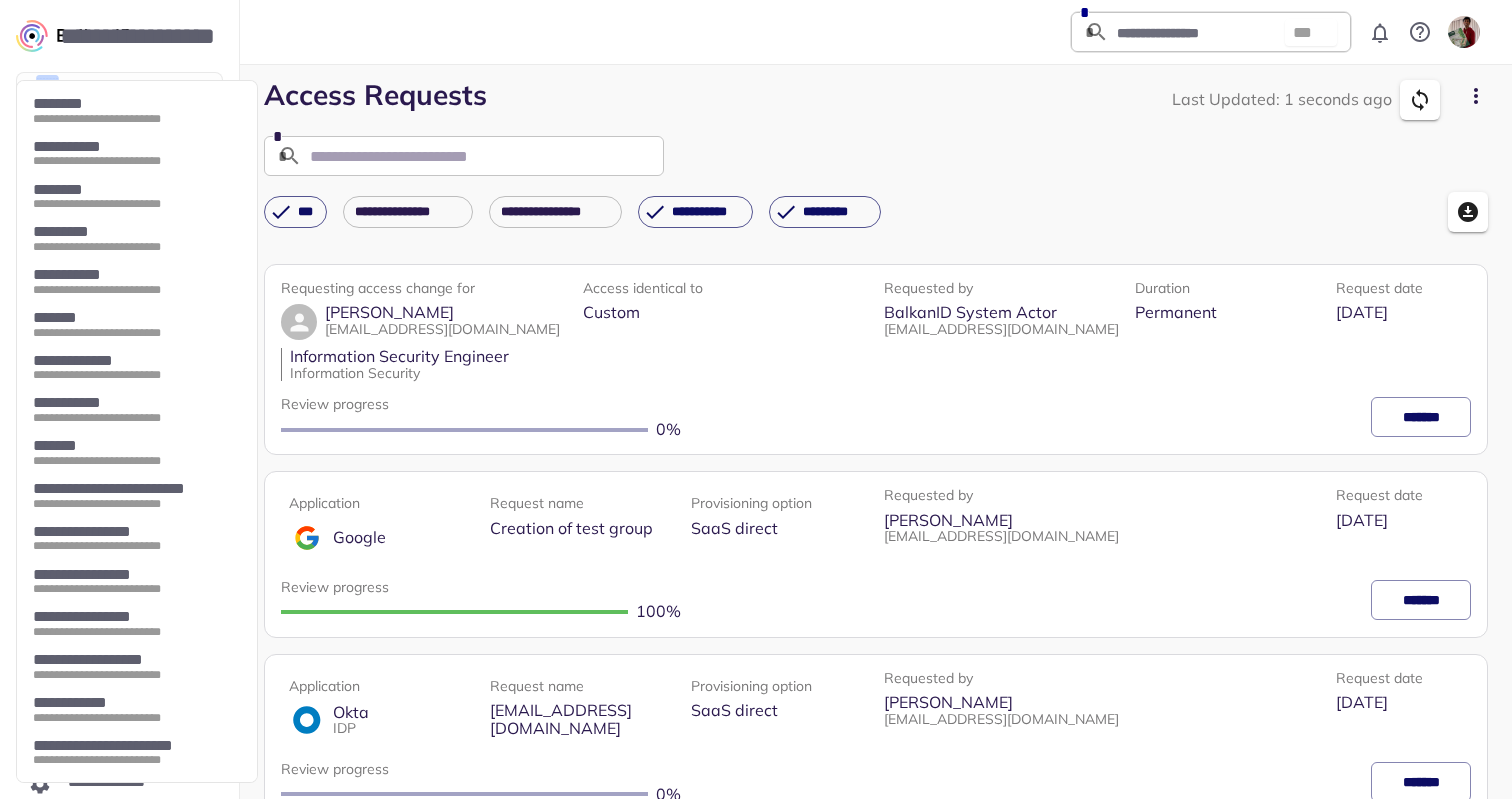 click on "**********" at bounding box center (136, 403) 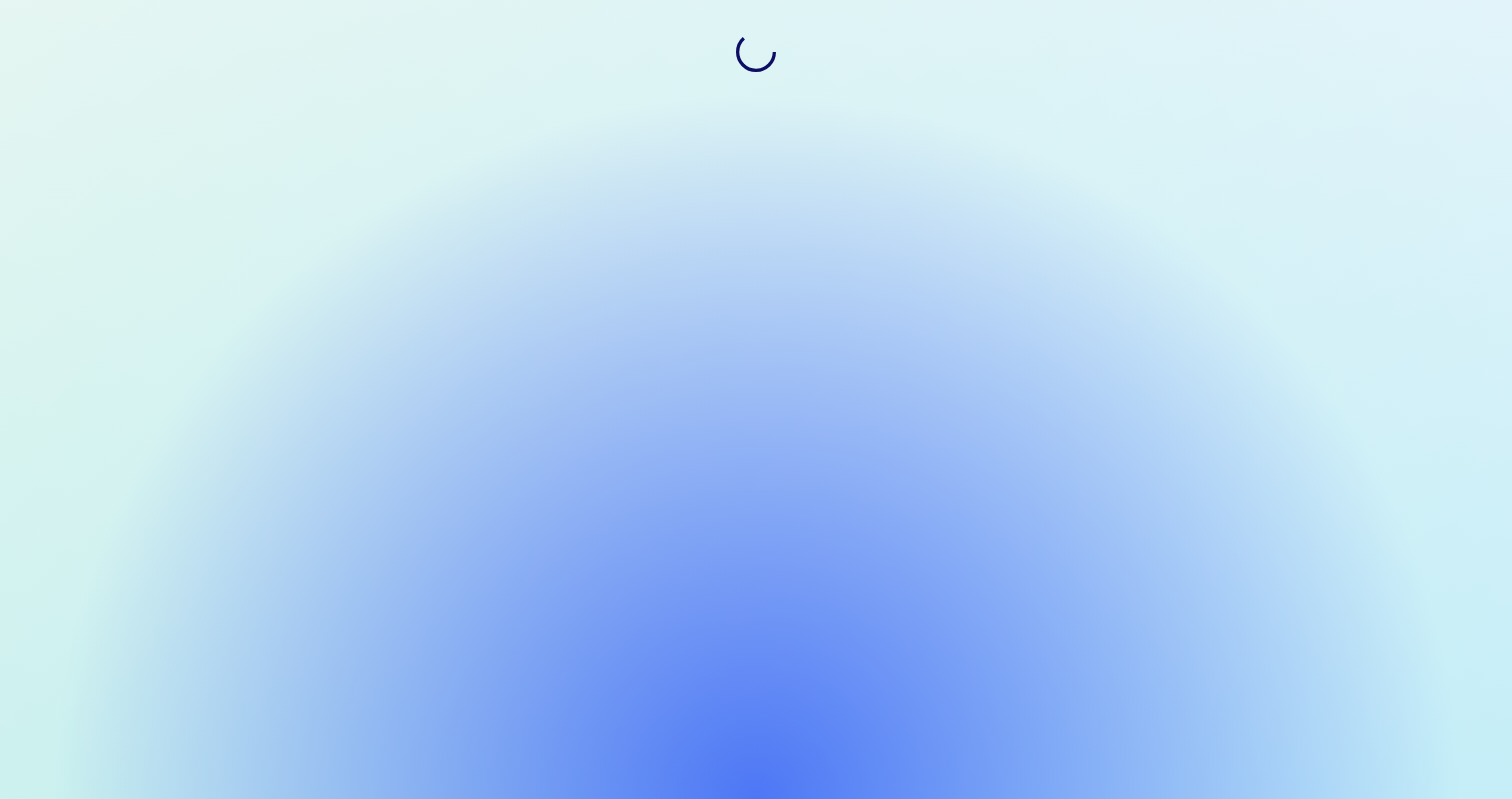 scroll, scrollTop: 0, scrollLeft: 0, axis: both 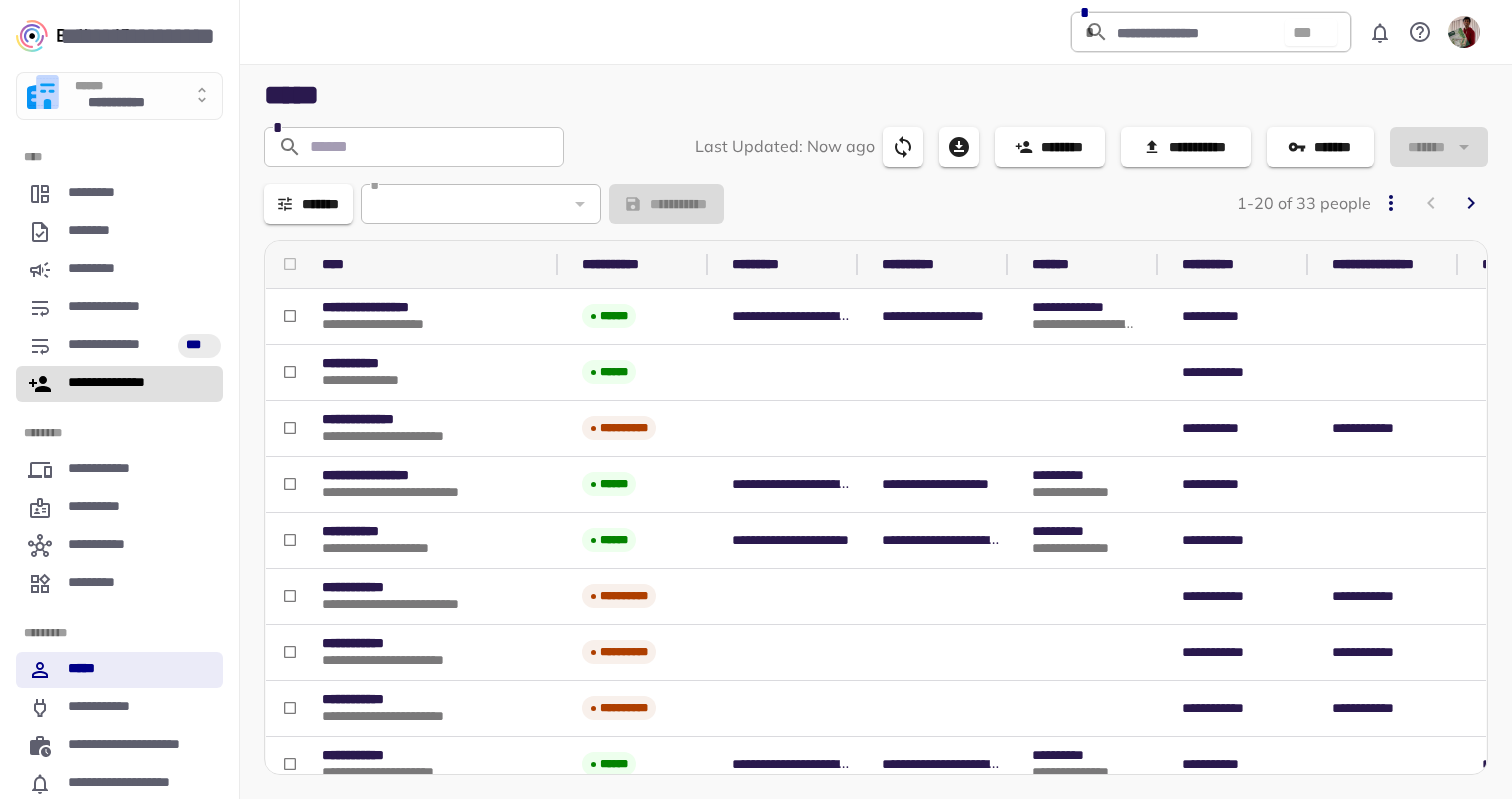 click on "**********" at bounding box center [119, 384] 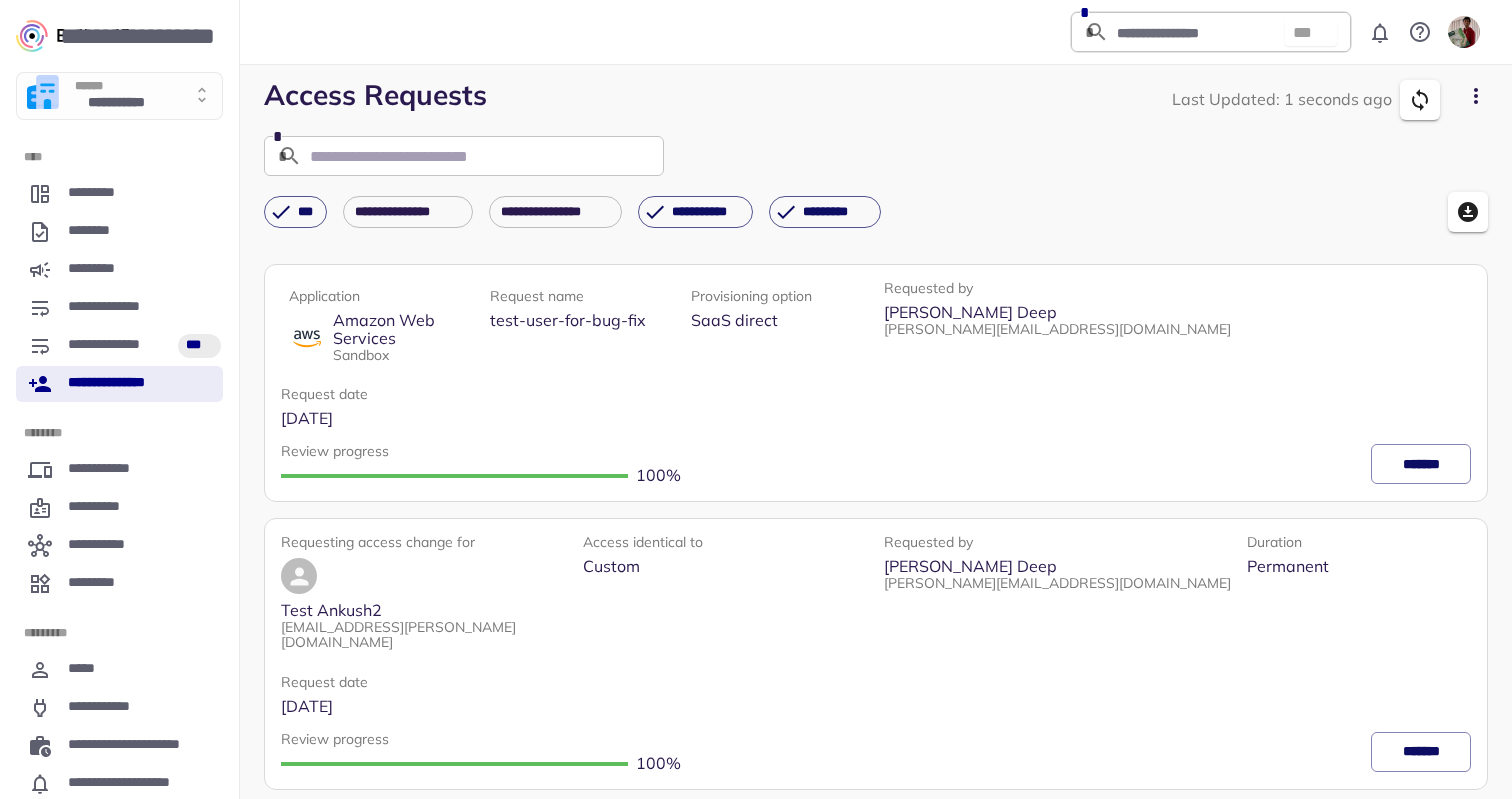click 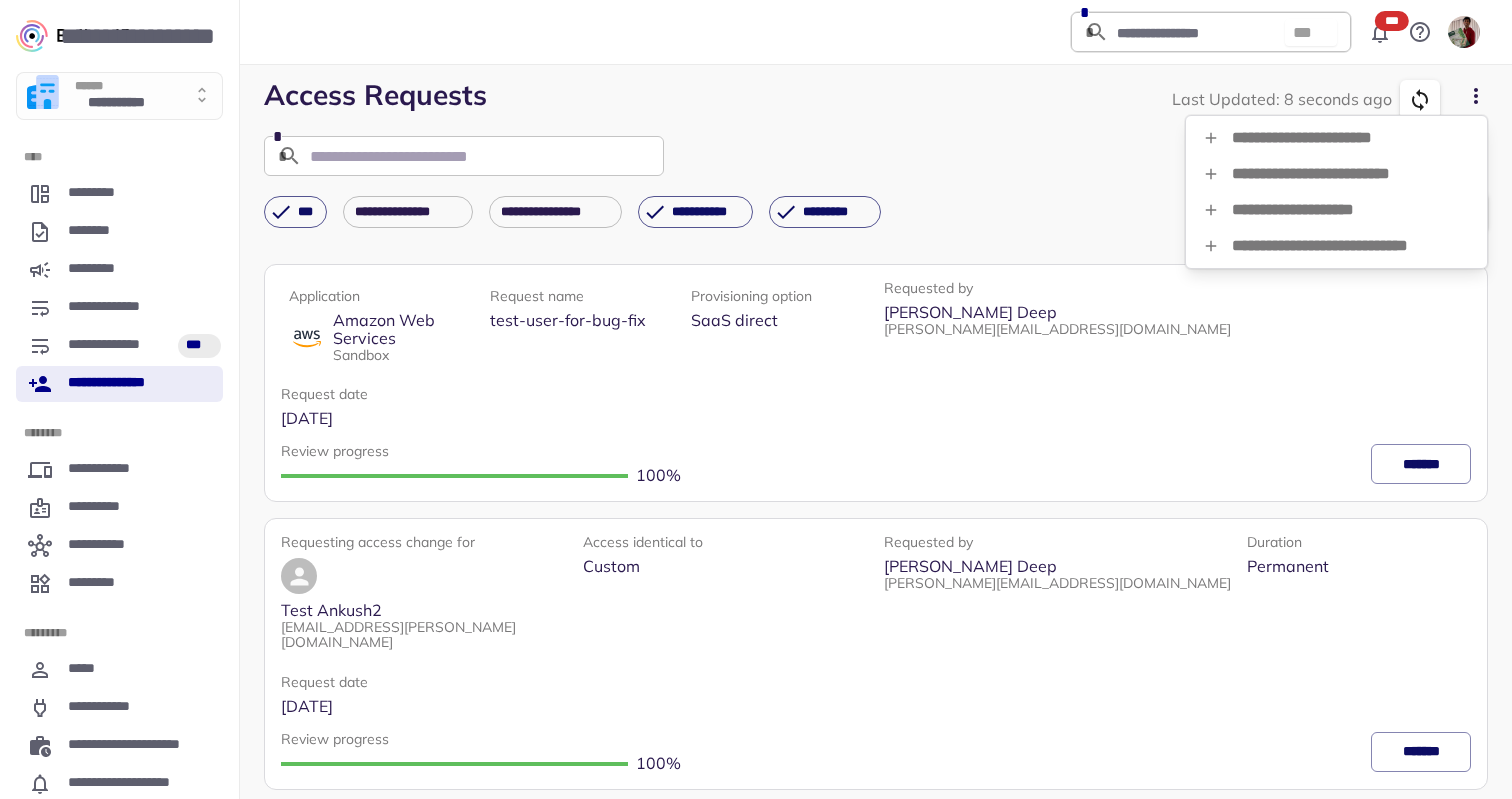 click on "**********" at bounding box center (1336, 138) 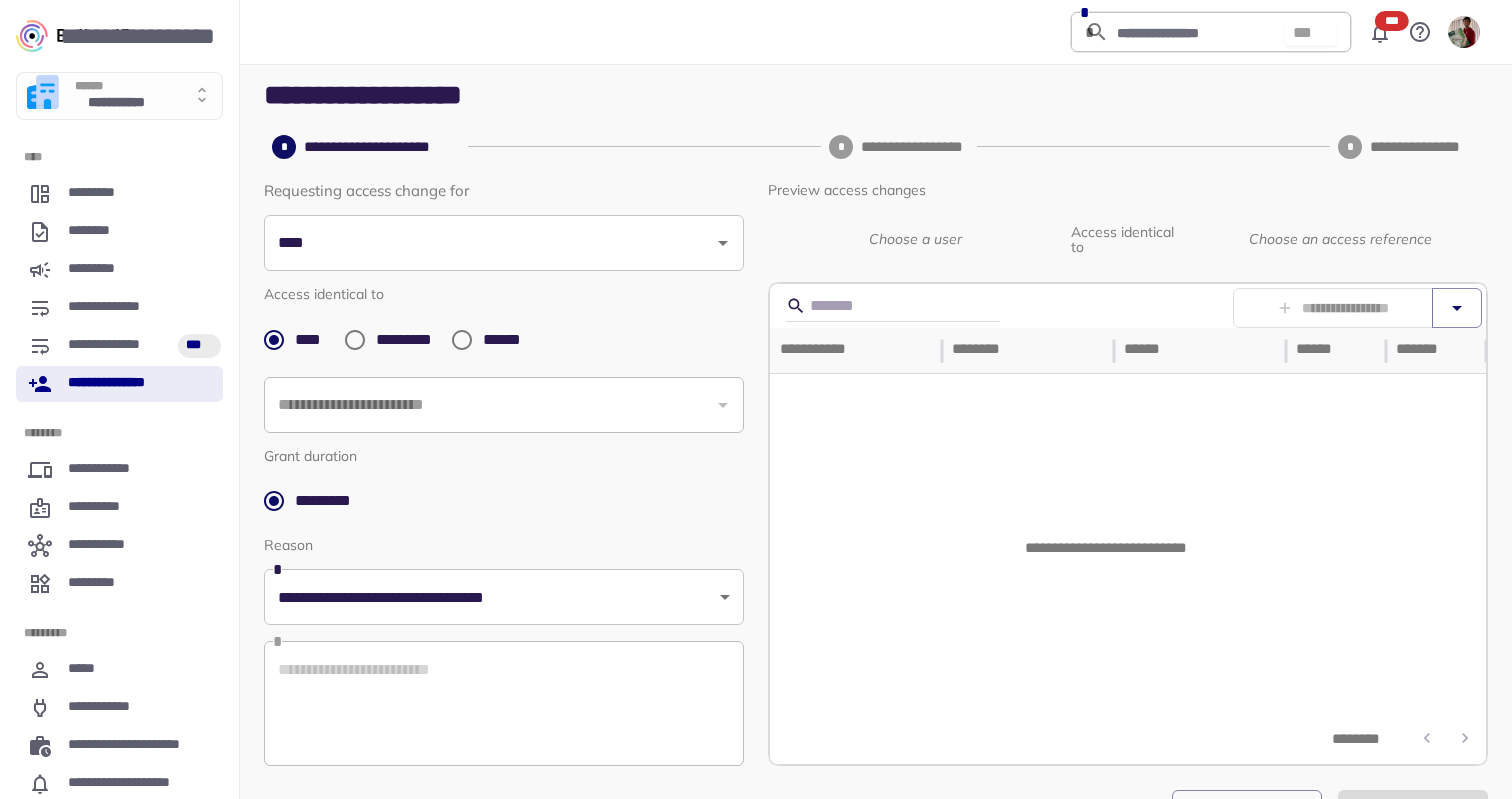 click on "****" at bounding box center [489, 243] 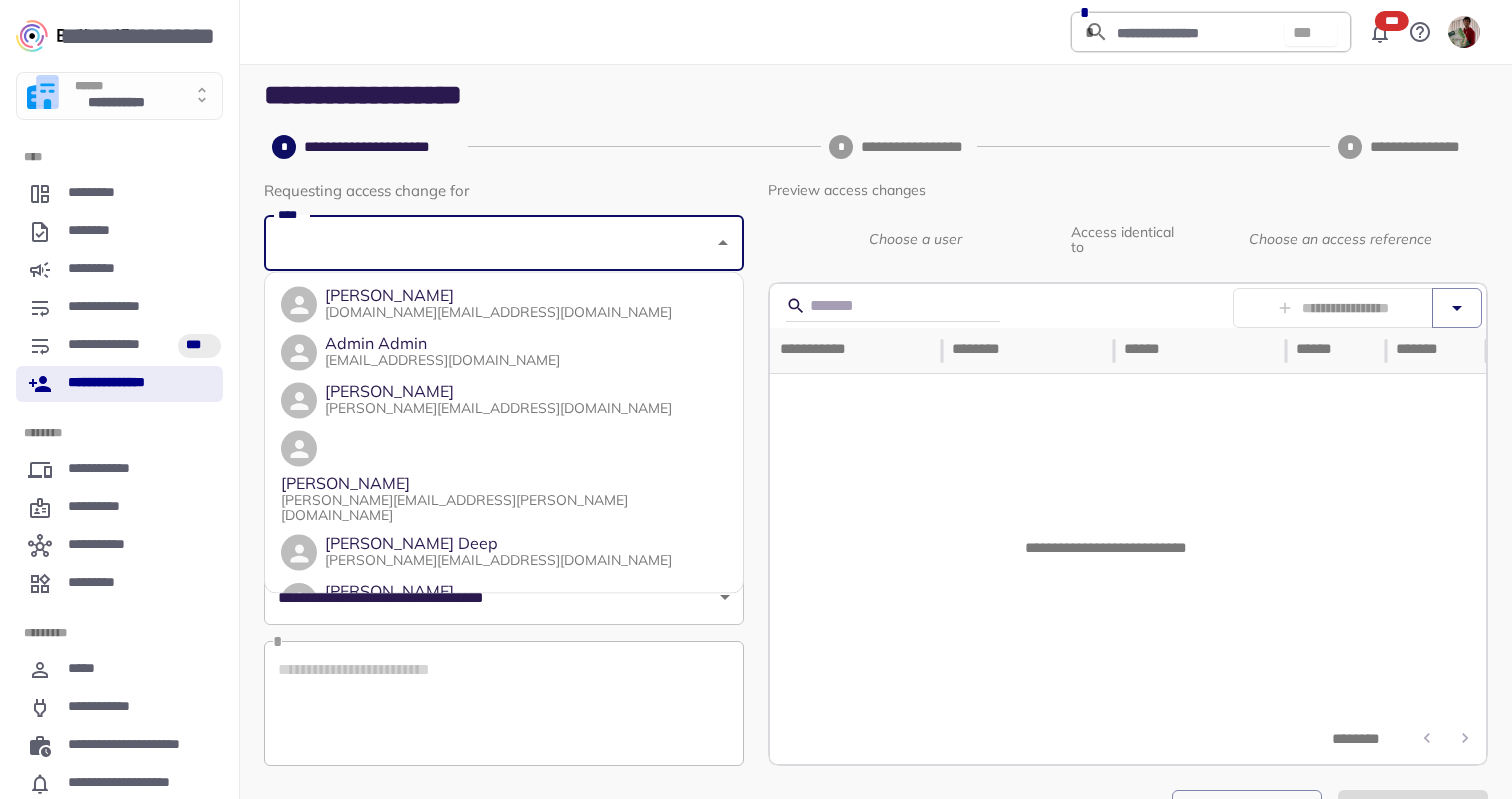click on "[PERSON_NAME][EMAIL_ADDRESS][DOMAIN_NAME]" at bounding box center (498, 559) 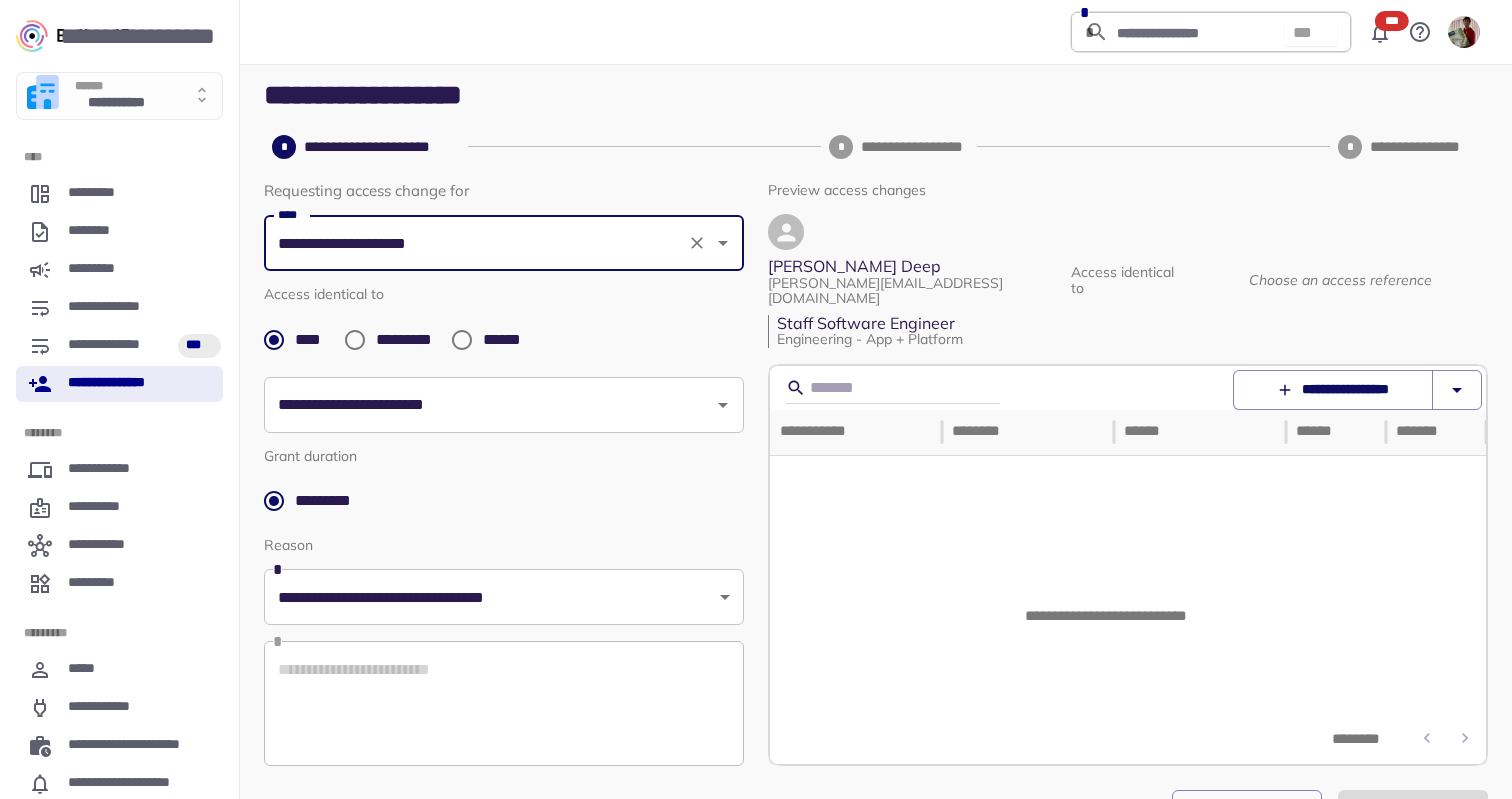 click on "*********" at bounding box center (385, 340) 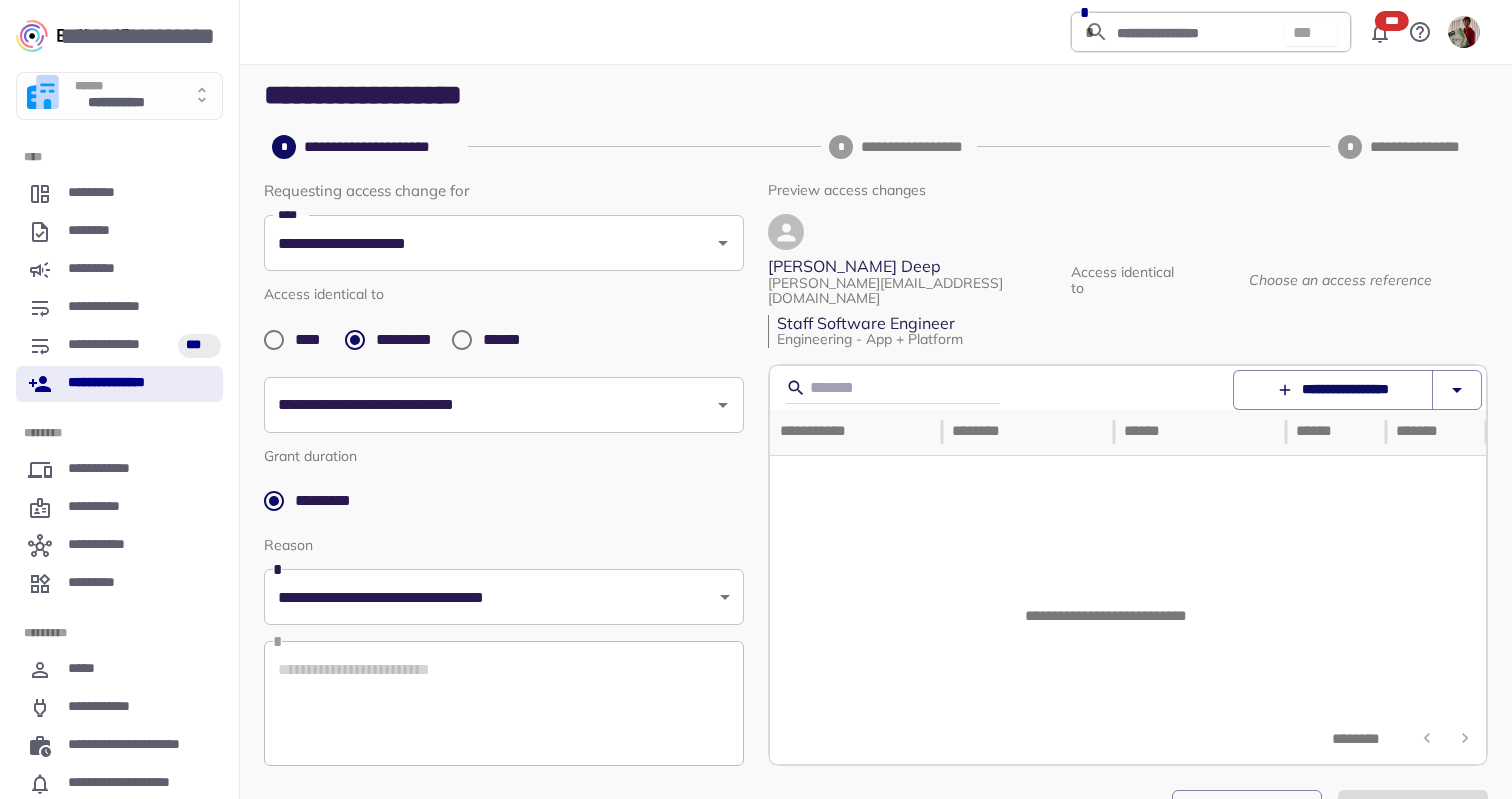 click on "**********" at bounding box center (504, 359) 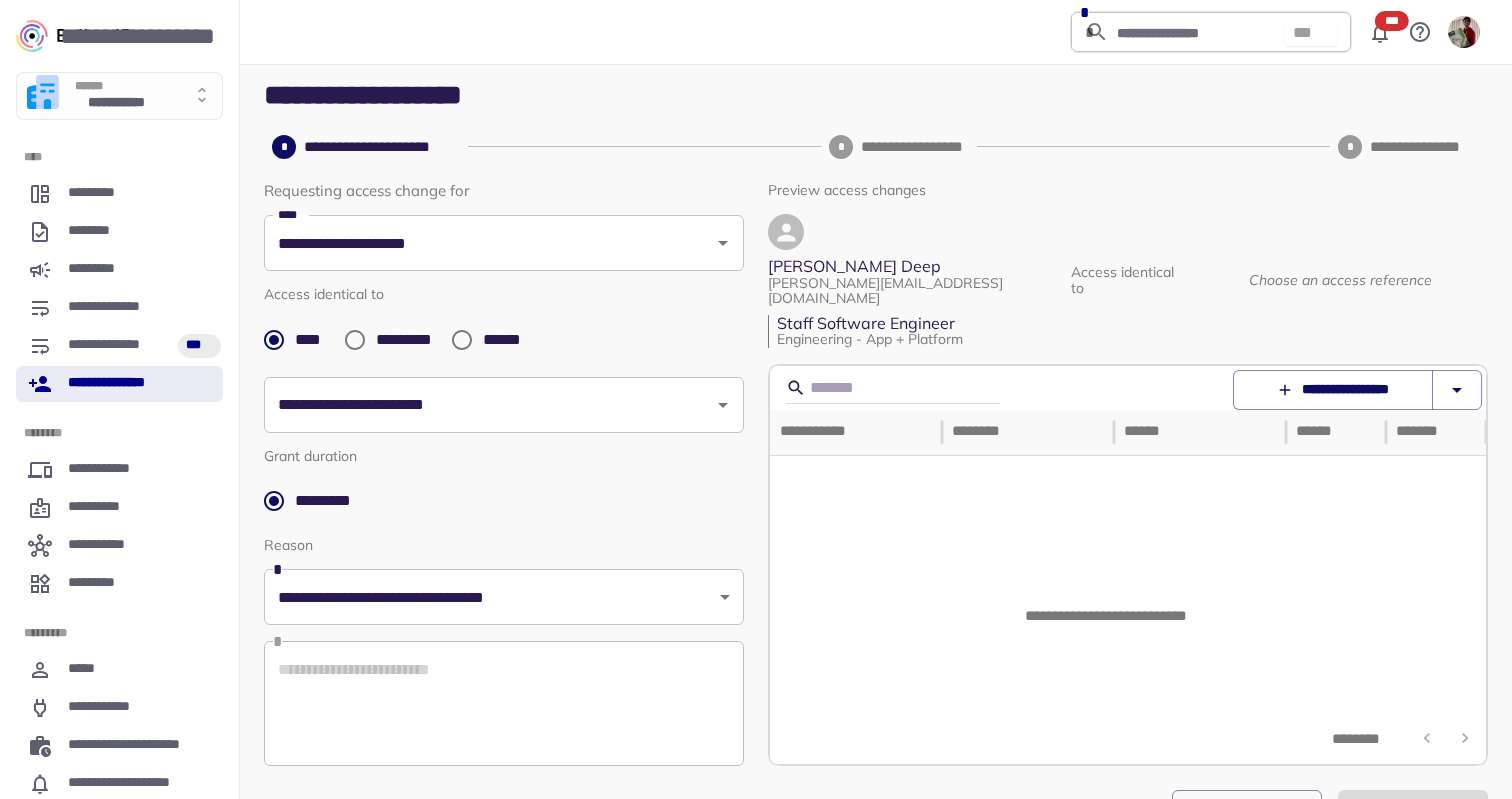 click on "******" at bounding box center [511, 340] 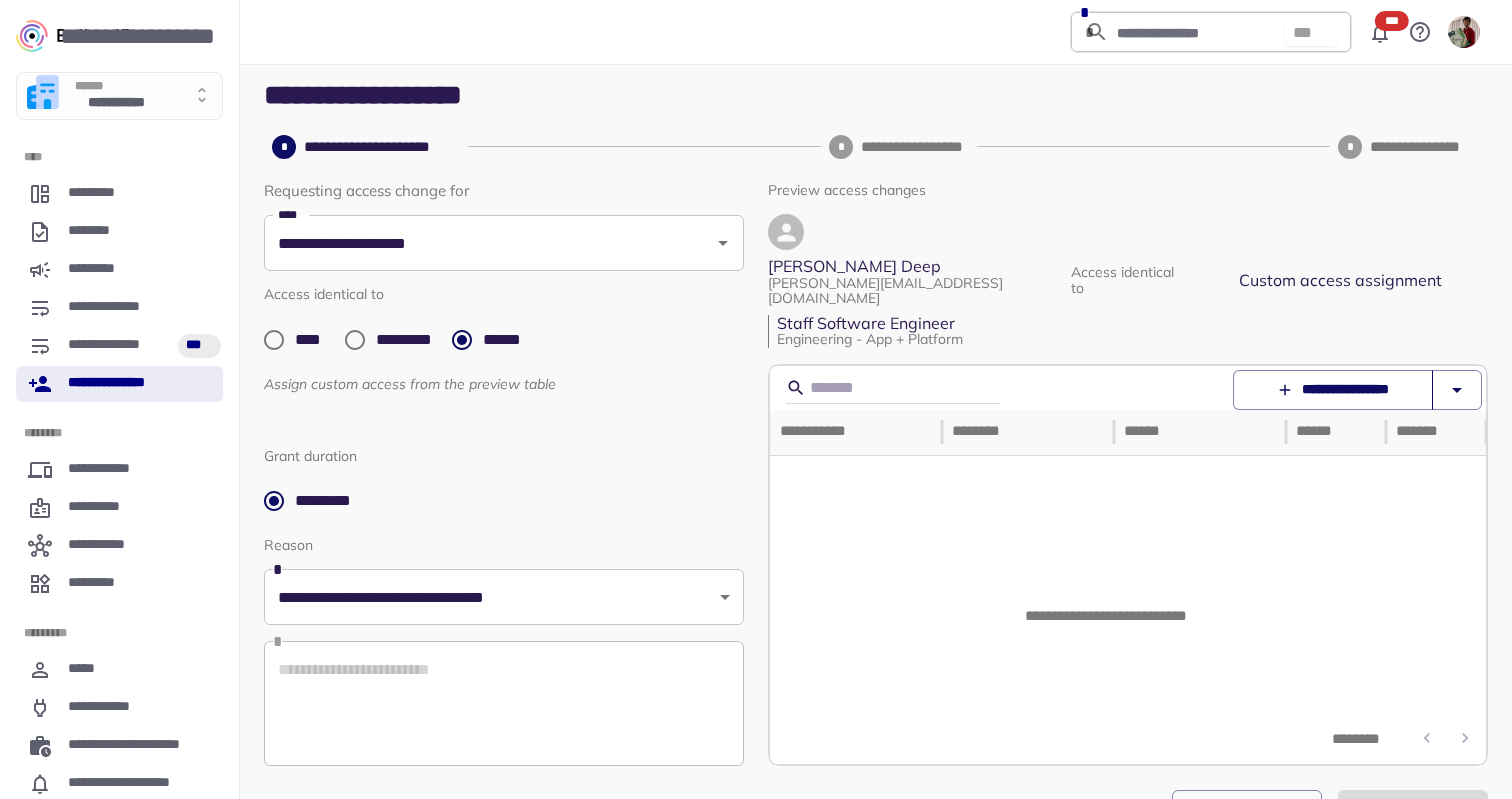 click on "**********" at bounding box center [1333, 390] 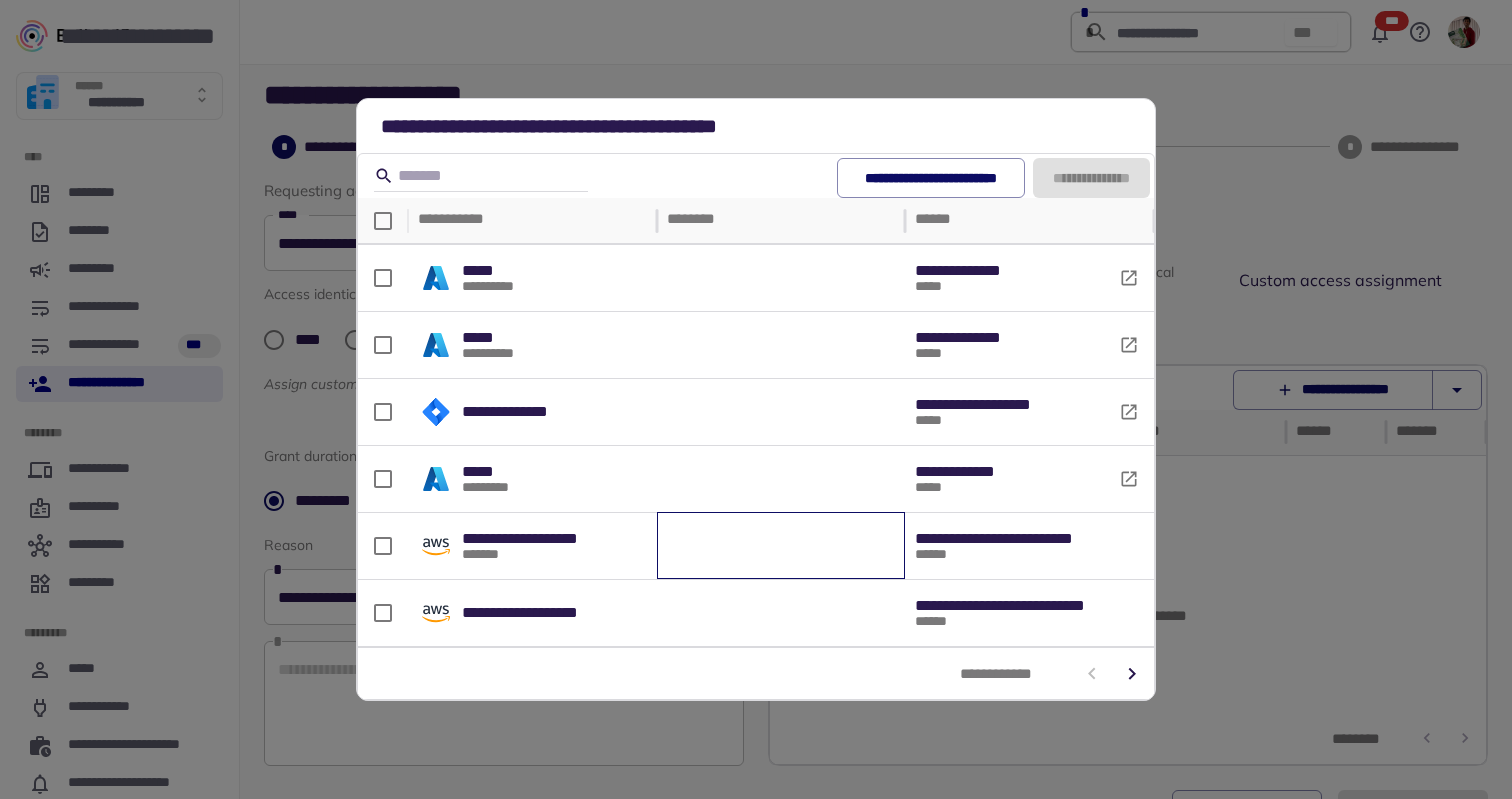 click at bounding box center [781, 546] 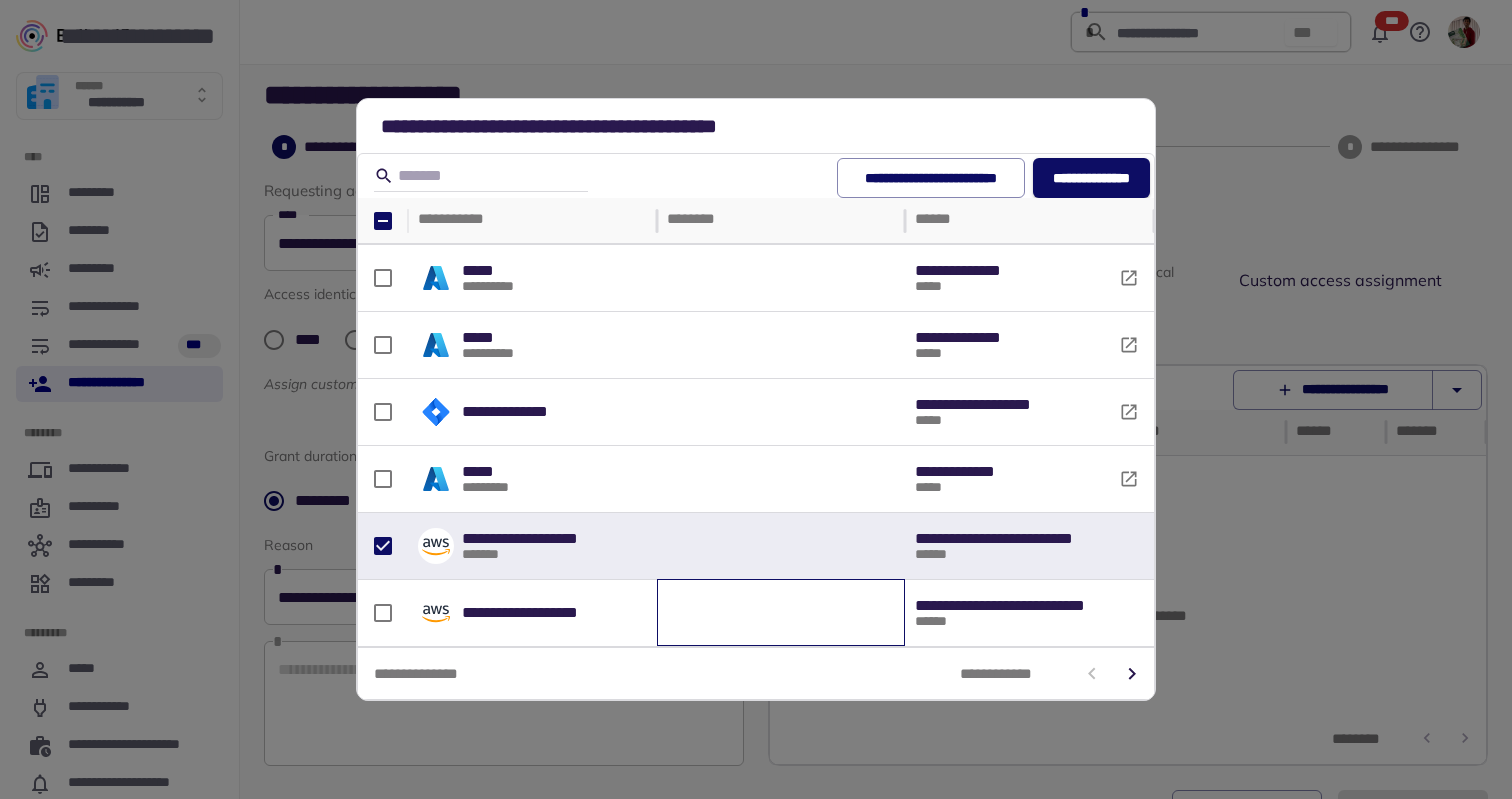 click at bounding box center [781, 613] 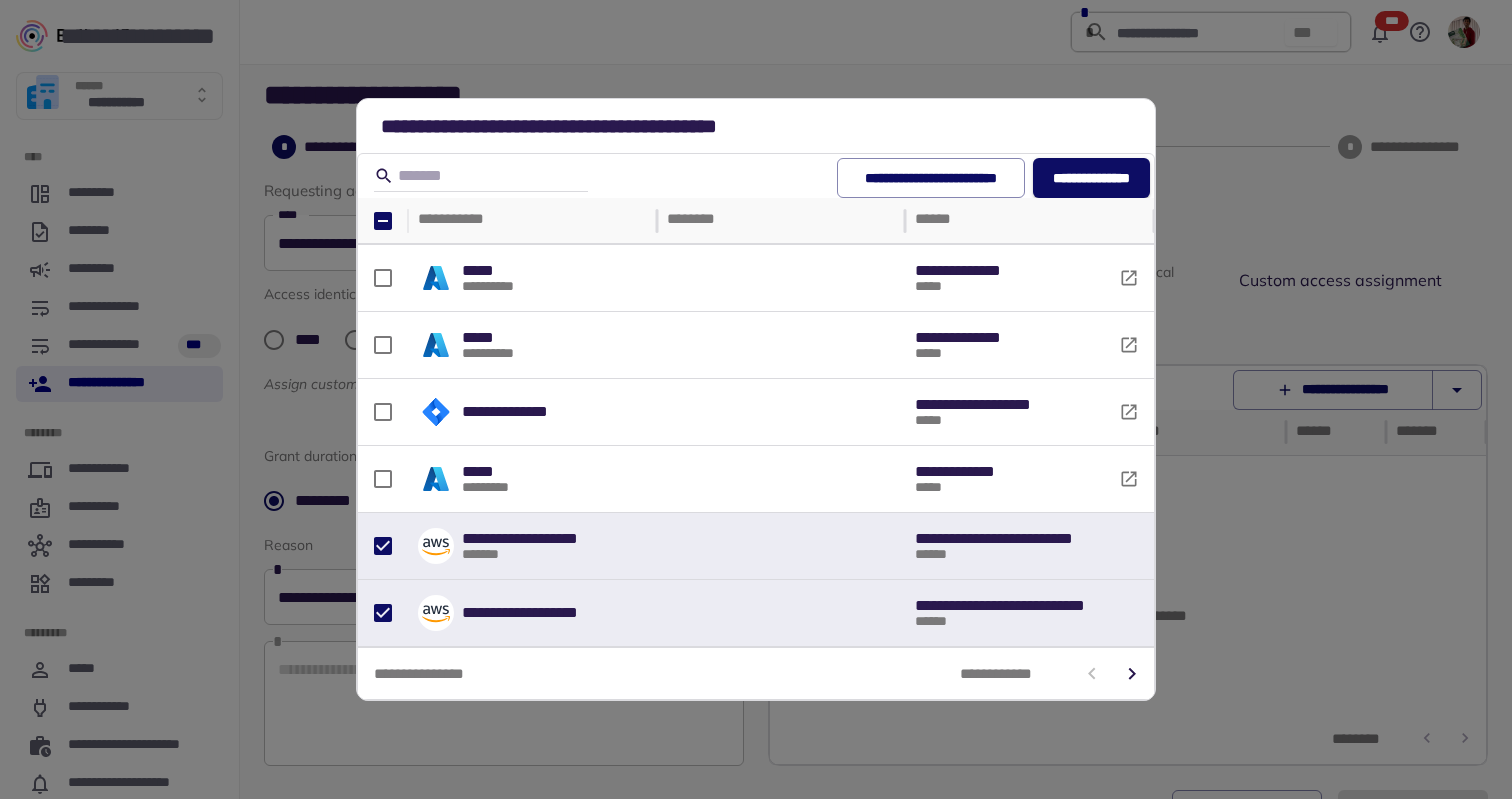 click on "**********" at bounding box center (1091, 178) 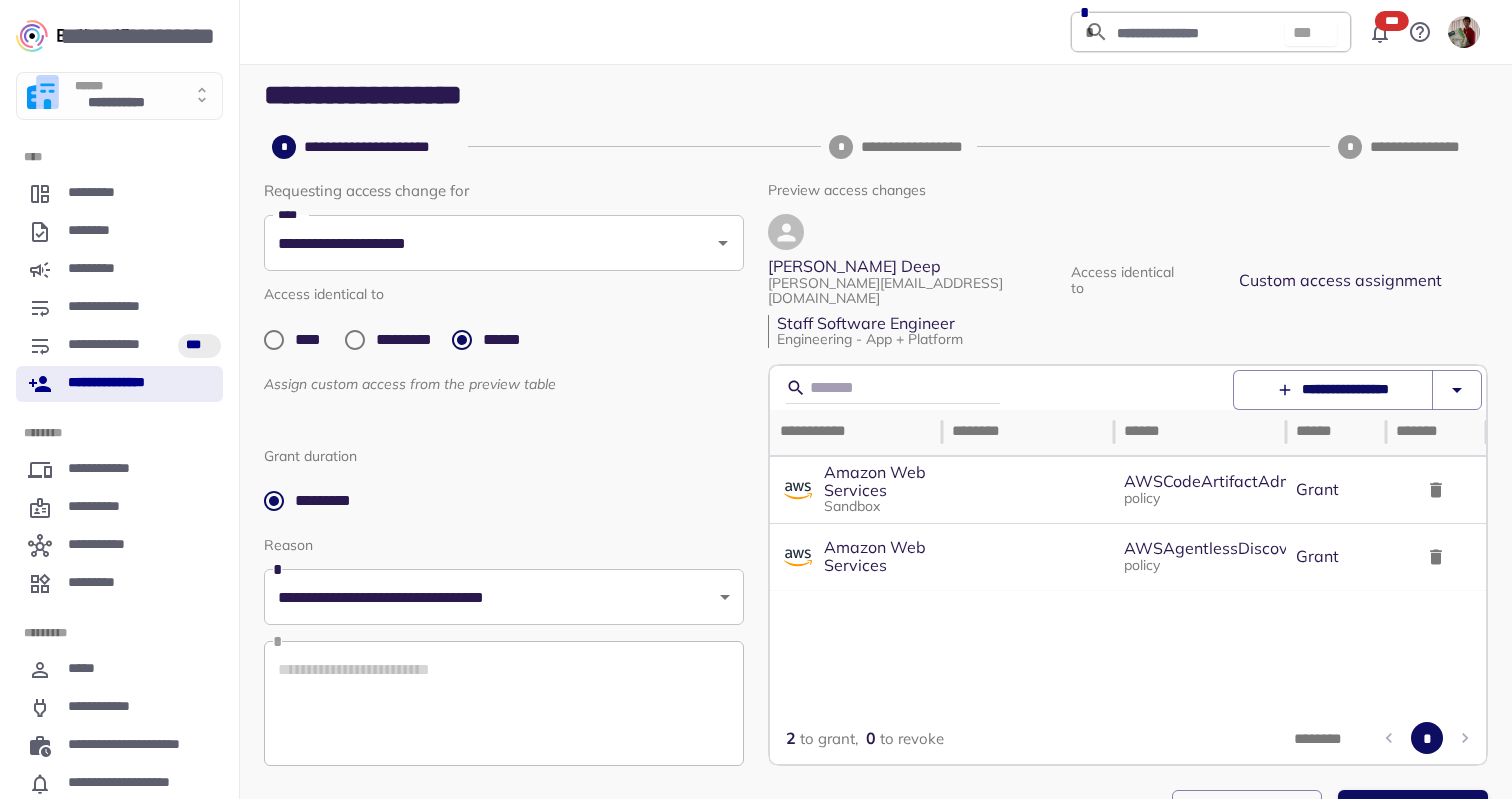 scroll, scrollTop: 63, scrollLeft: 0, axis: vertical 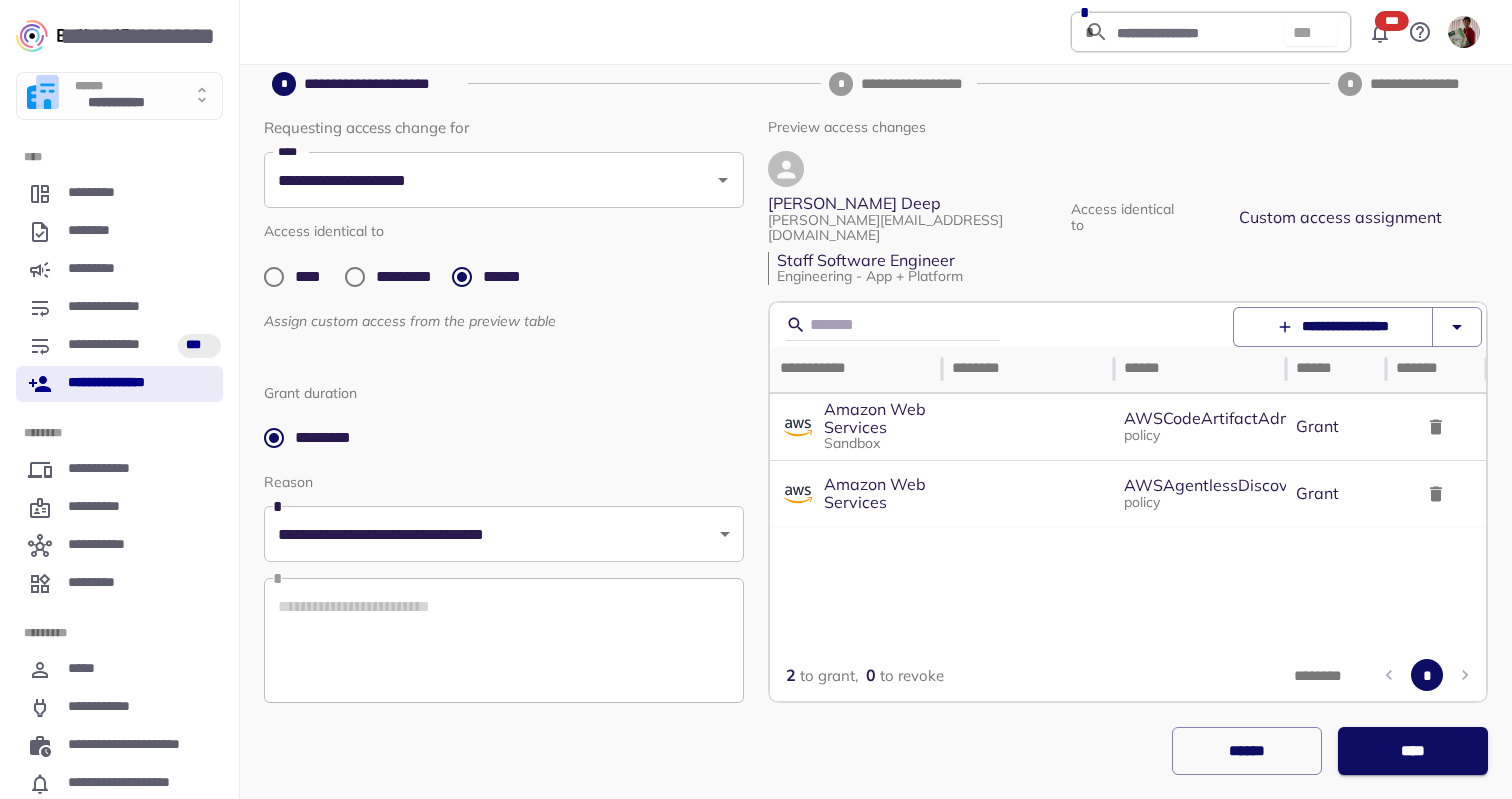click on "****" at bounding box center (1413, 751) 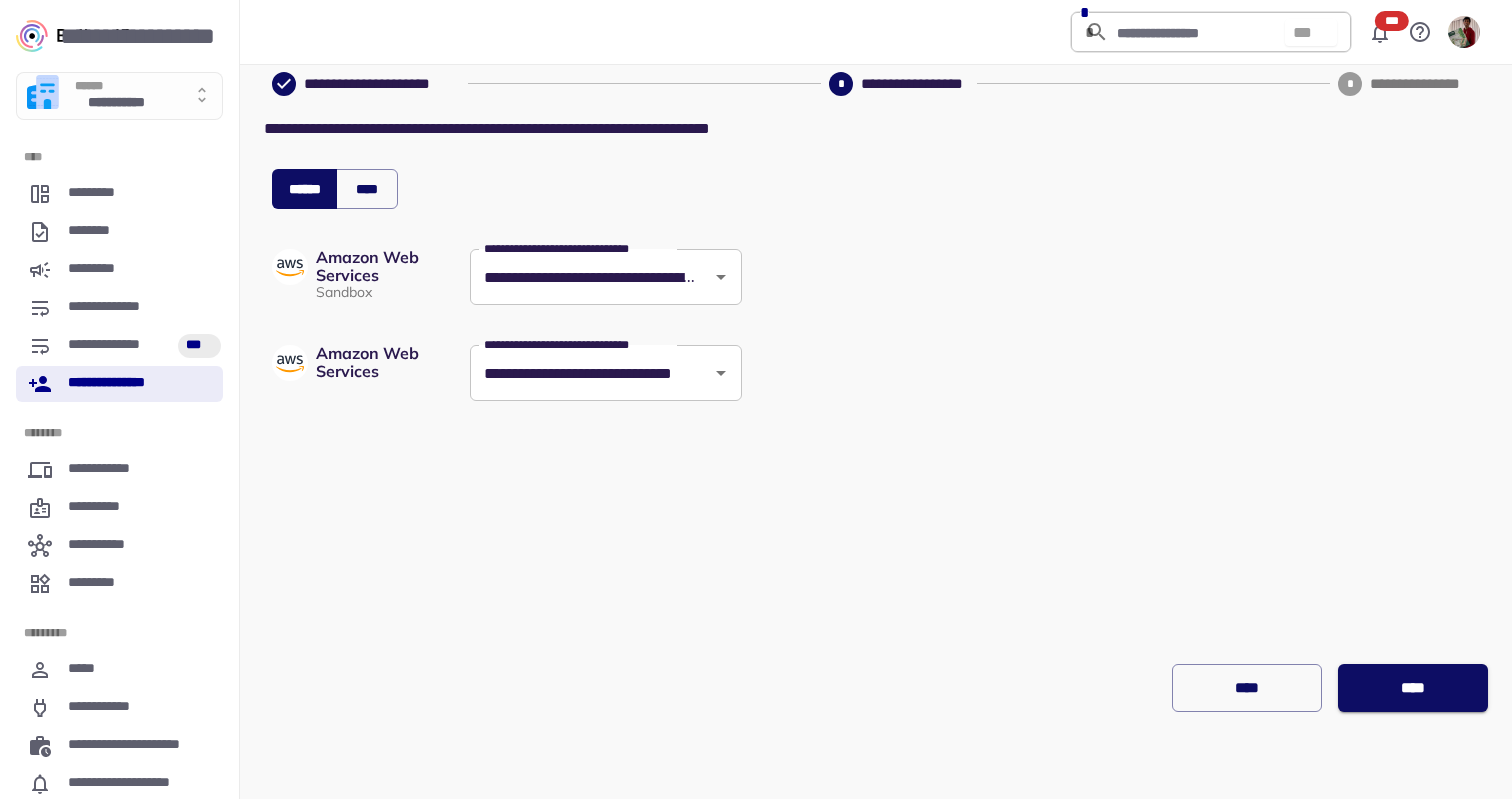 scroll, scrollTop: 0, scrollLeft: 0, axis: both 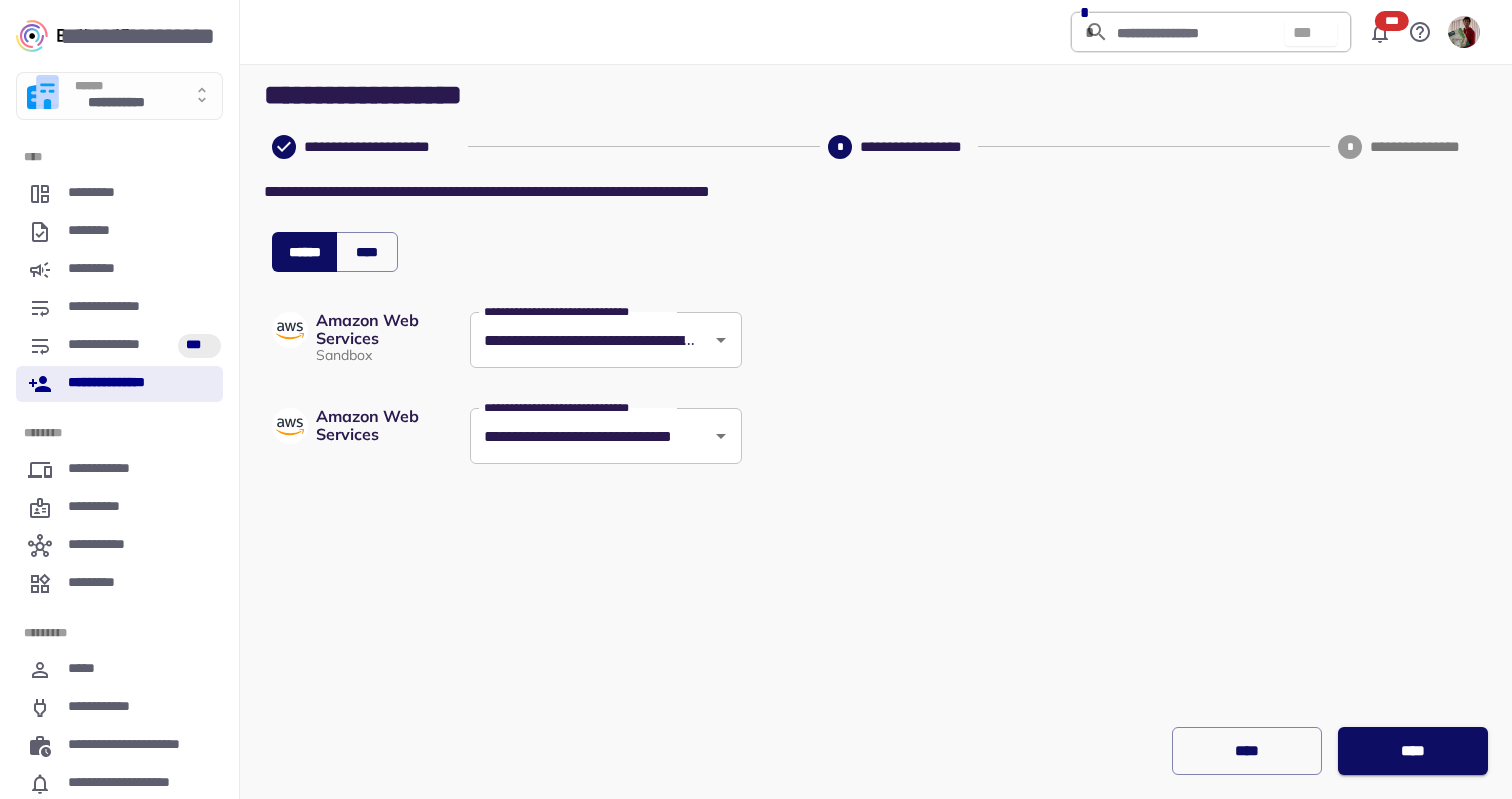 click on "**********" at bounding box center (591, 340) 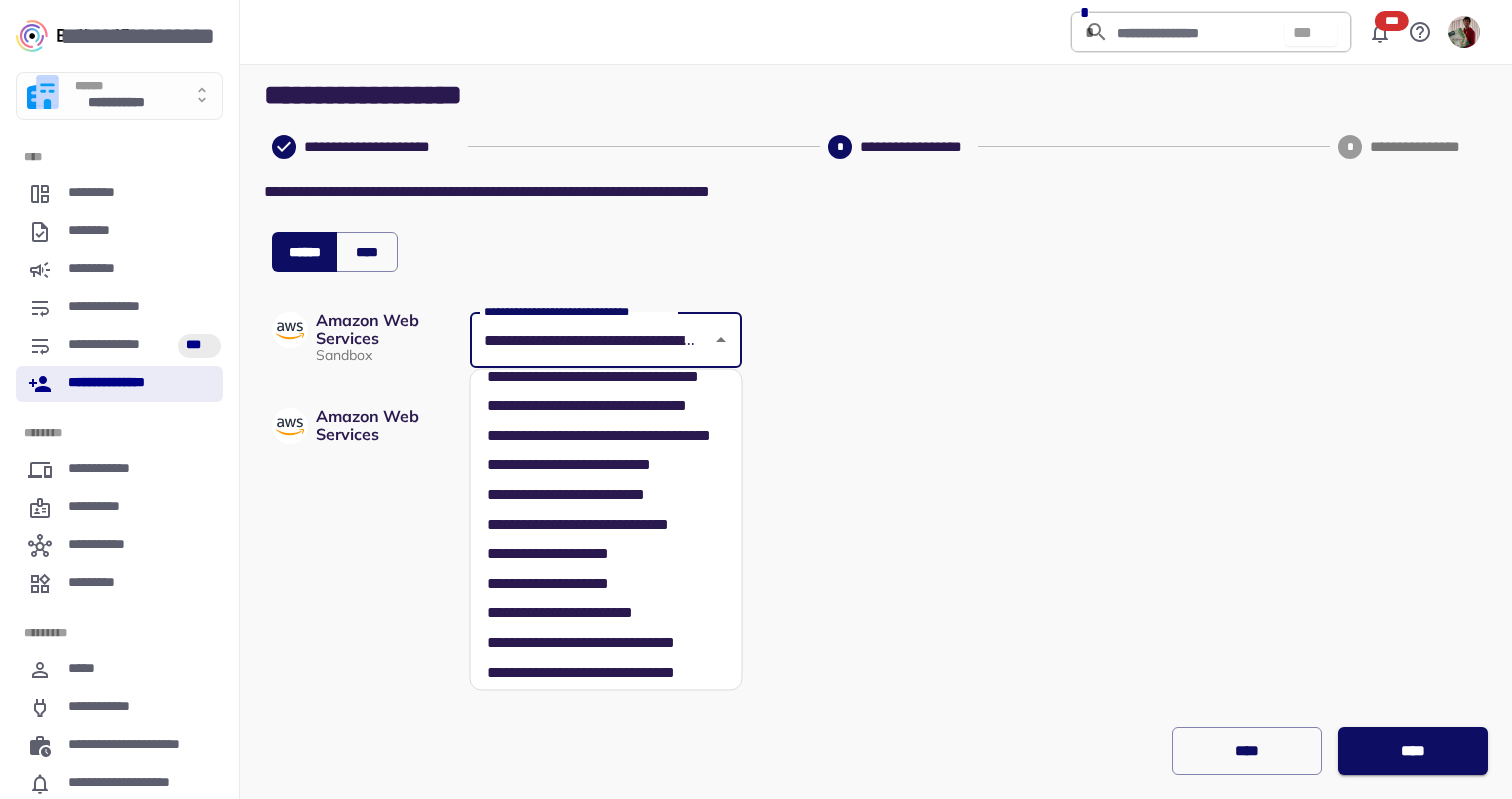 scroll, scrollTop: 377, scrollLeft: 0, axis: vertical 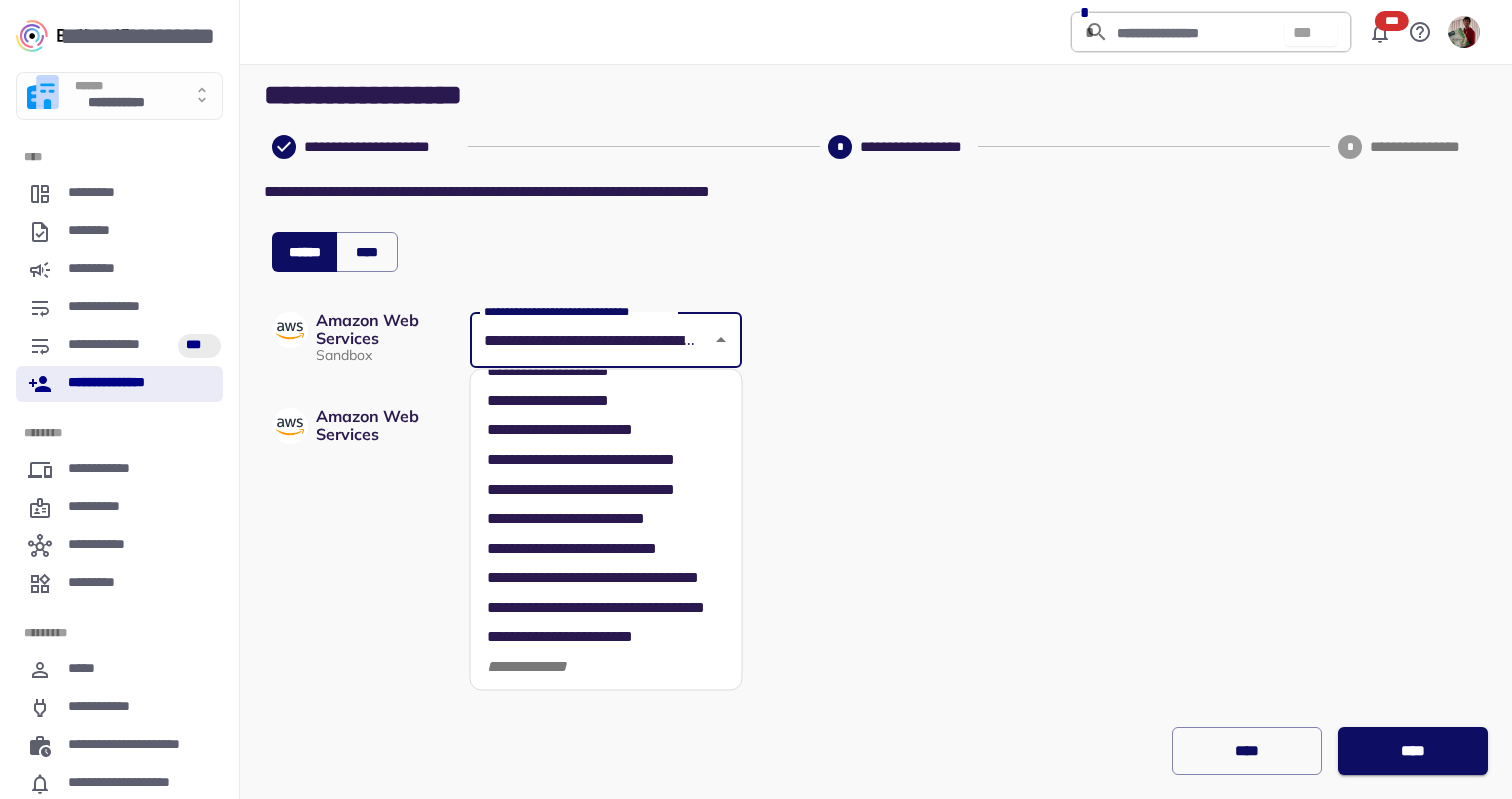 click on "**********" at bounding box center (876, 463) 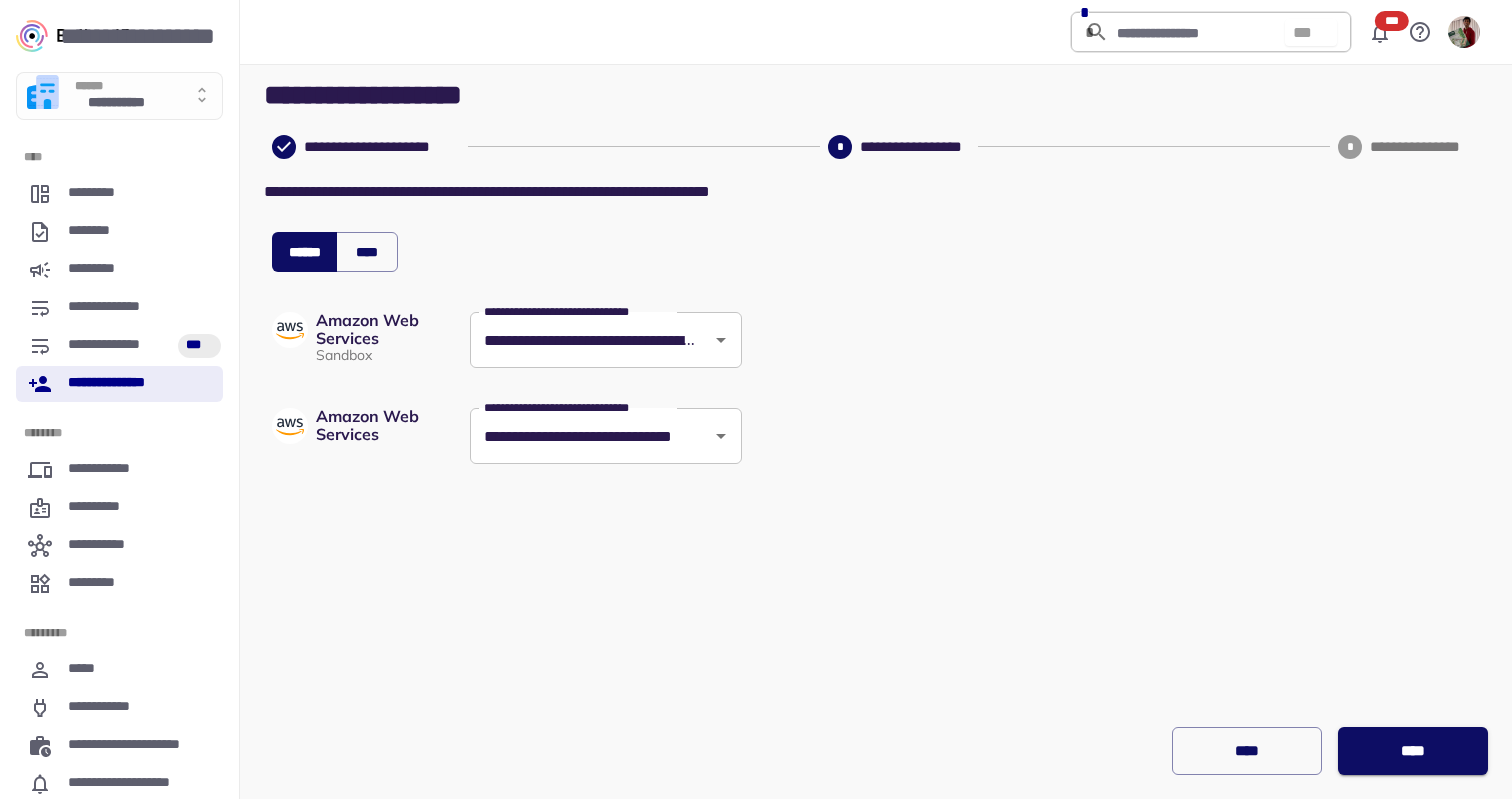 click on "**********" at bounding box center [591, 436] 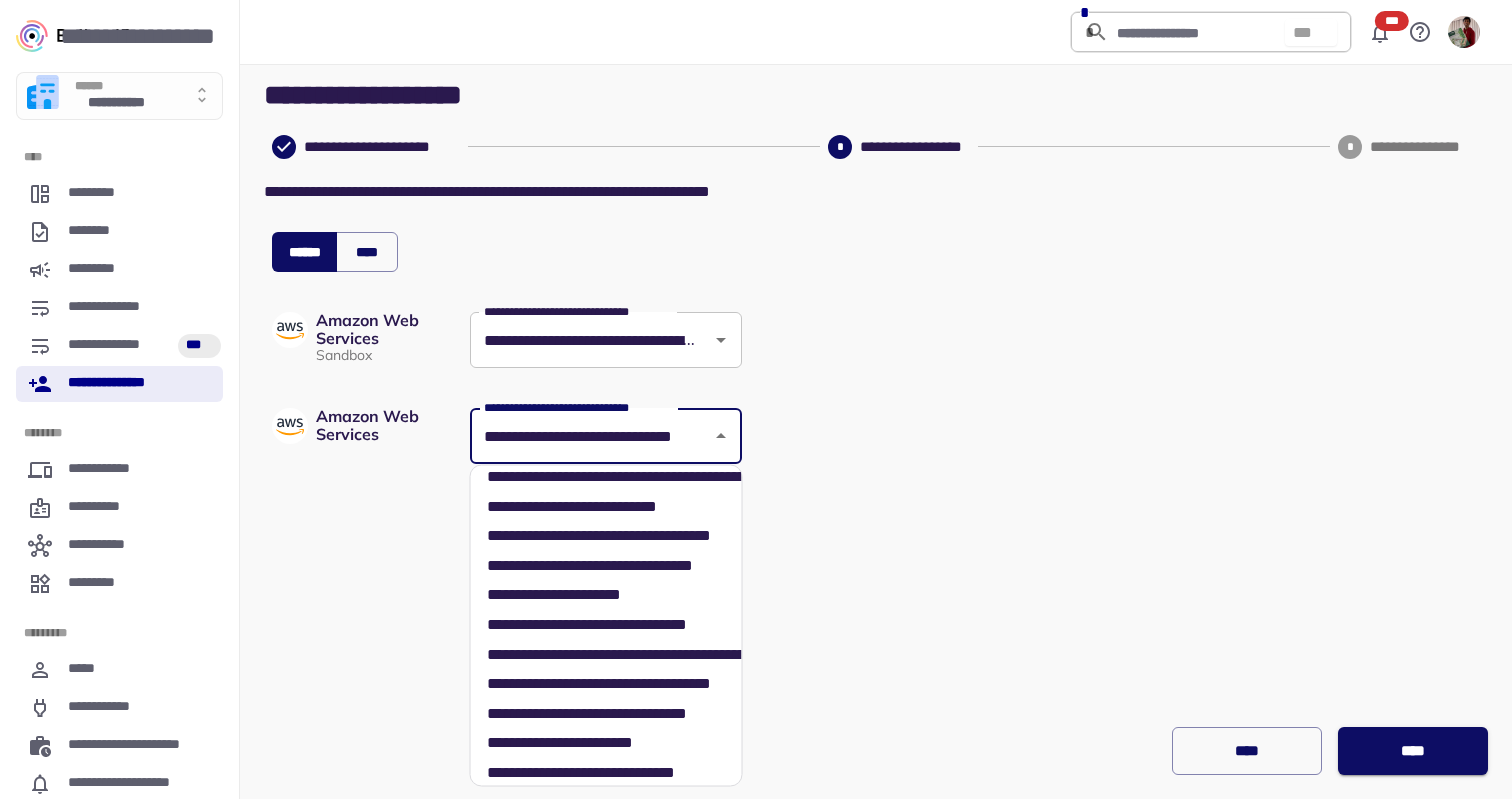 scroll, scrollTop: 466, scrollLeft: 0, axis: vertical 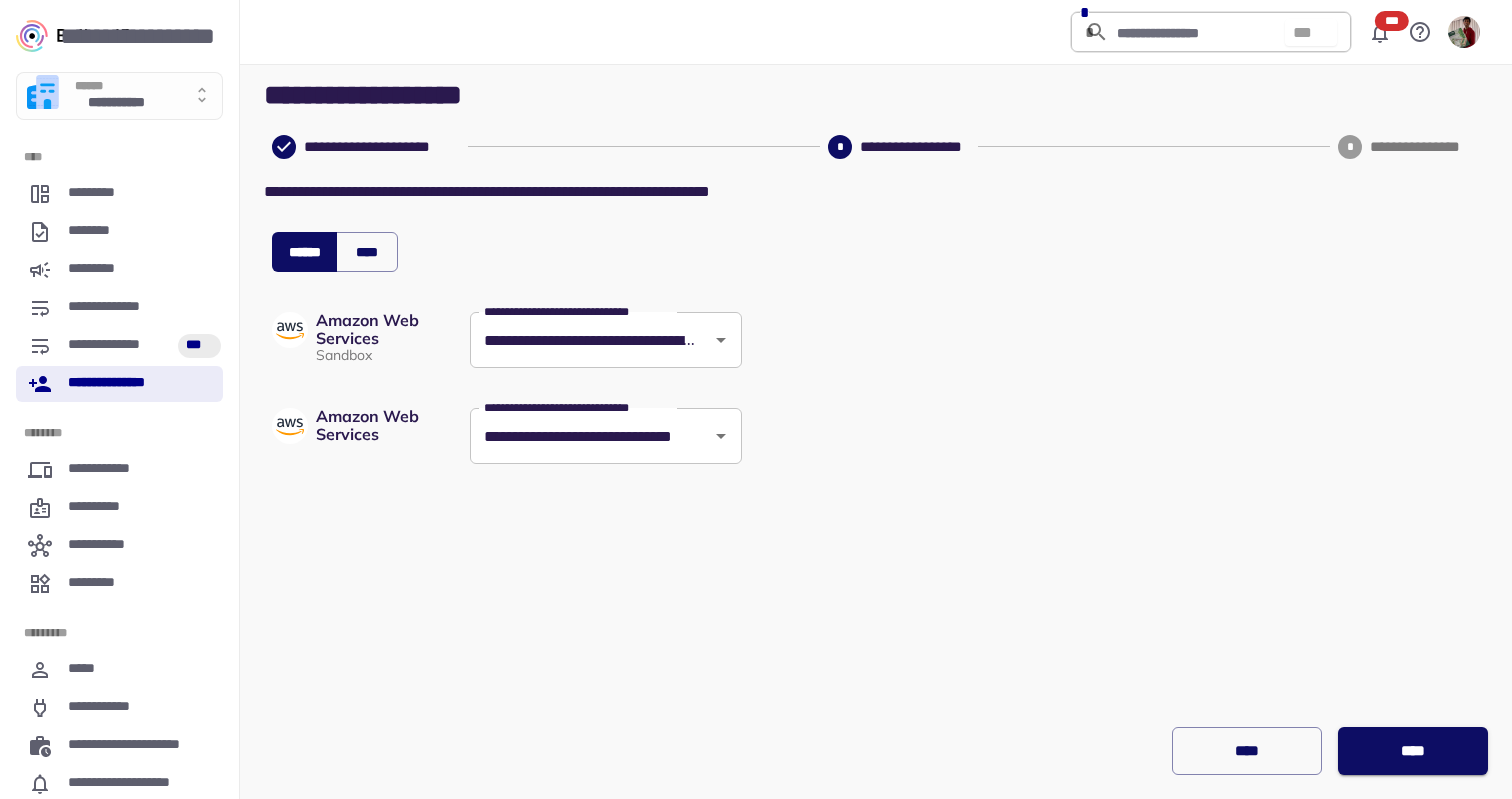 click on "**********" at bounding box center (876, 463) 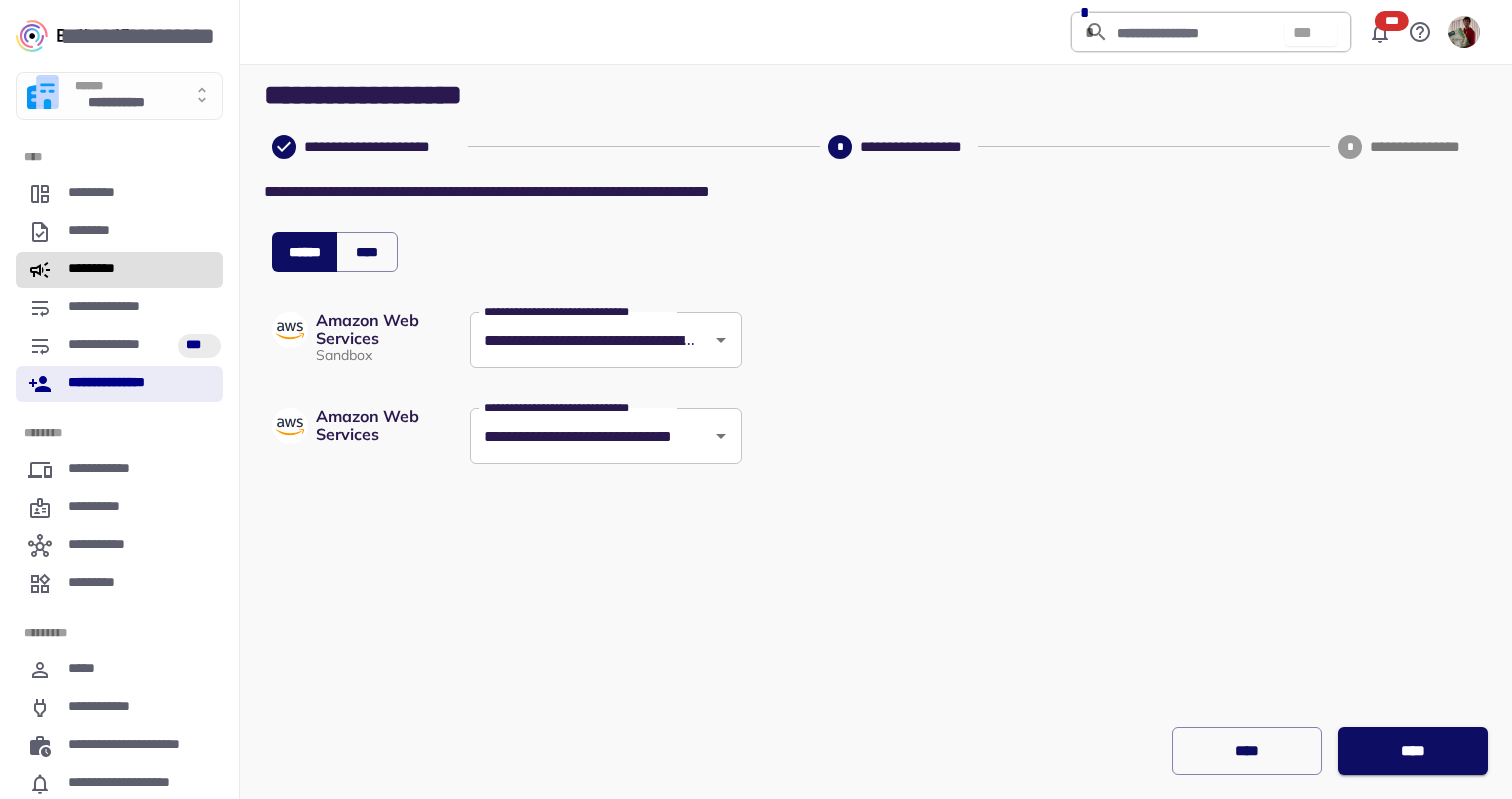 click on "*********" at bounding box center (119, 270) 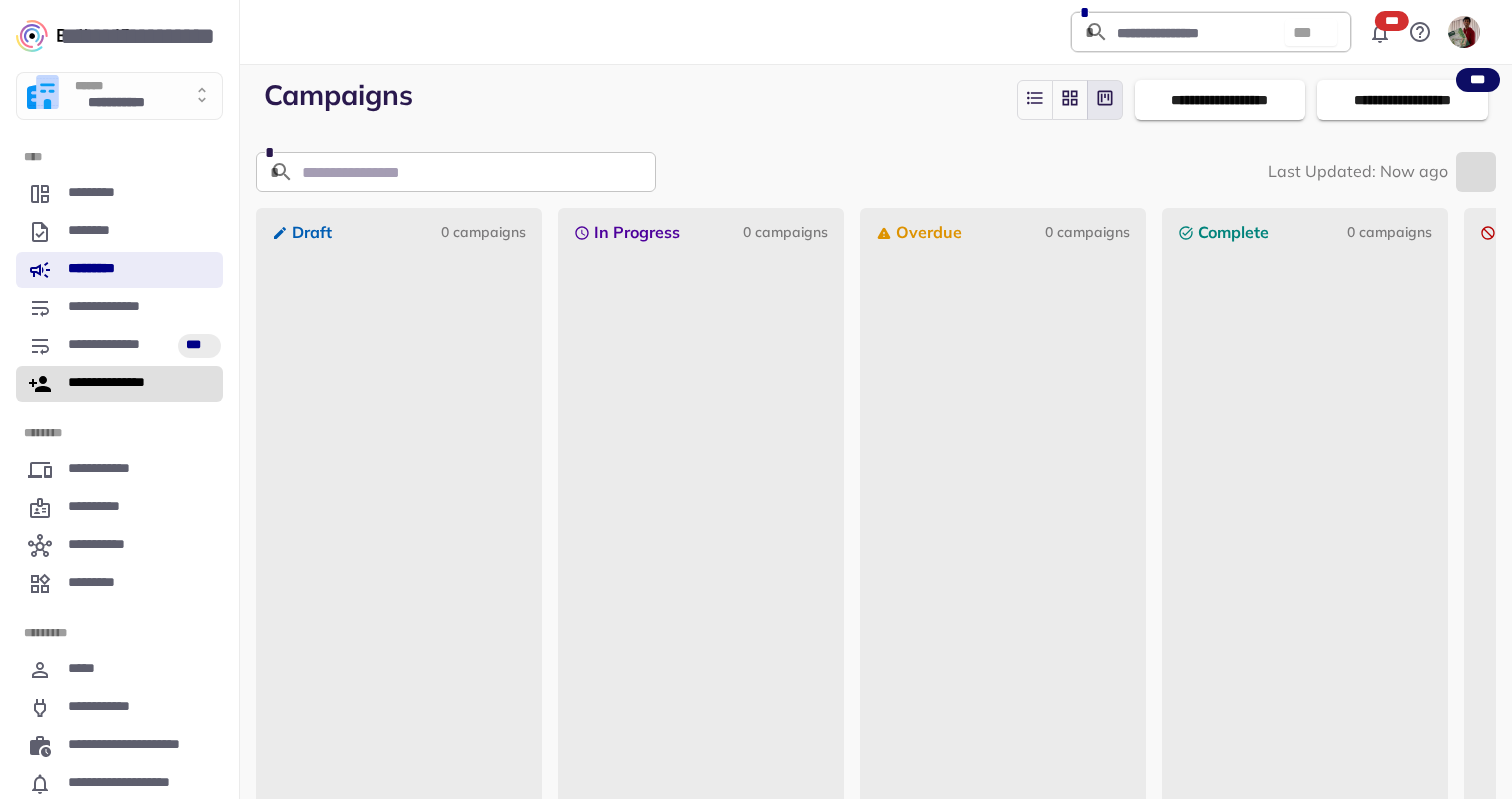 click on "**********" at bounding box center (118, 384) 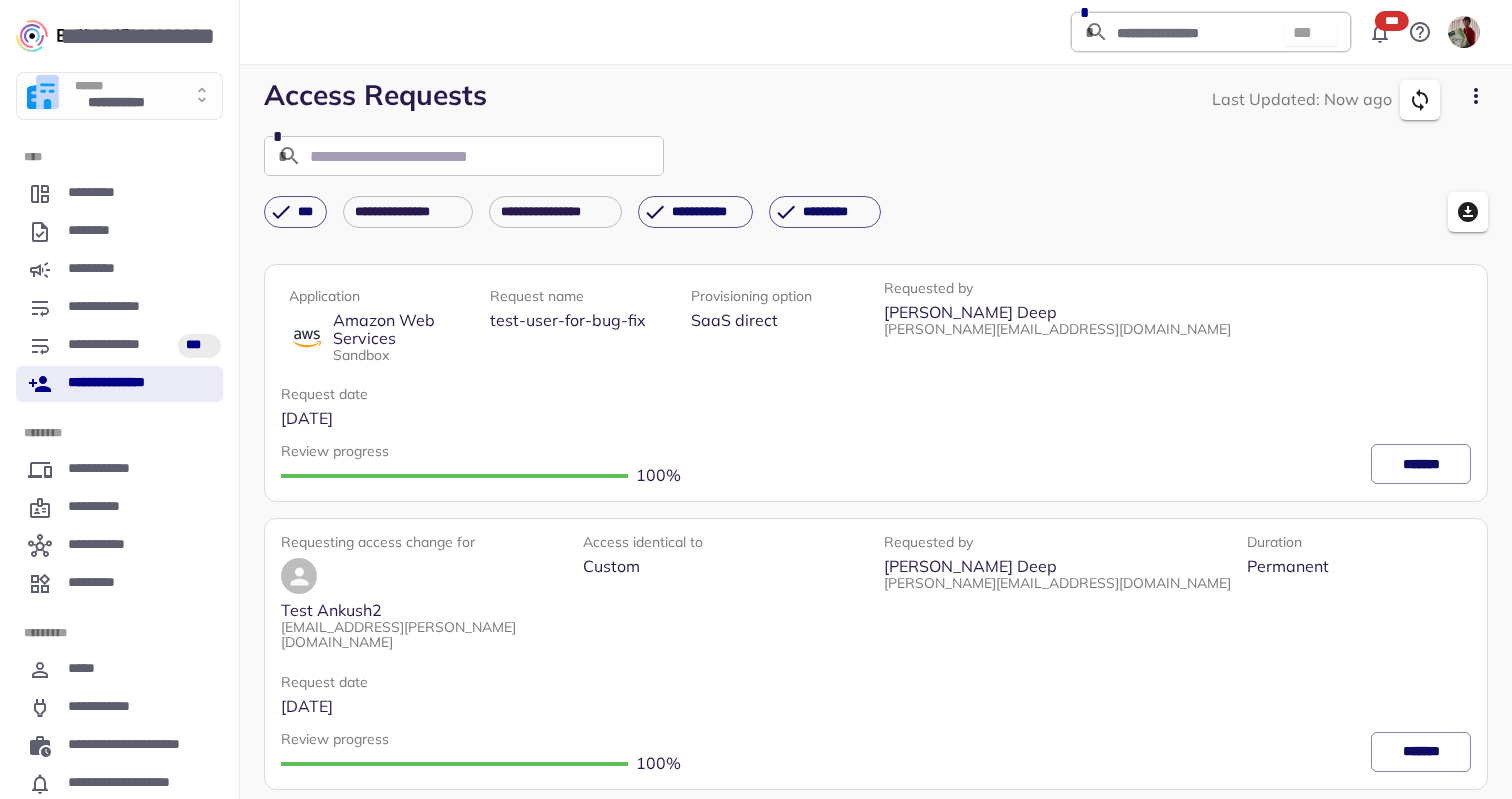 click on "Access Requests Last Updated: Now ago" at bounding box center (876, 100) 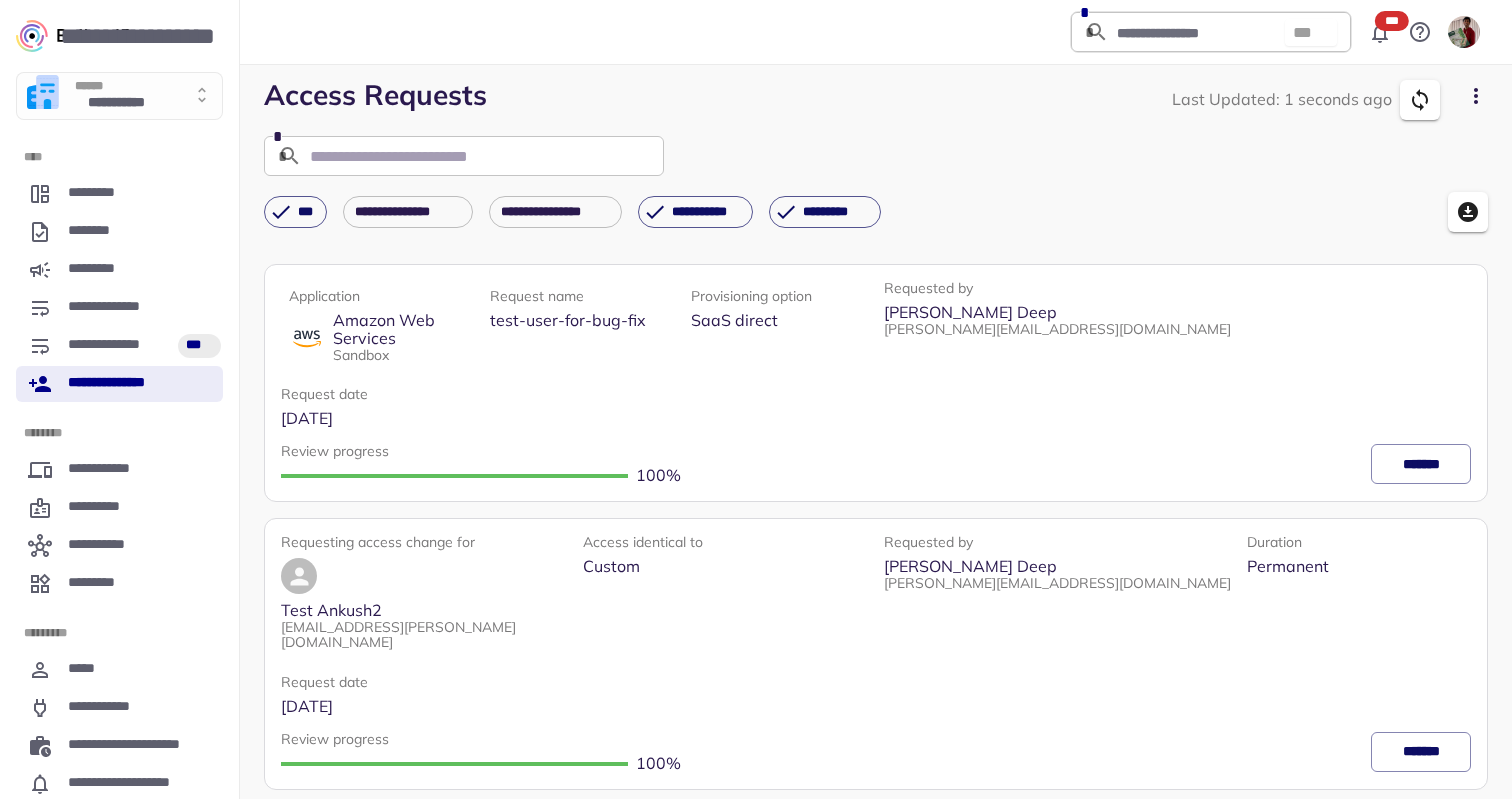 click 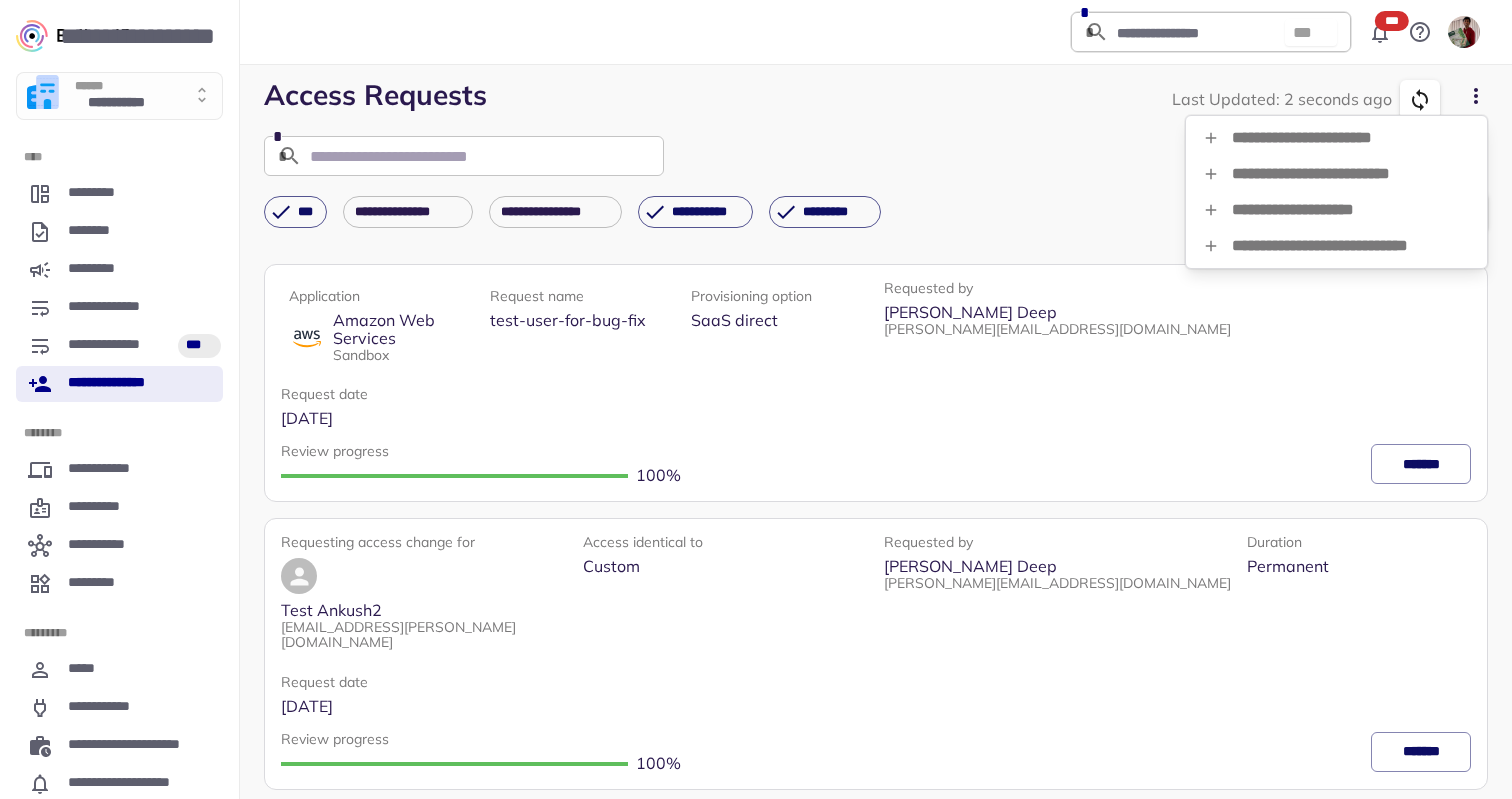 click on "**********" at bounding box center [1336, 210] 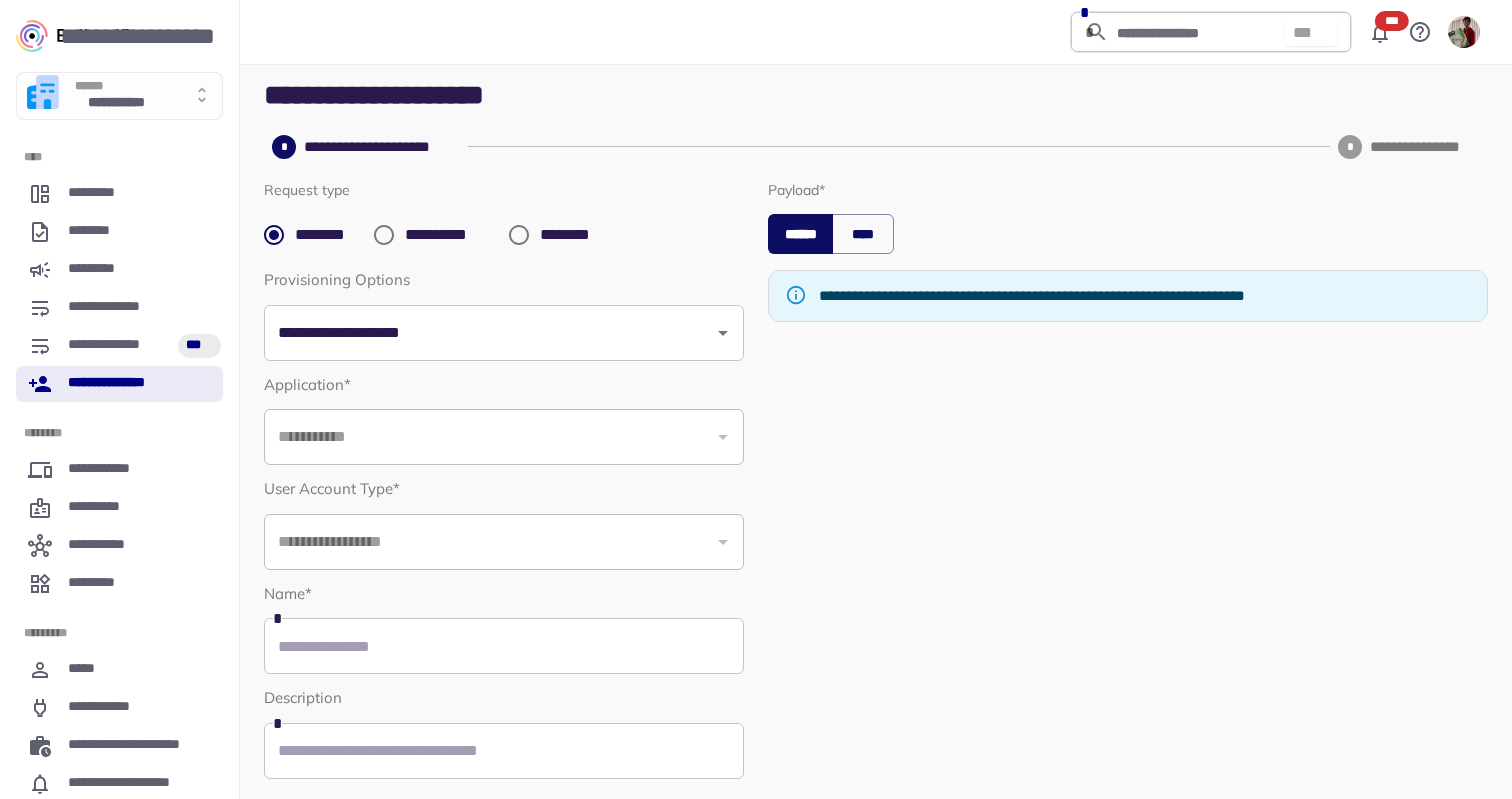 click on "**********" at bounding box center (449, 235) 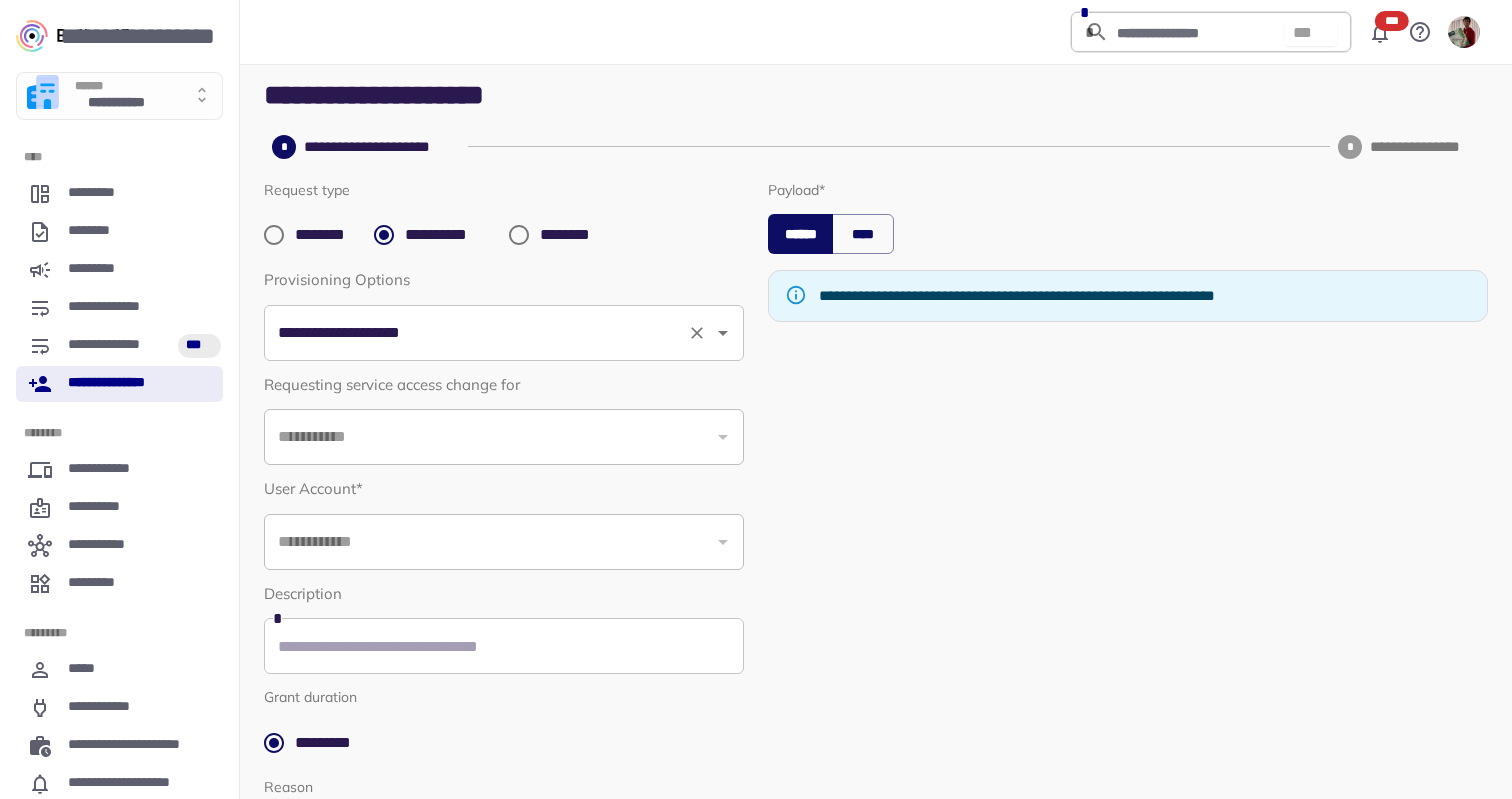 click on "**********" at bounding box center [476, 333] 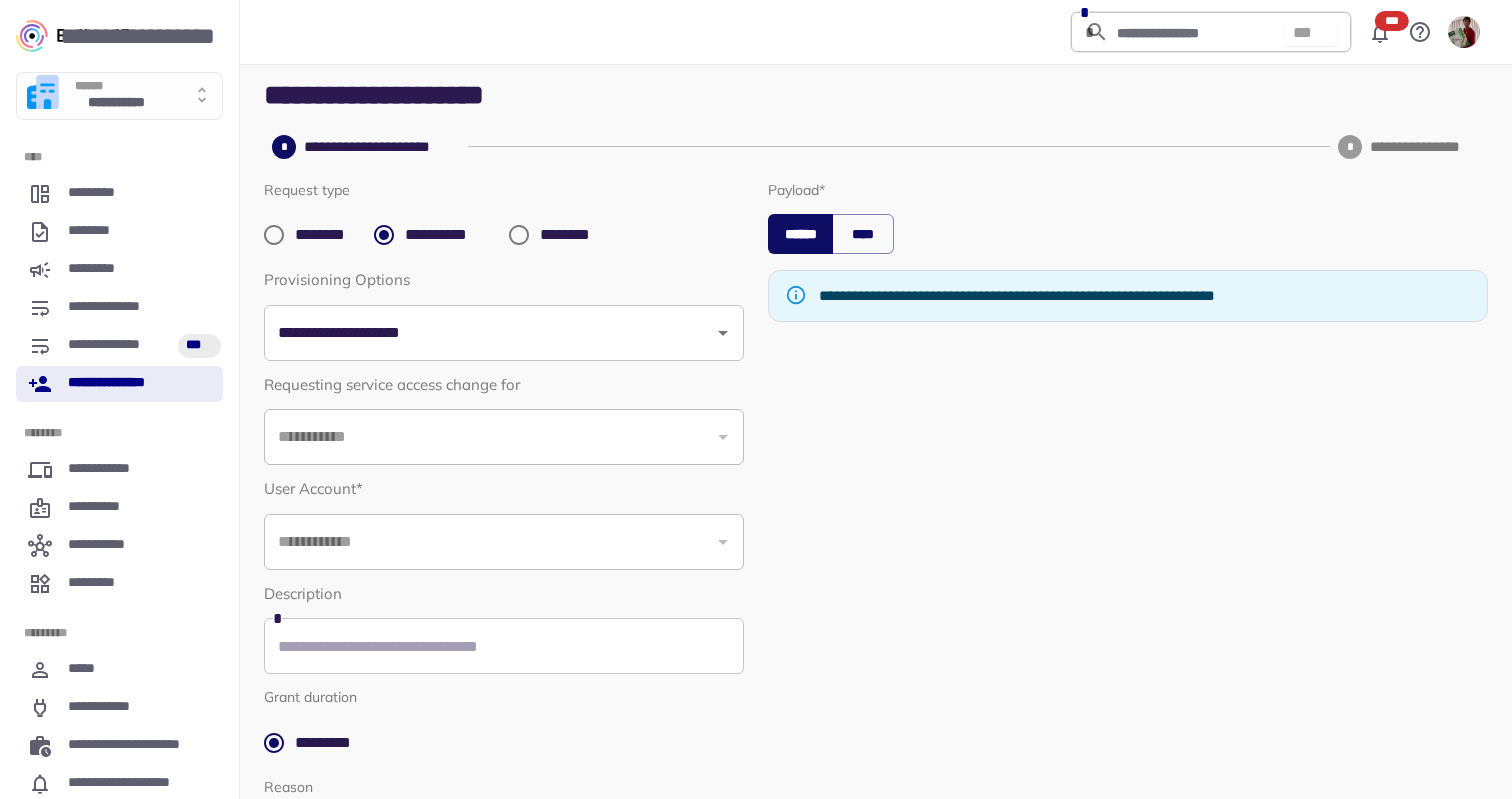 click on "**********" at bounding box center [119, 384] 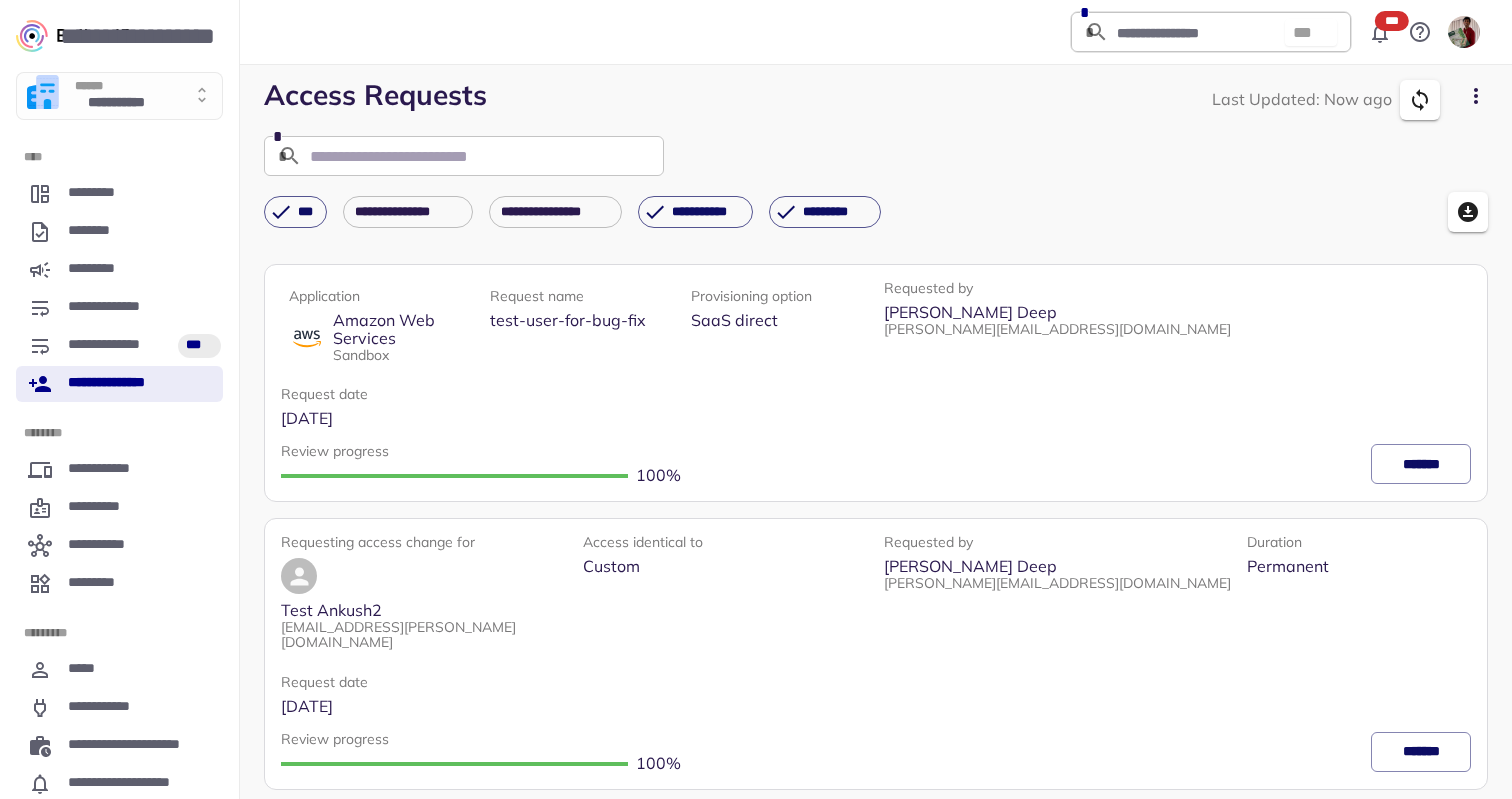 click 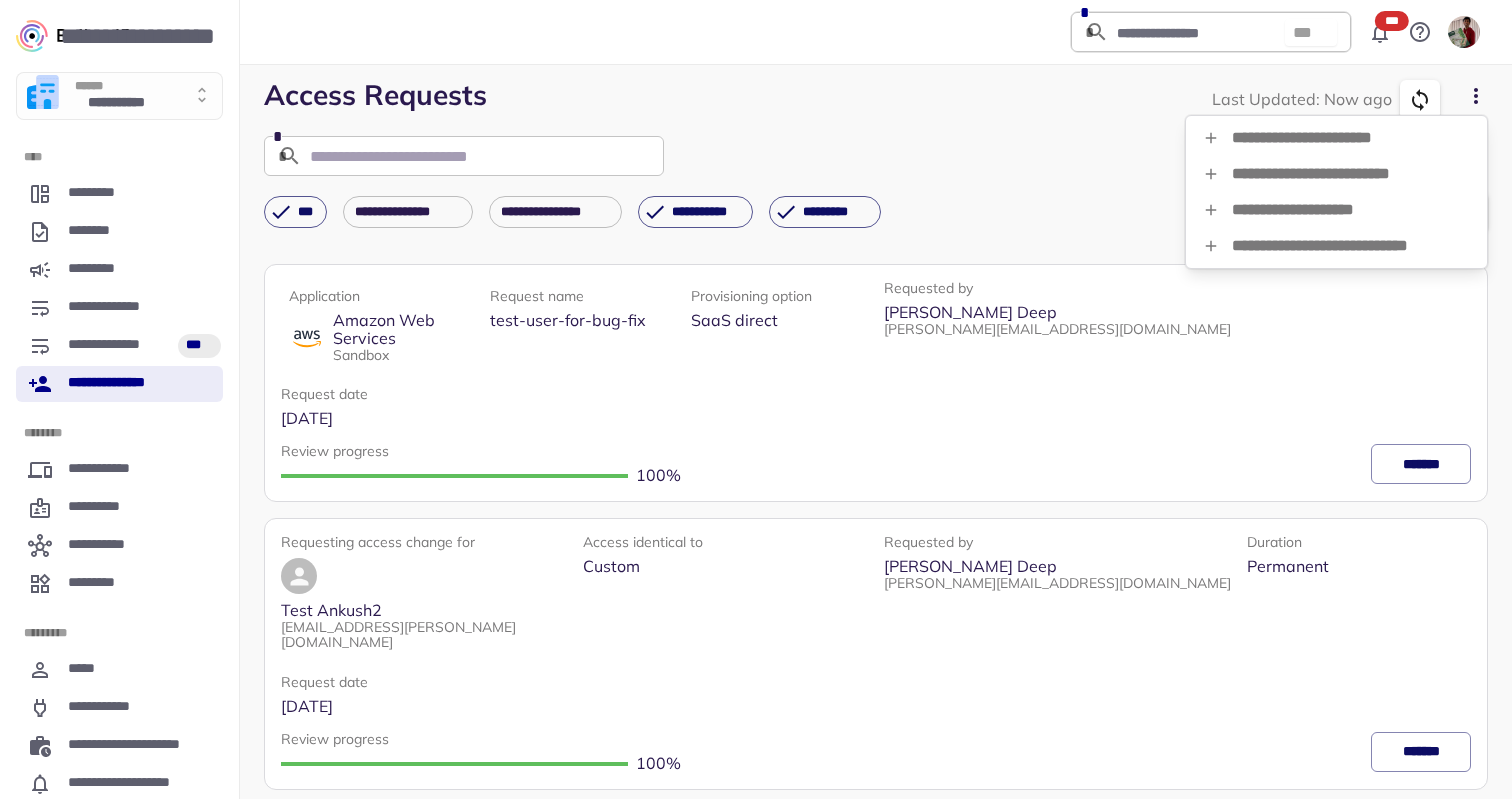 click on "**********" at bounding box center (1336, 138) 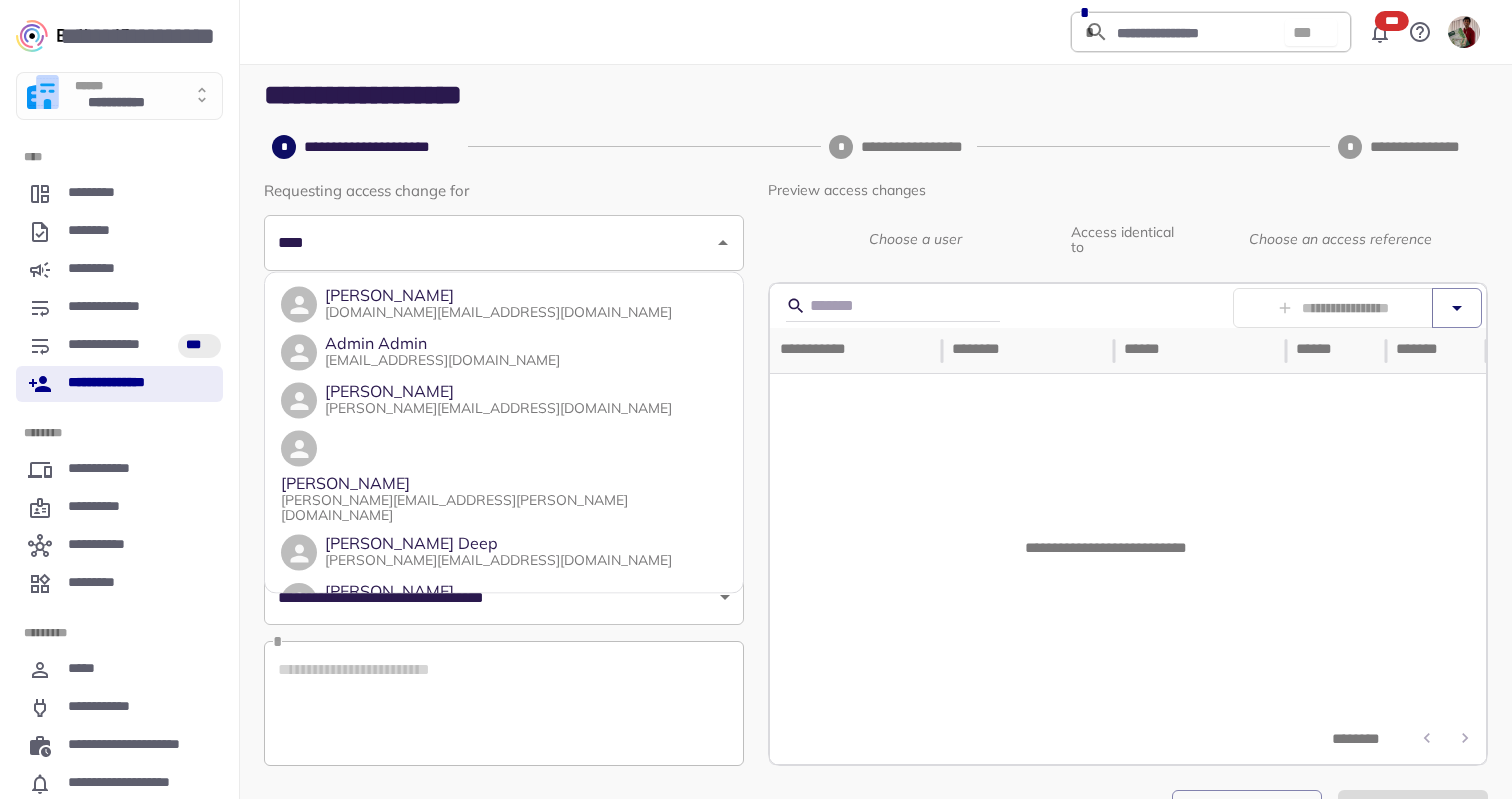 click on "****" at bounding box center [504, 243] 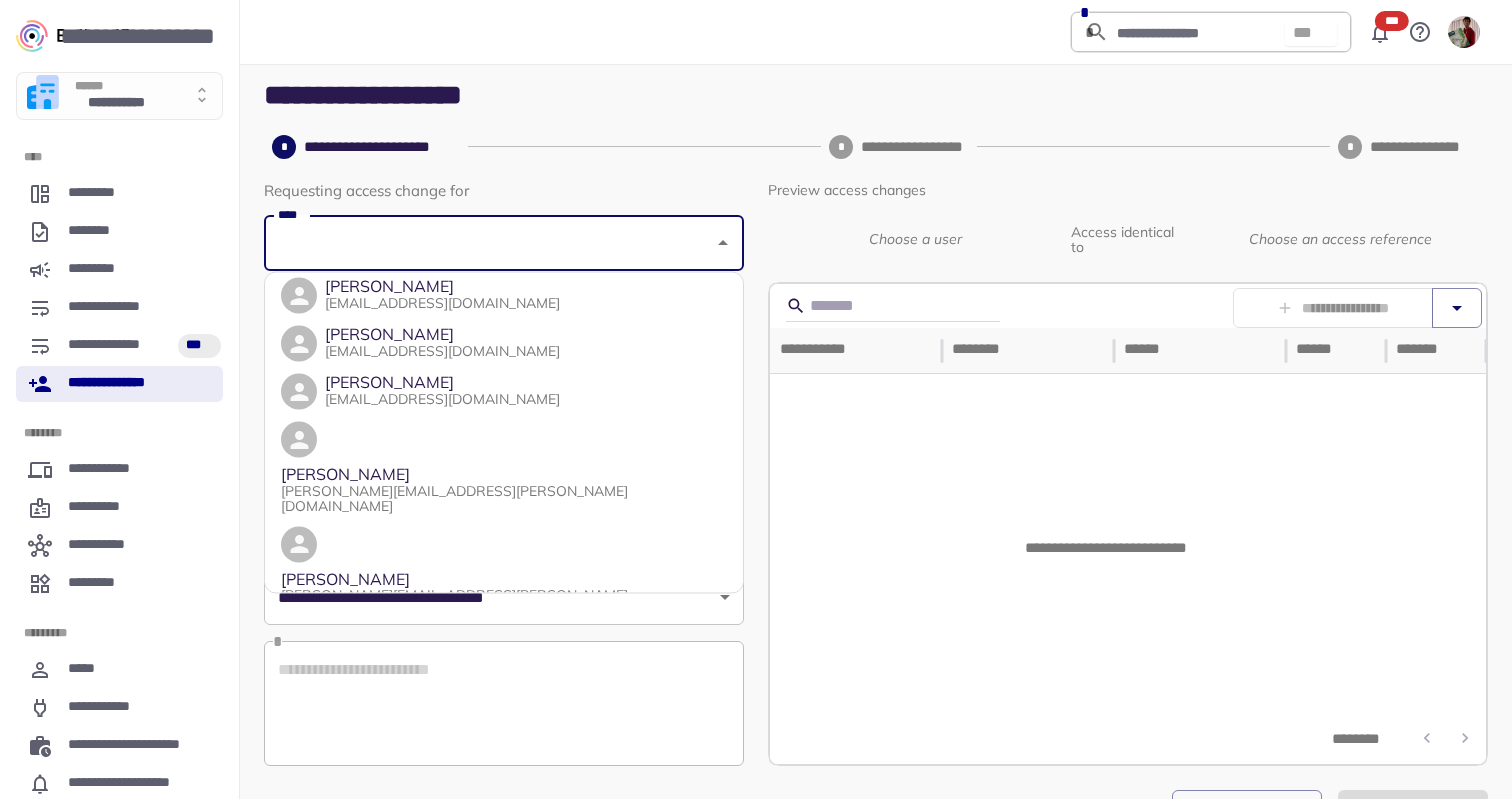 scroll, scrollTop: 656, scrollLeft: 0, axis: vertical 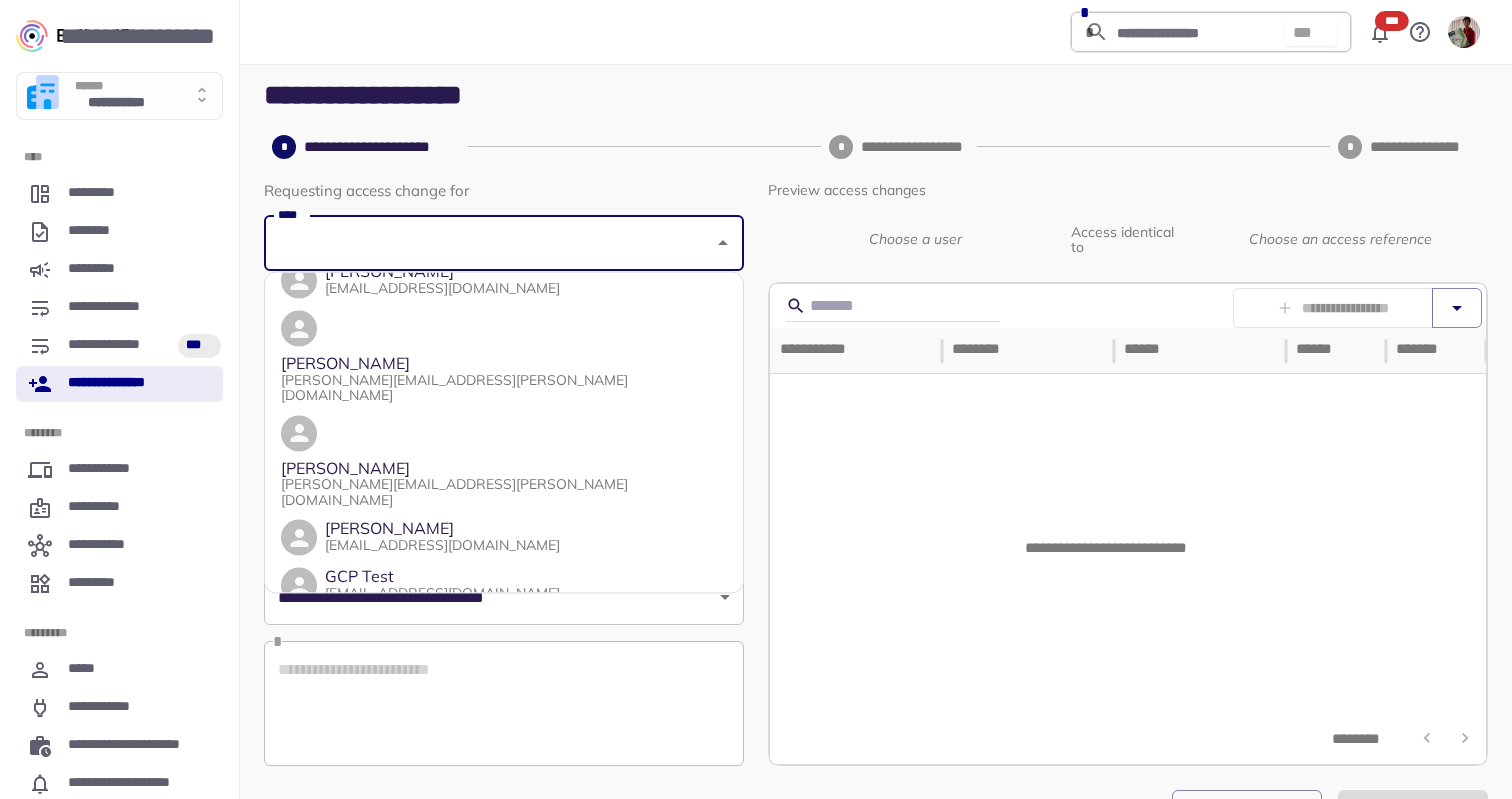 click on "**********" at bounding box center [876, 459] 